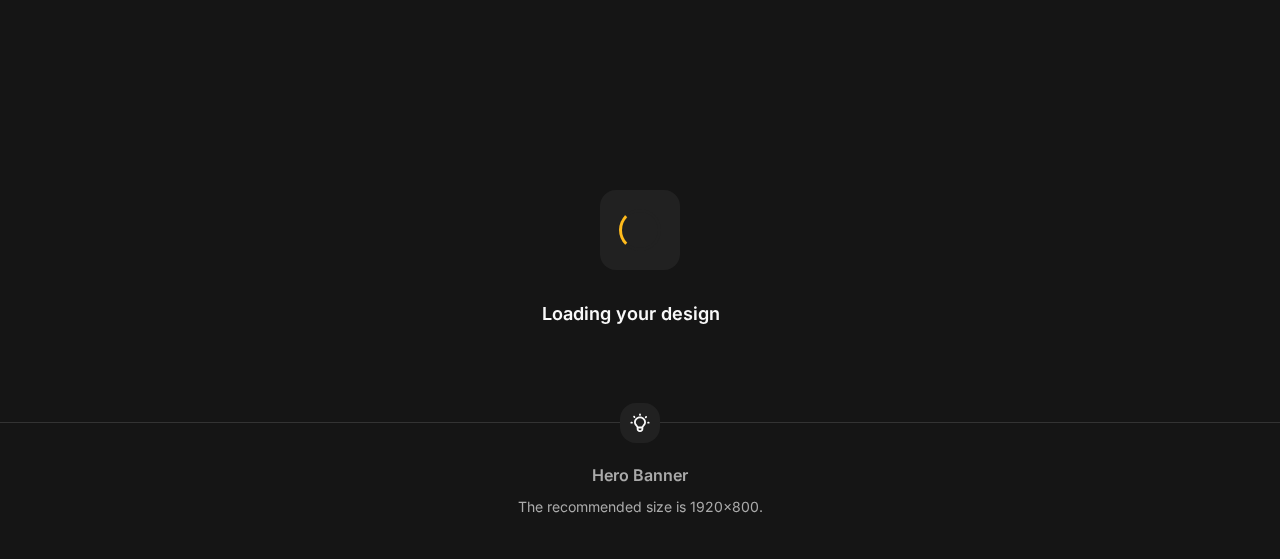 scroll, scrollTop: 0, scrollLeft: 0, axis: both 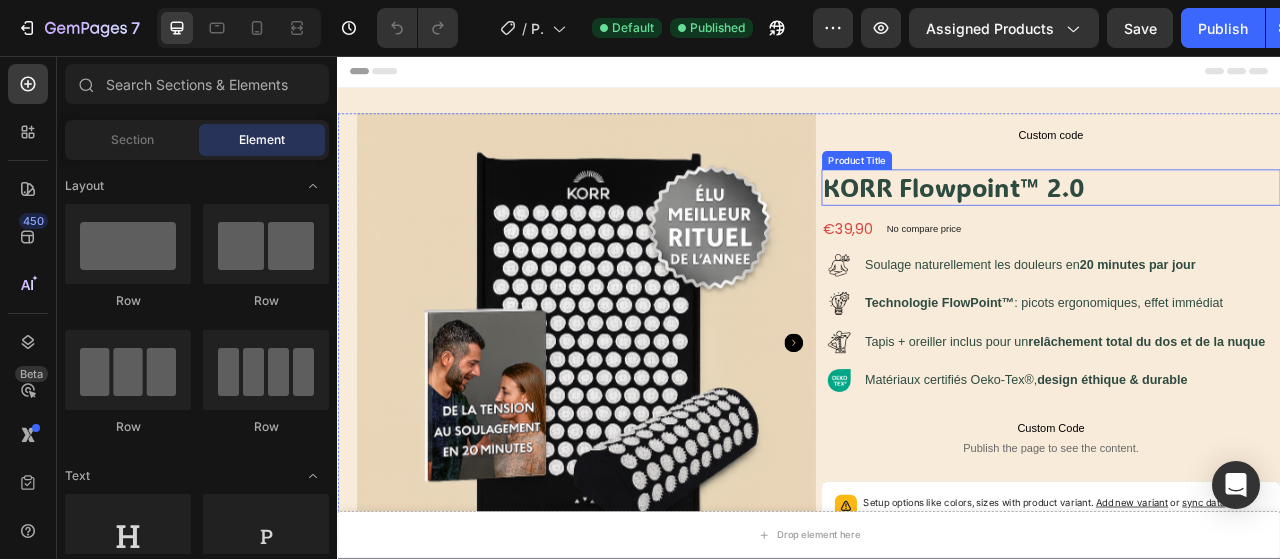 click on "KORR Flowpoint™ 2.0" at bounding box center (1245, 224) 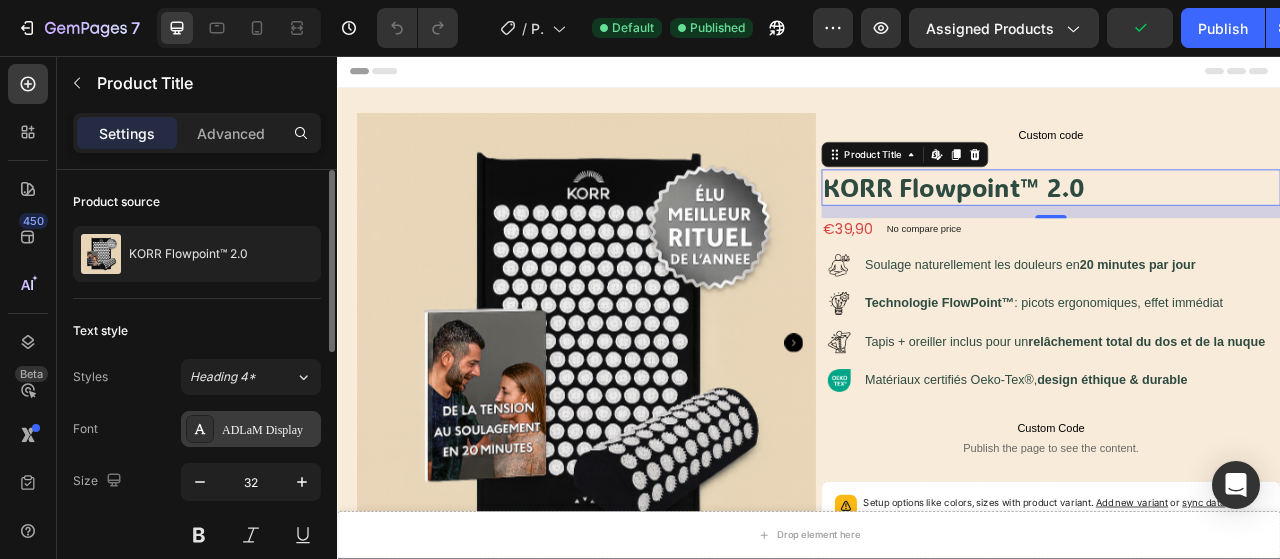 click on "ADLaM Display" at bounding box center [269, 430] 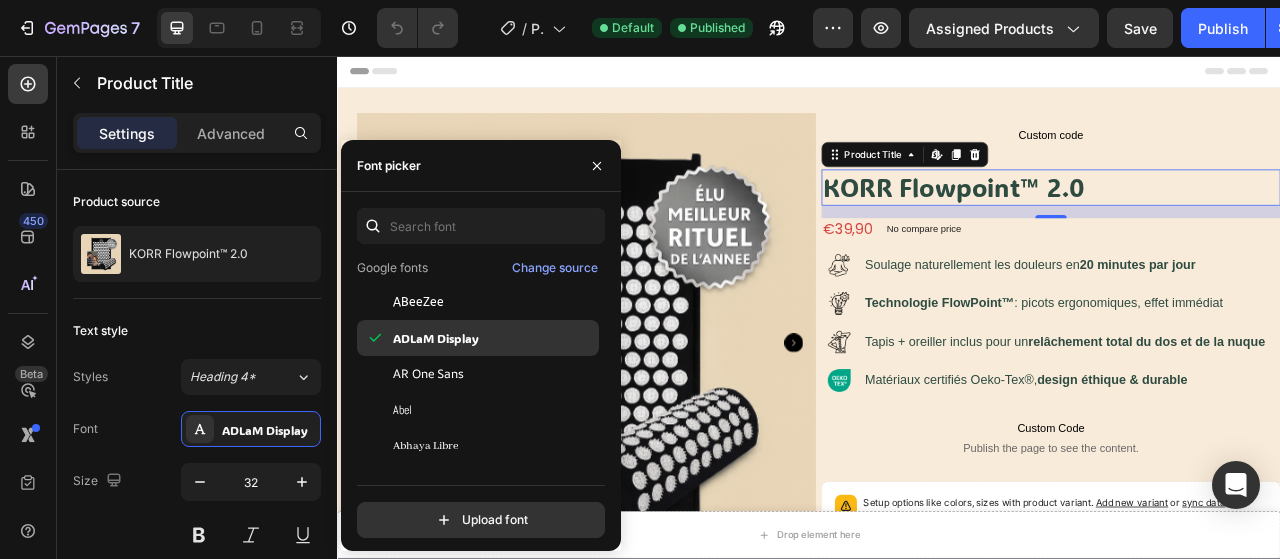 scroll, scrollTop: 62, scrollLeft: 0, axis: vertical 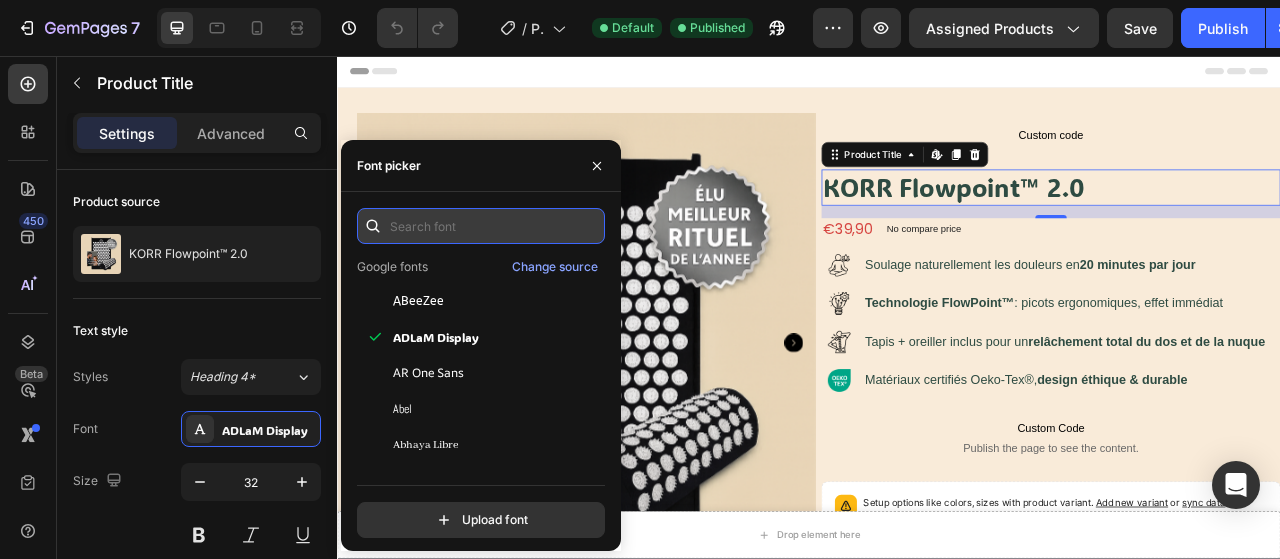 click at bounding box center [481, 226] 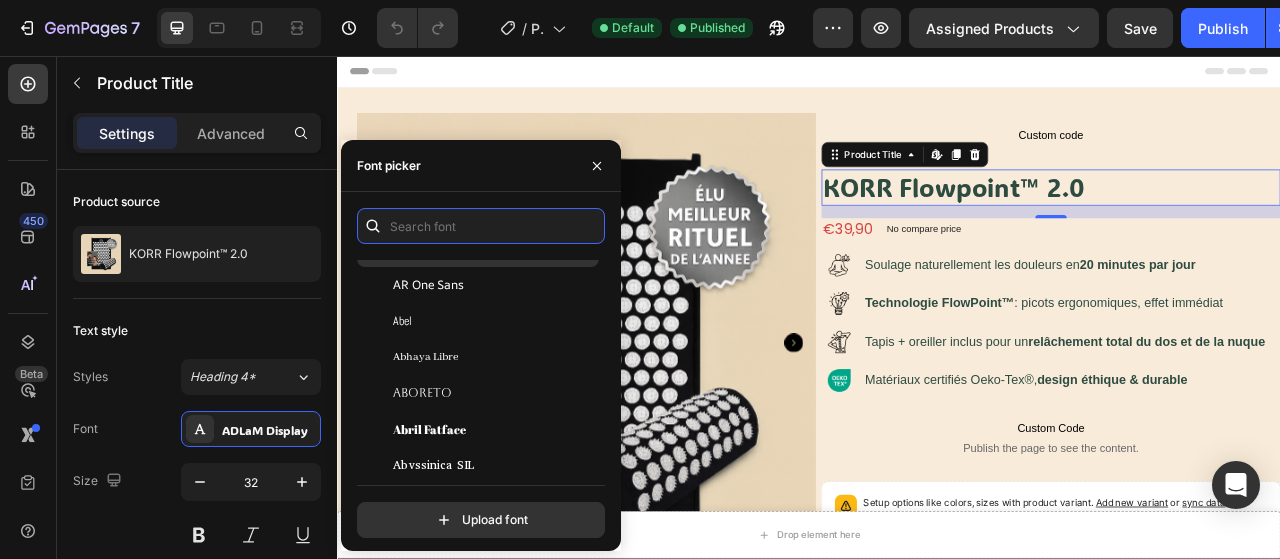 scroll, scrollTop: 168, scrollLeft: 0, axis: vertical 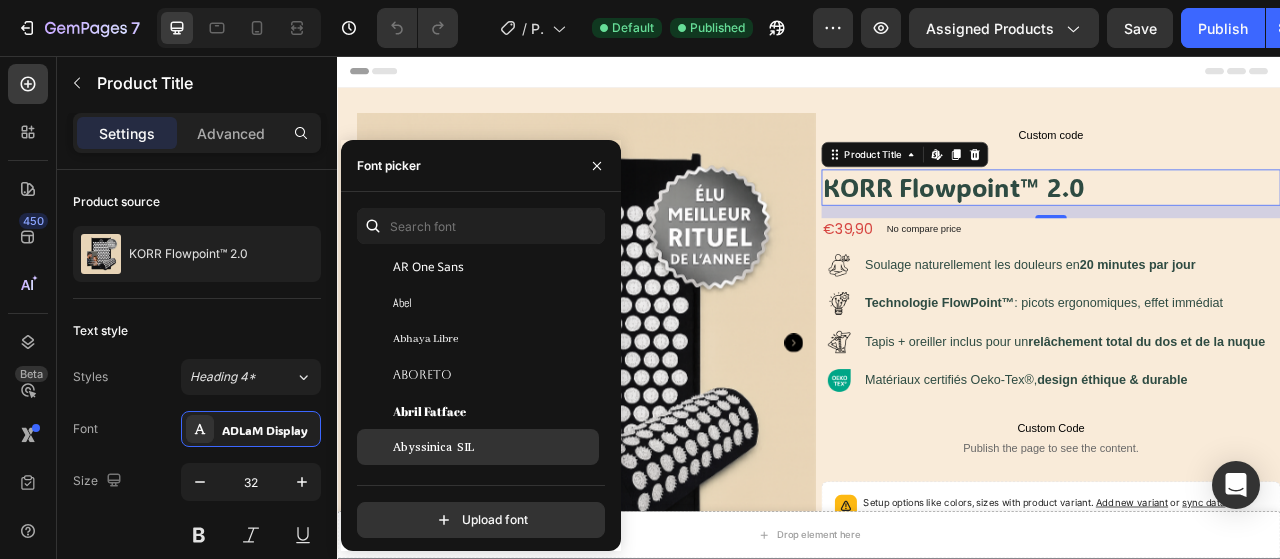 click on "Abyssinica SIL" 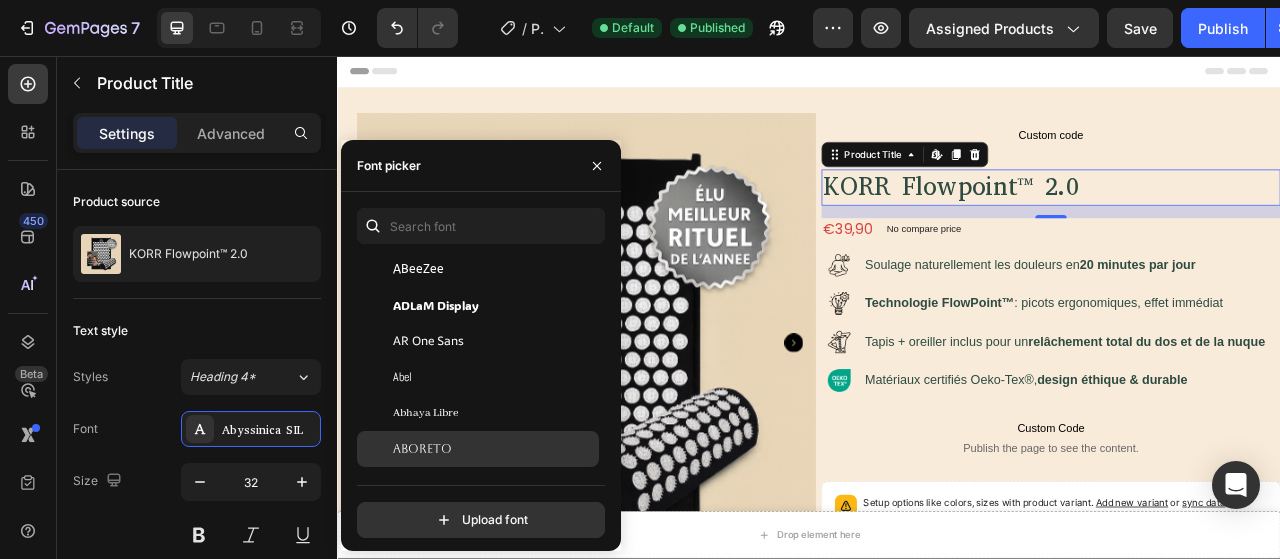 scroll, scrollTop: 244, scrollLeft: 0, axis: vertical 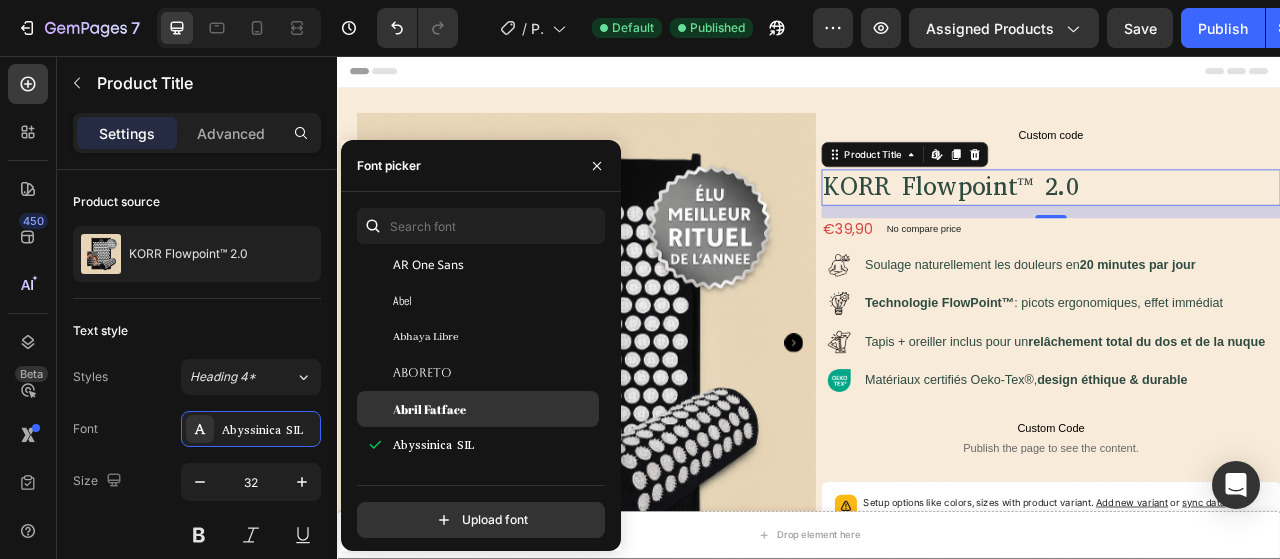click on "Abril Fatface" at bounding box center (494, 409) 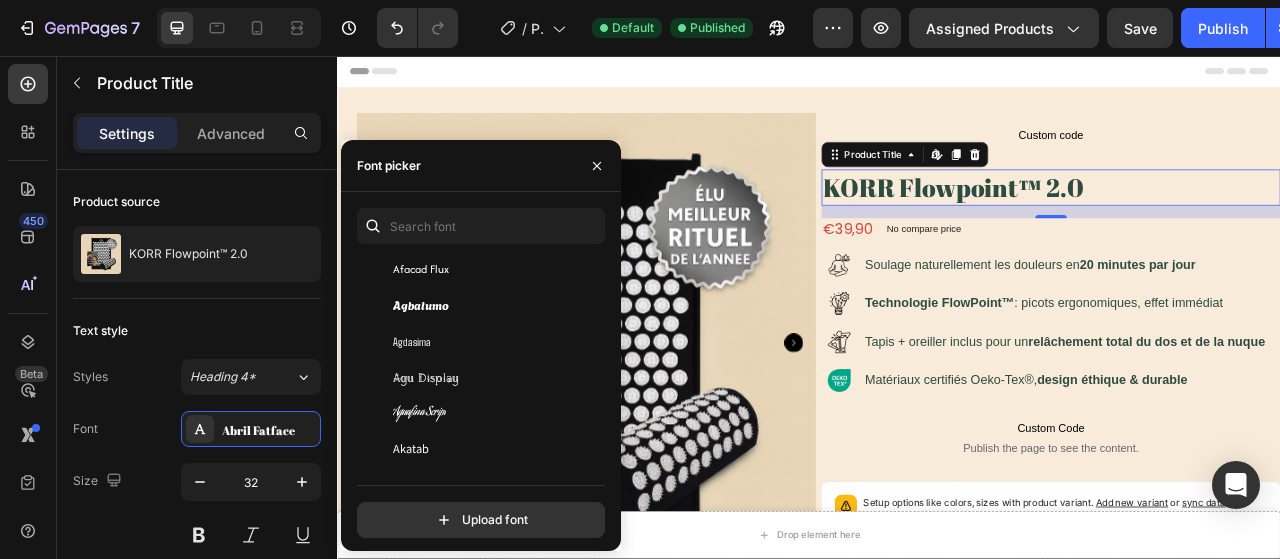 scroll, scrollTop: 829, scrollLeft: 0, axis: vertical 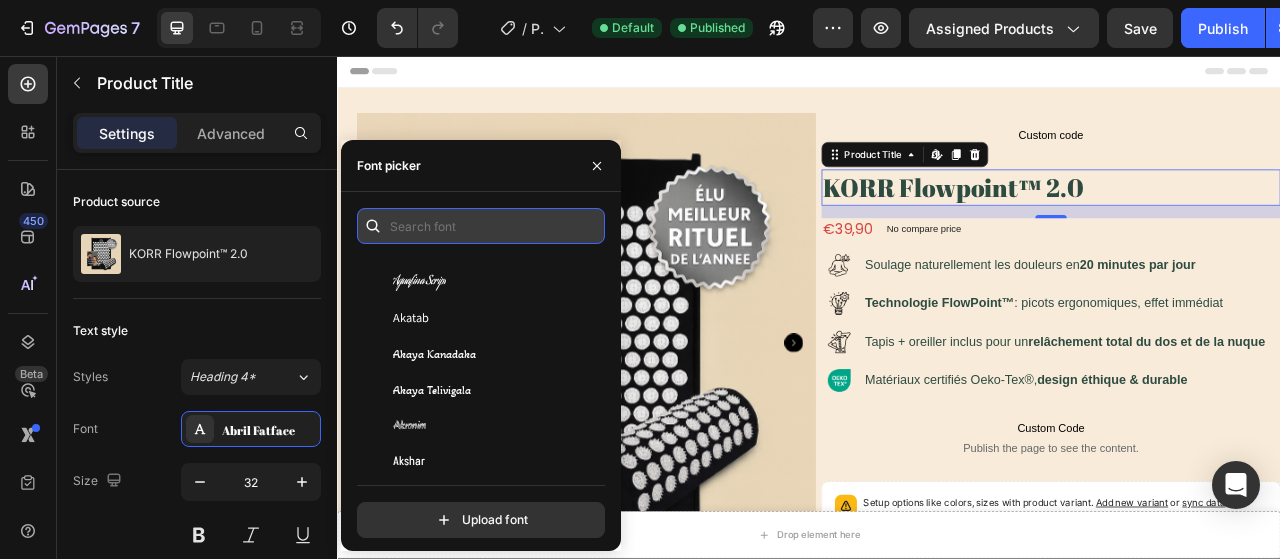 click at bounding box center [481, 226] 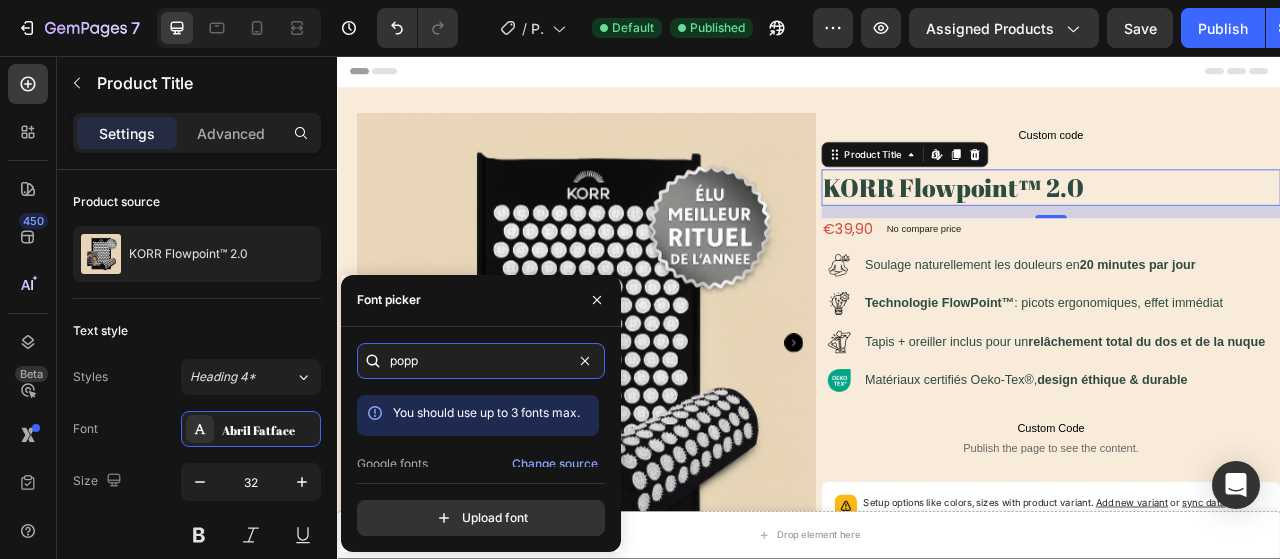 scroll, scrollTop: 48, scrollLeft: 0, axis: vertical 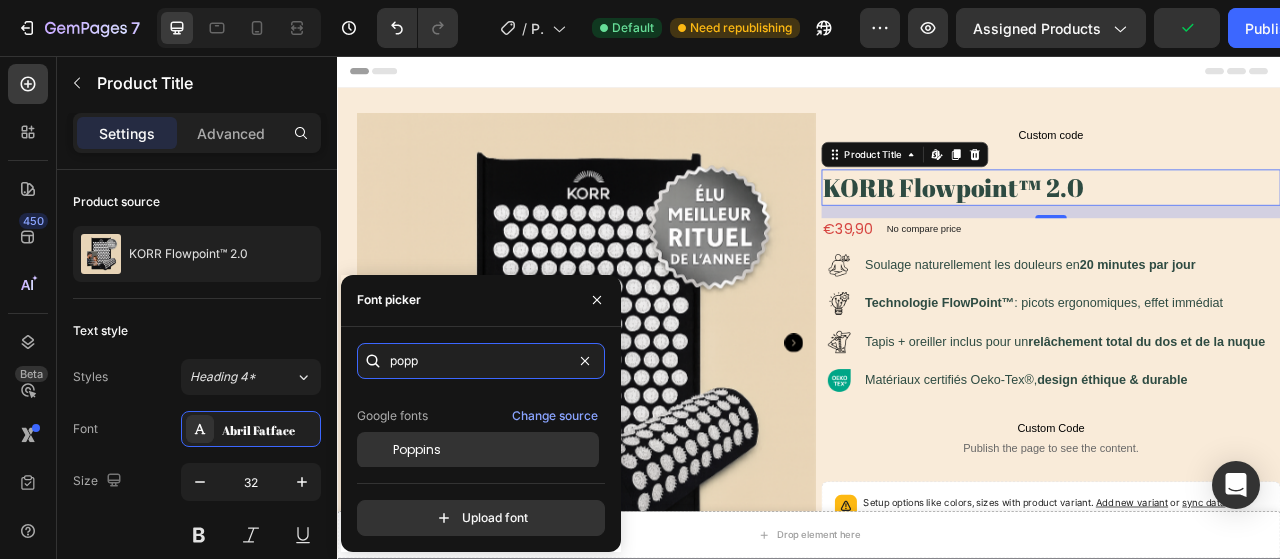 type on "popp" 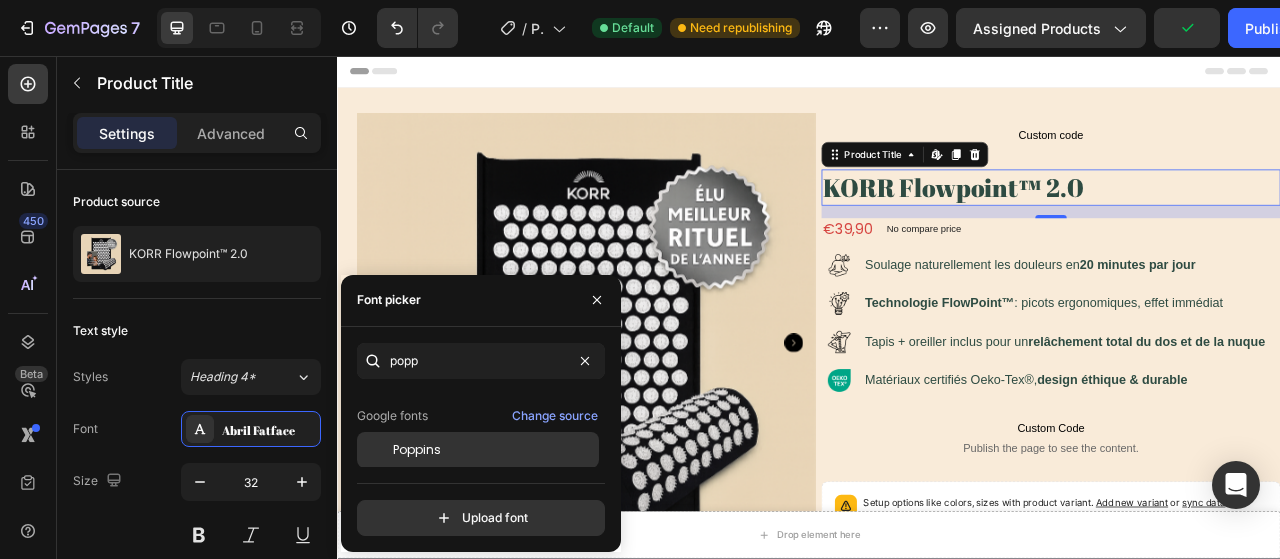 click on "Poppins" at bounding box center [494, 450] 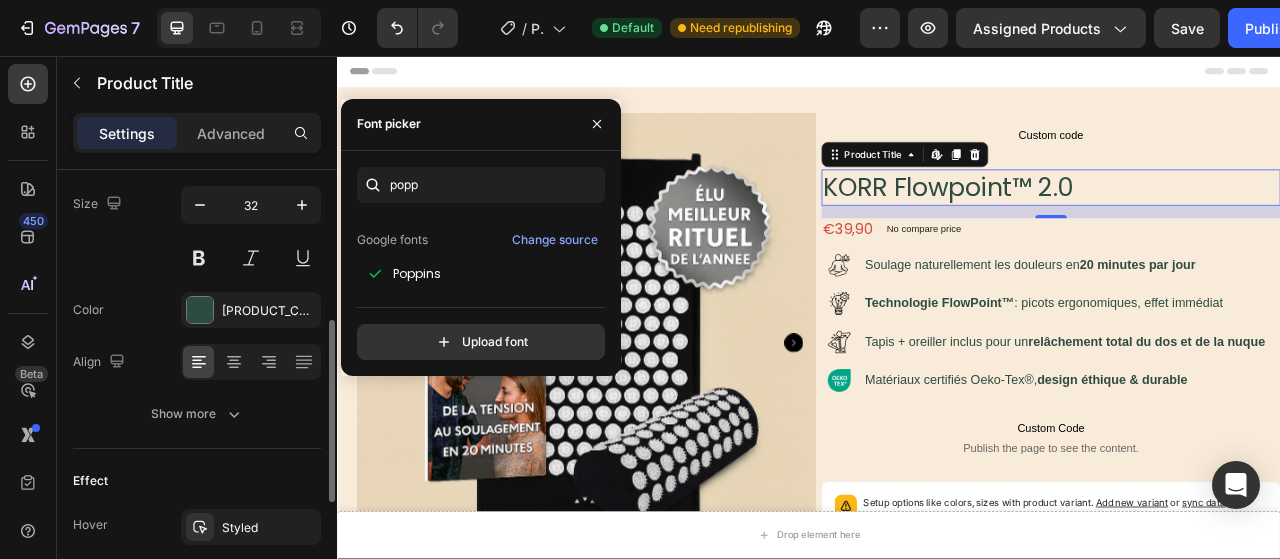 scroll, scrollTop: 354, scrollLeft: 0, axis: vertical 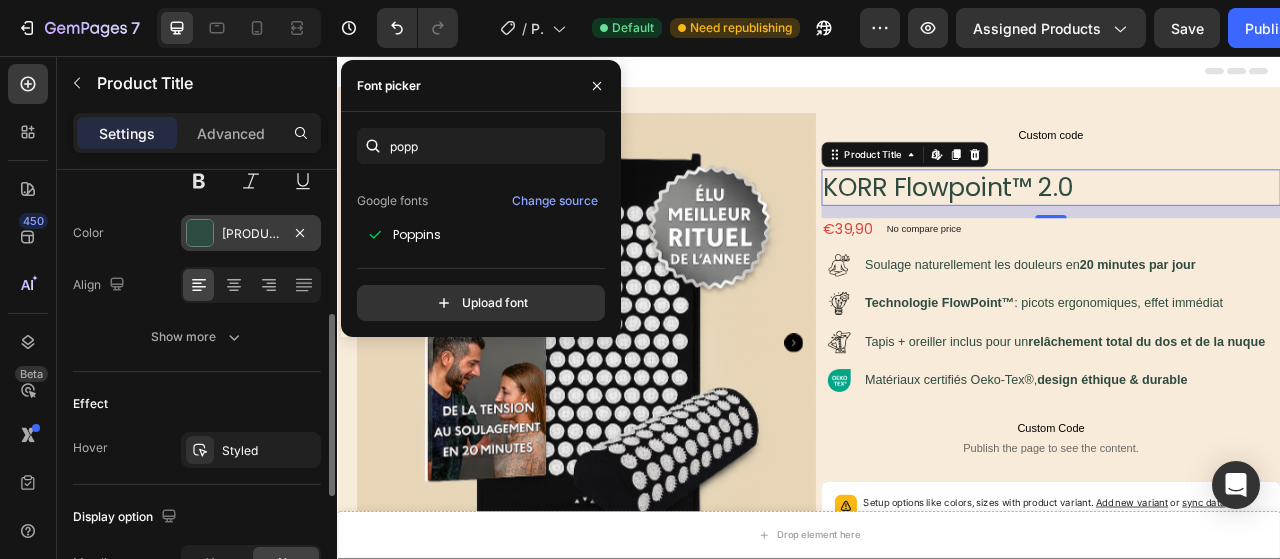 click on "2E4B42" at bounding box center [251, 234] 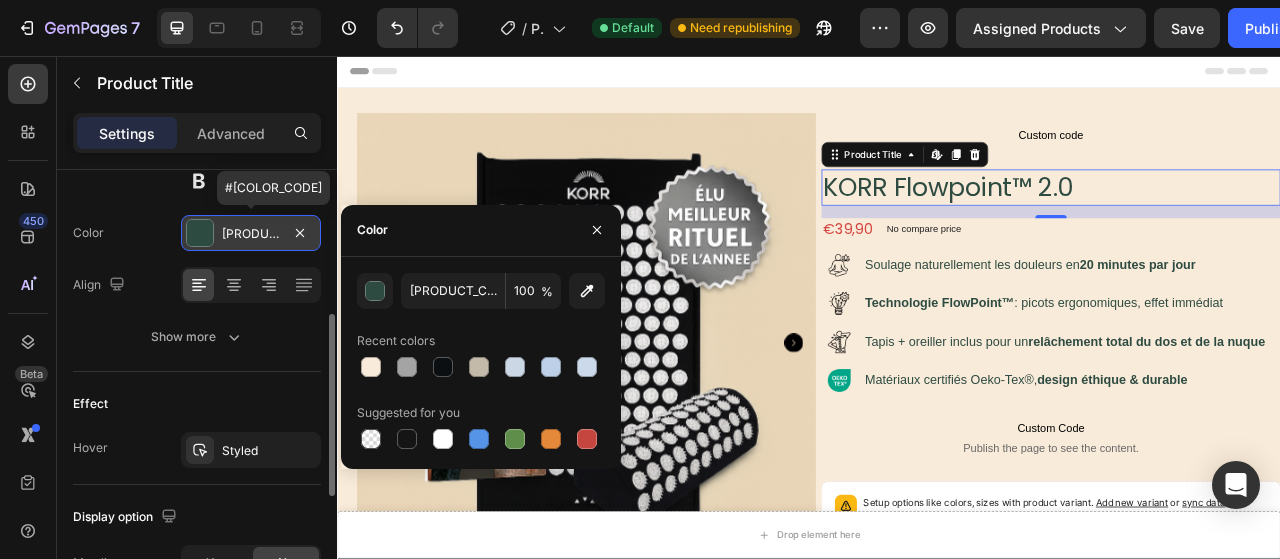 click on "2E4B42" at bounding box center [251, 234] 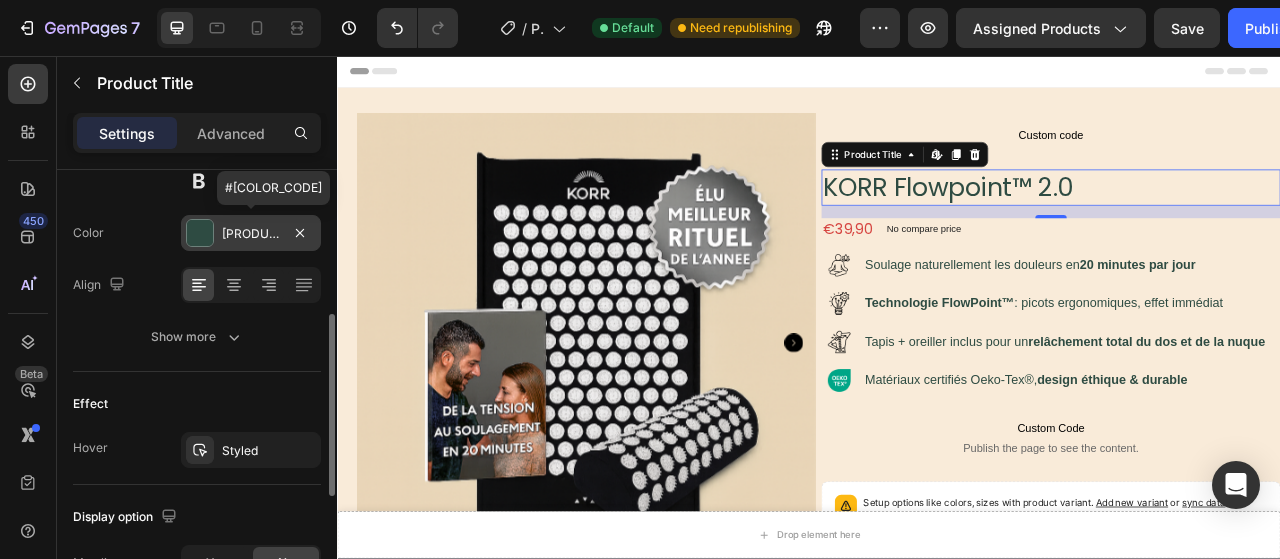 click on "2E4B42" at bounding box center [251, 234] 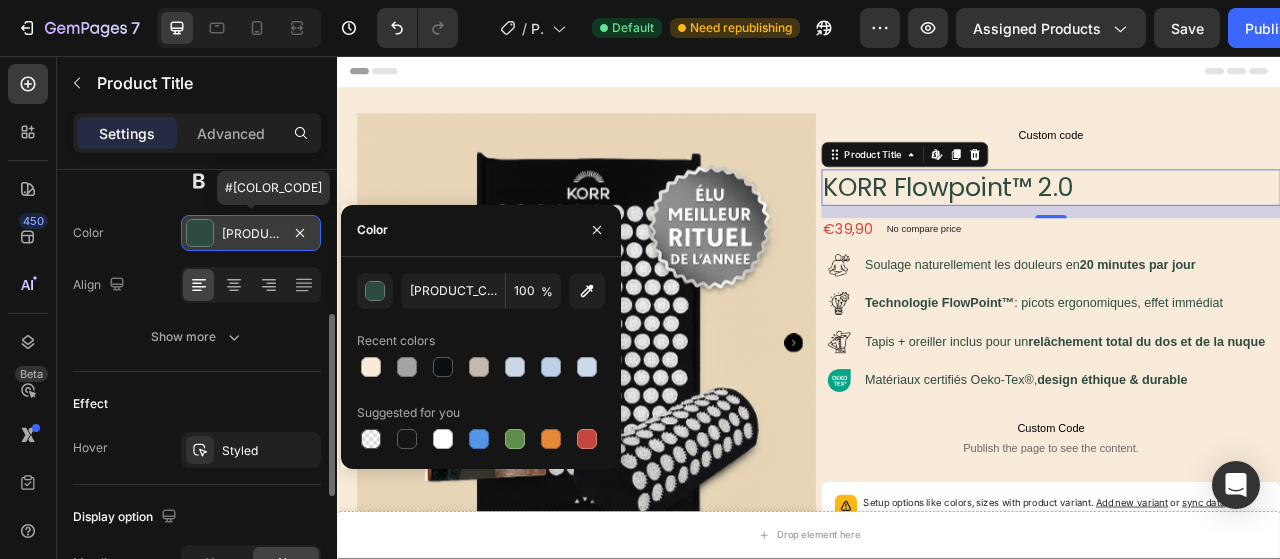 click on "2E4B42" at bounding box center [251, 234] 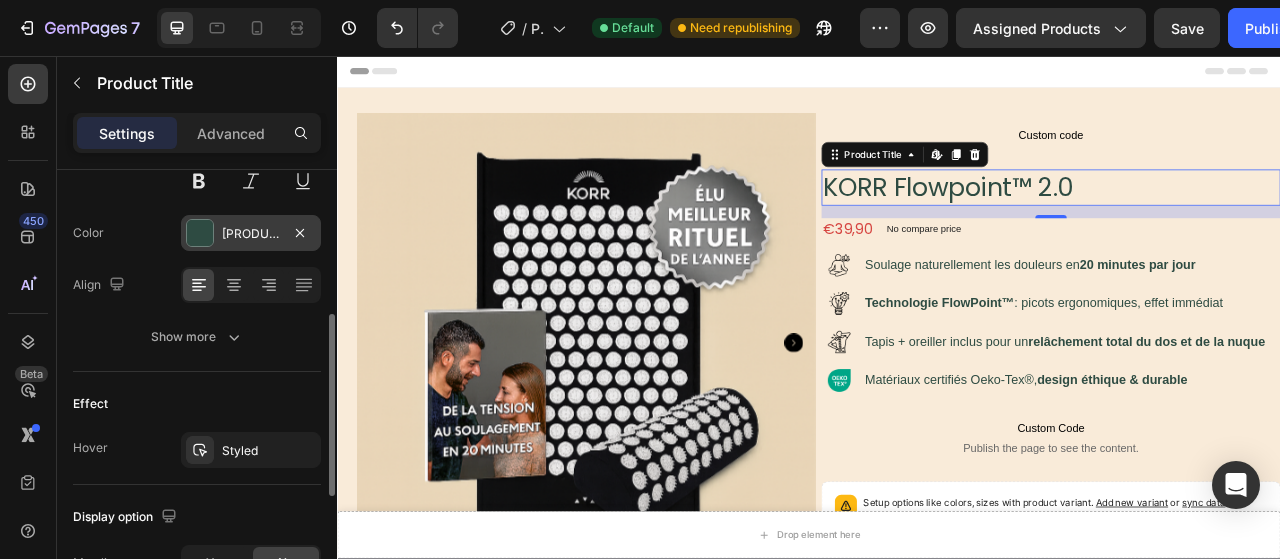 click on "2E4B42" at bounding box center [251, 234] 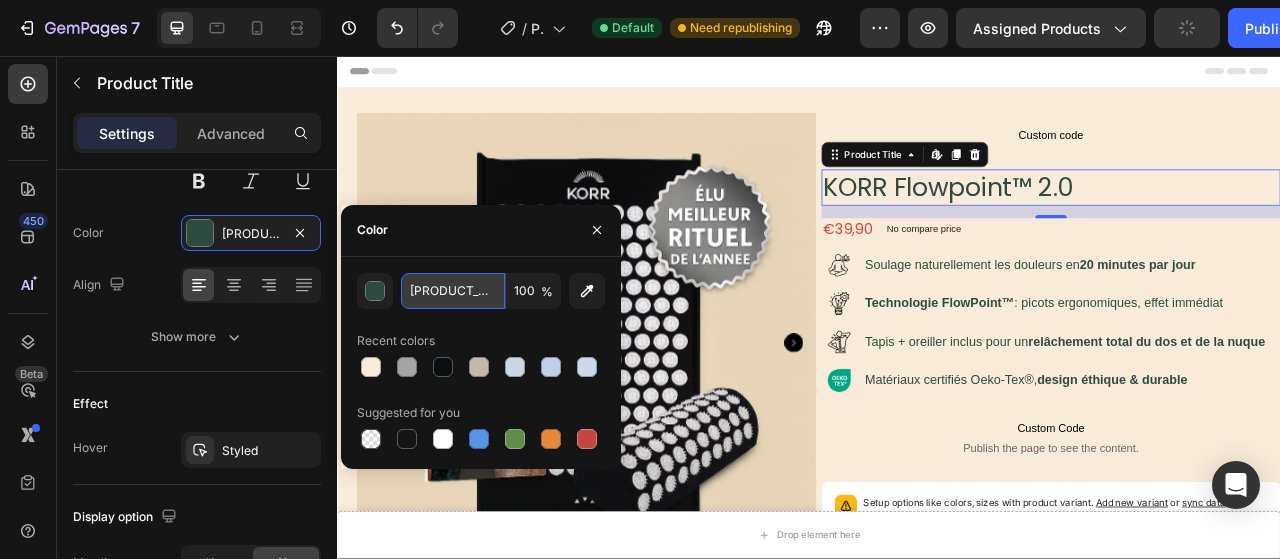 click on "2E4B42" at bounding box center (453, 291) 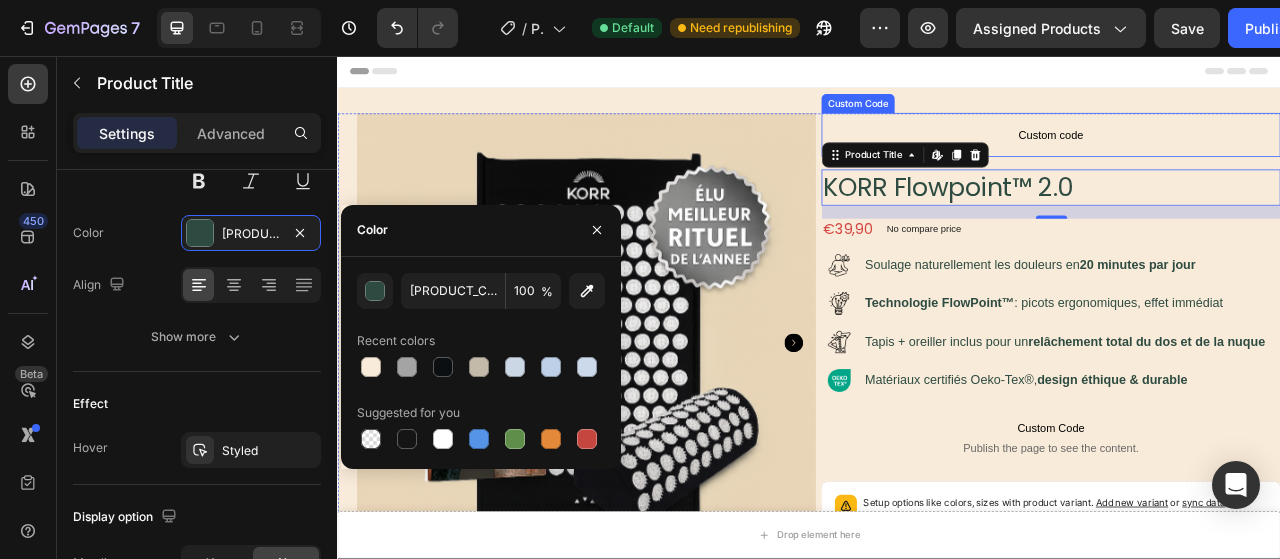 click on "Custom code" at bounding box center (1245, 157) 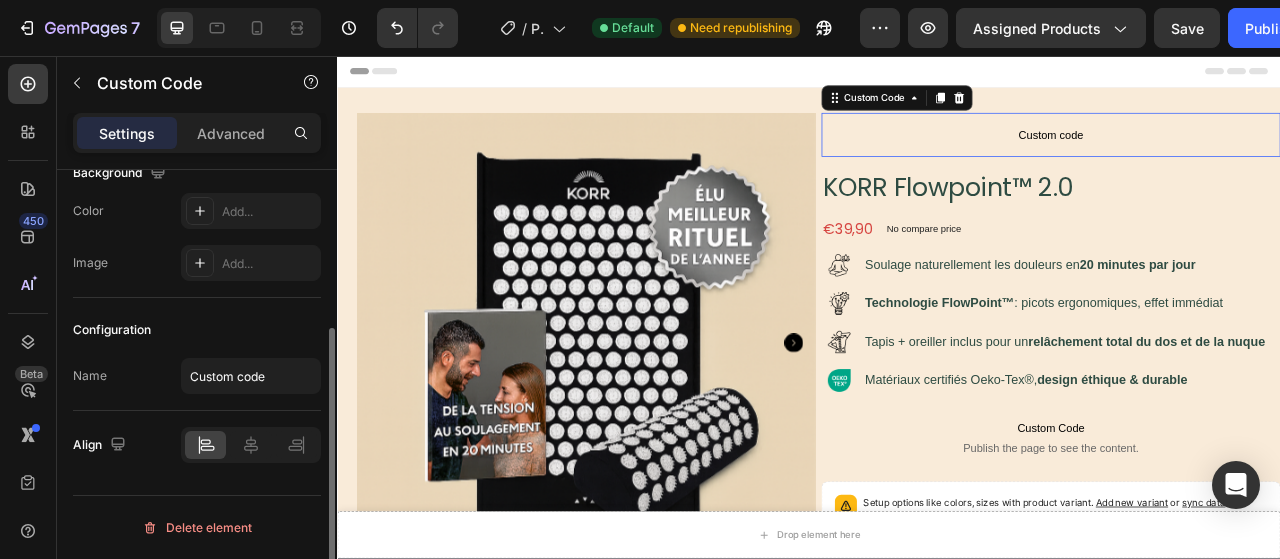 scroll, scrollTop: 0, scrollLeft: 0, axis: both 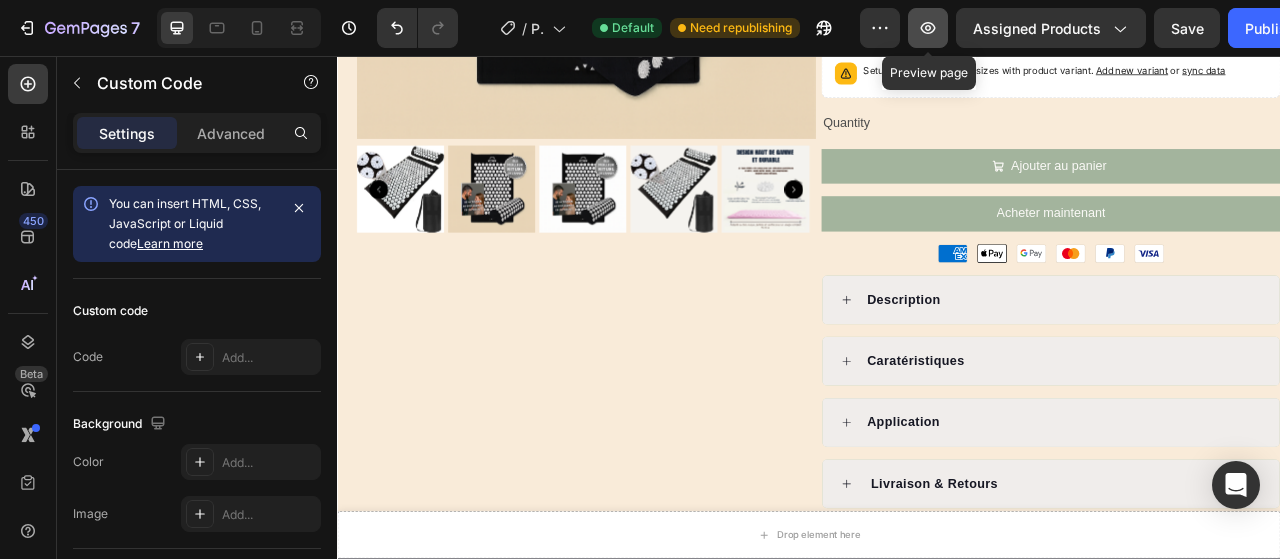 click 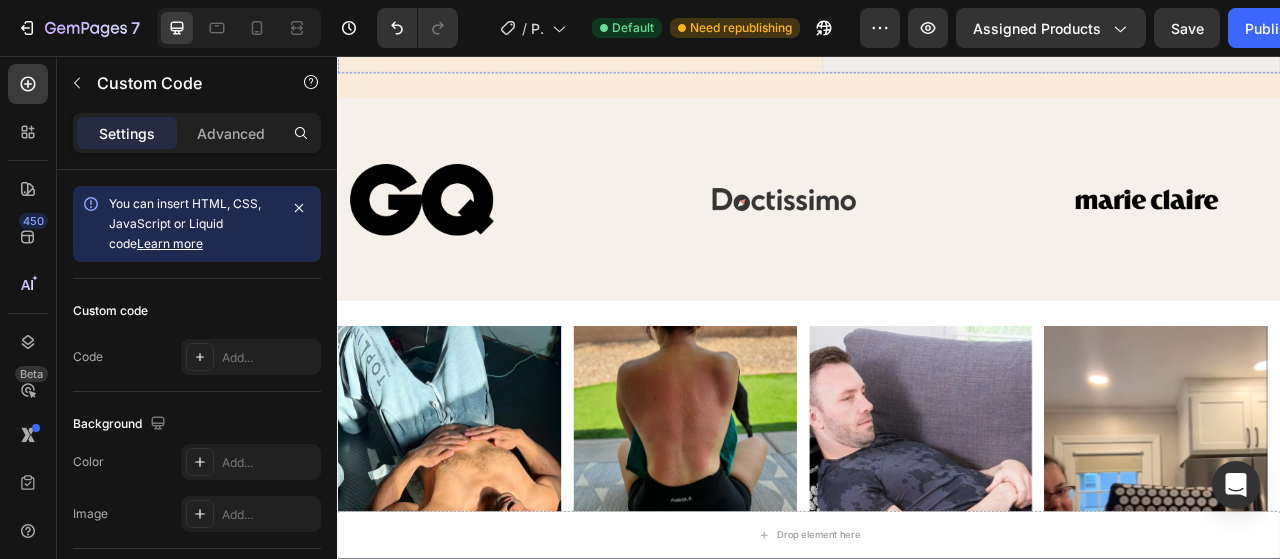 scroll, scrollTop: 1183, scrollLeft: 0, axis: vertical 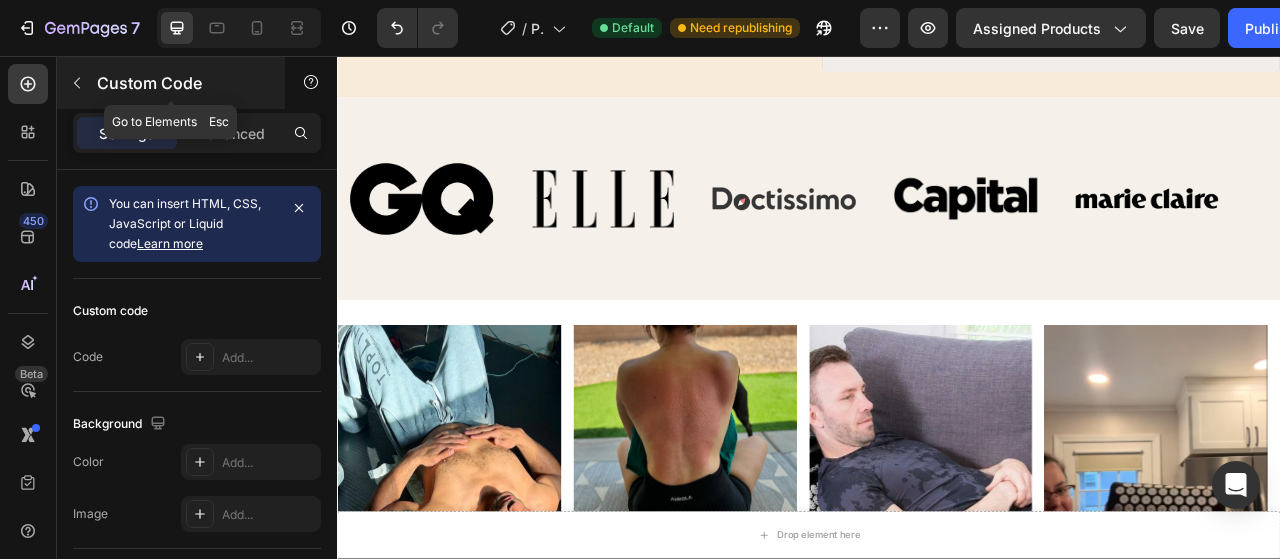 click at bounding box center (77, 83) 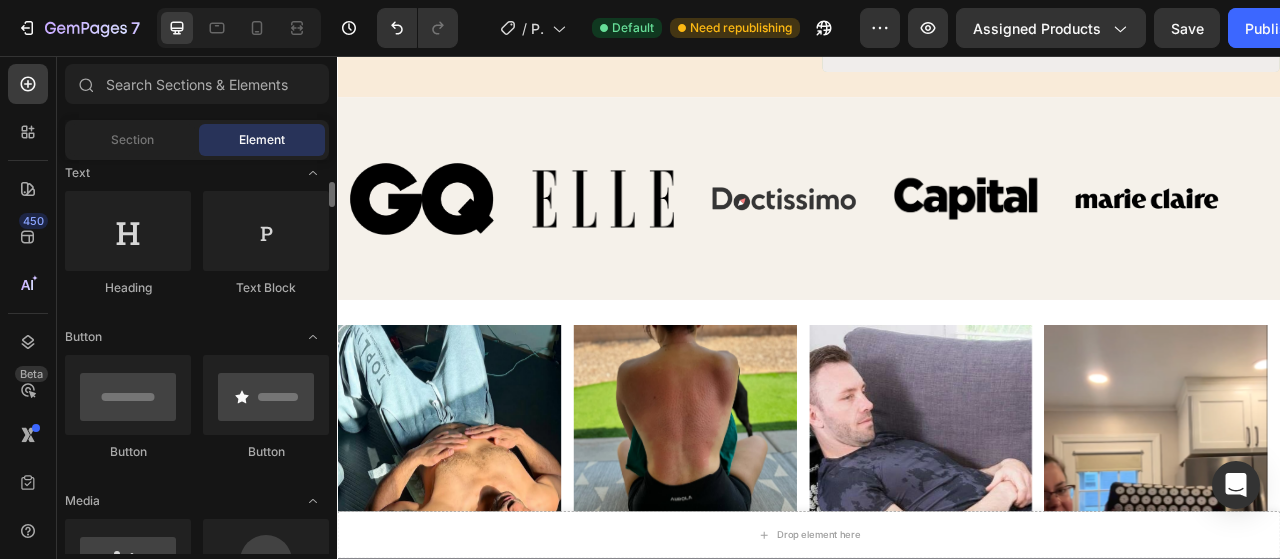 scroll, scrollTop: 306, scrollLeft: 0, axis: vertical 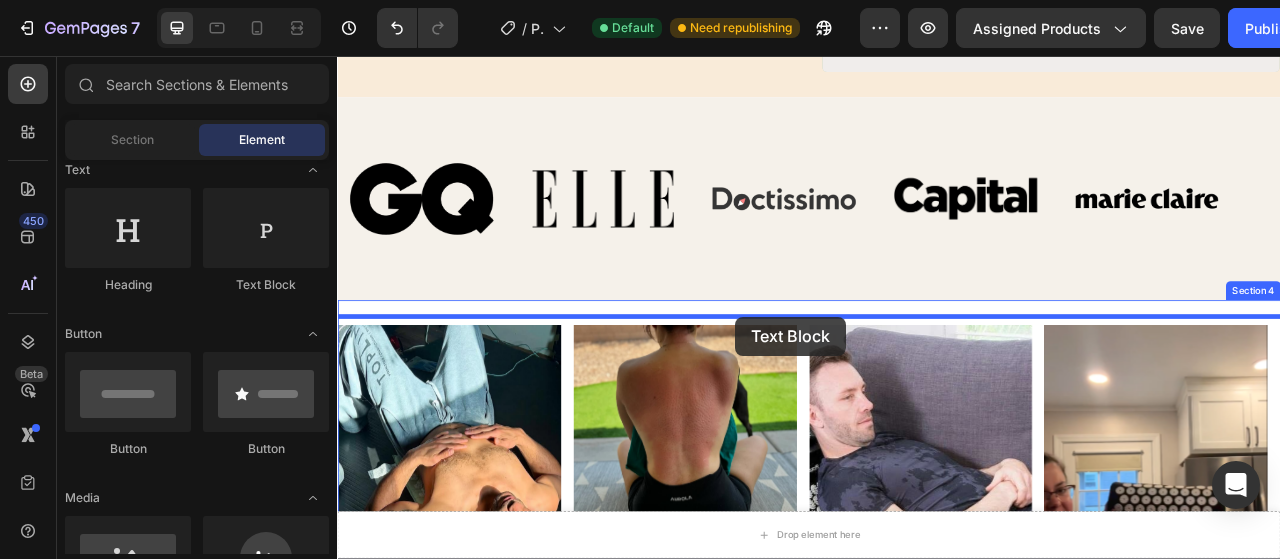 drag, startPoint x: 615, startPoint y: 304, endPoint x: 843, endPoint y: 388, distance: 242.98148 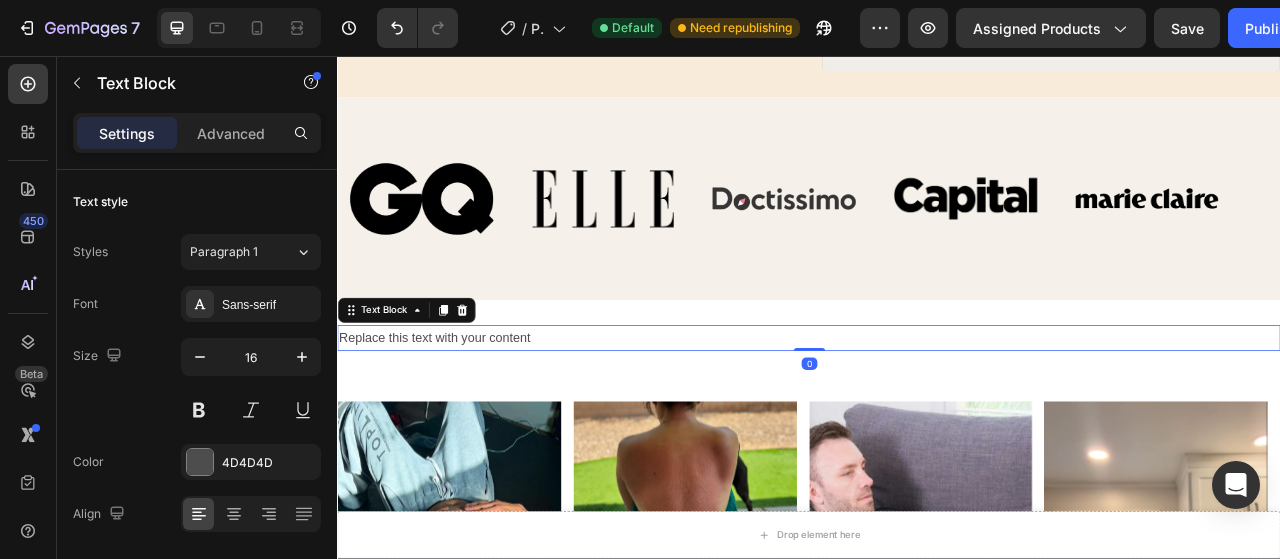 click on "Replace this text with your content" at bounding box center [937, 415] 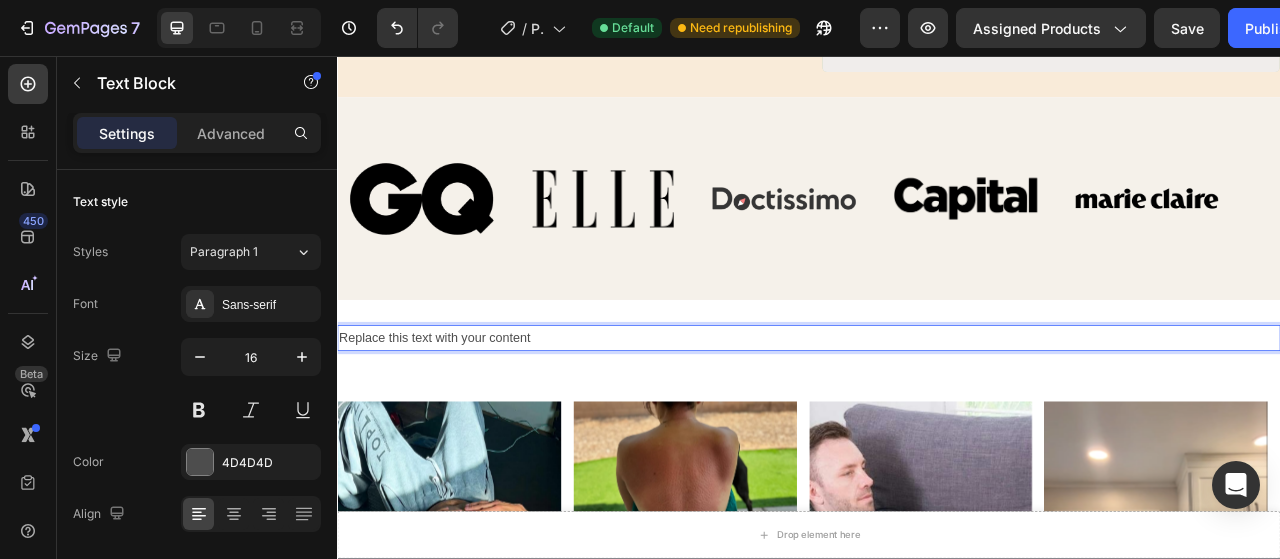 click on "Replace this text with your content" at bounding box center (937, 415) 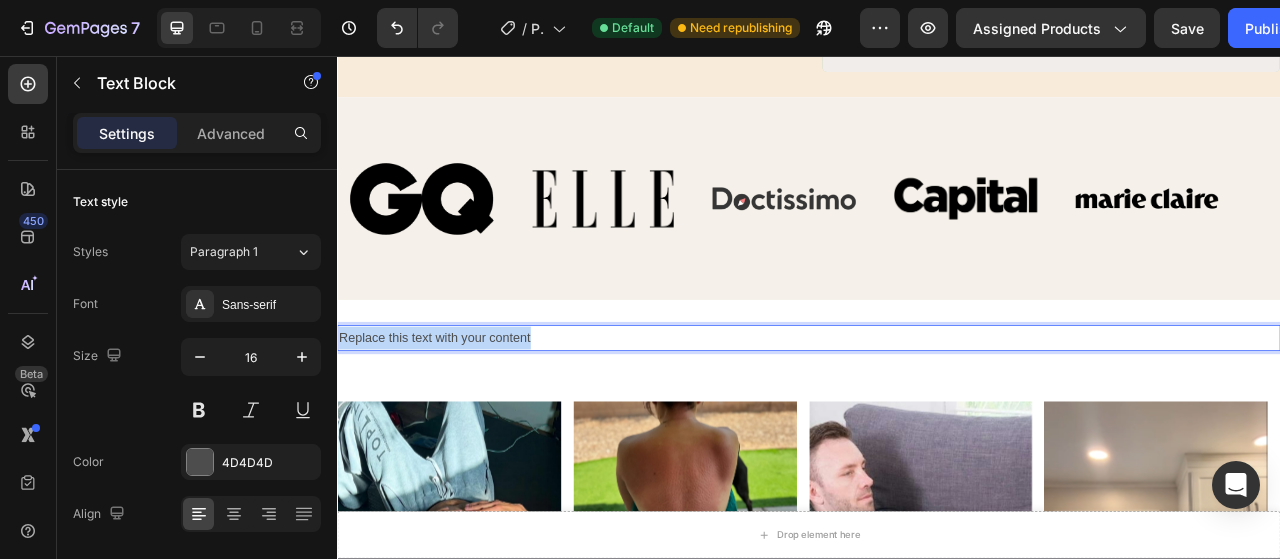 click on "Replace this text with your content" at bounding box center (937, 415) 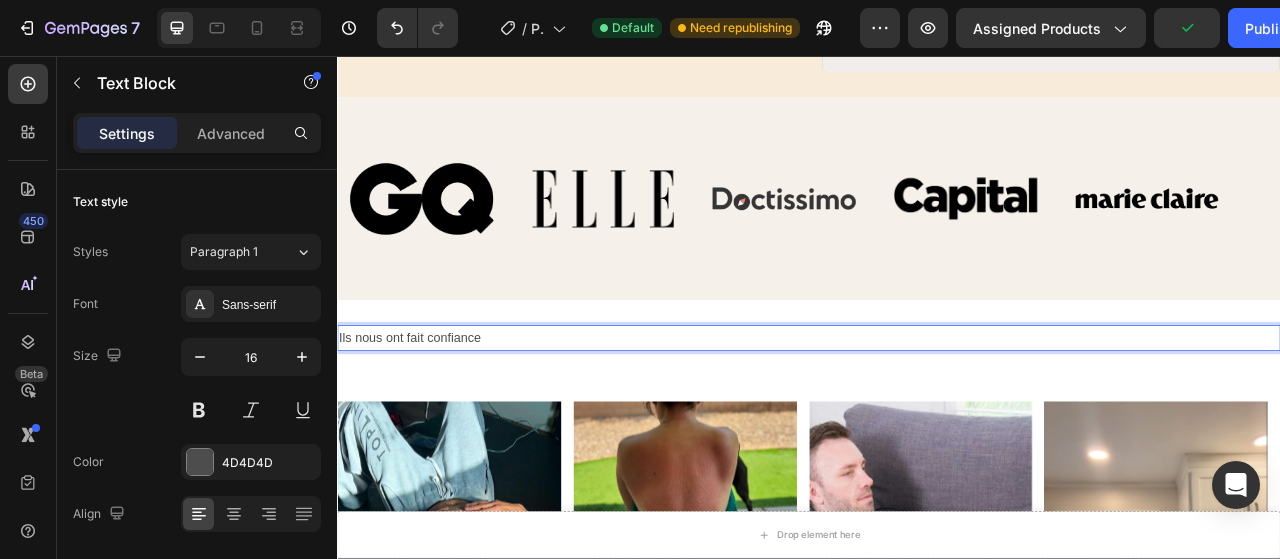 click on "Ils nous ont fait confiance" at bounding box center (937, 415) 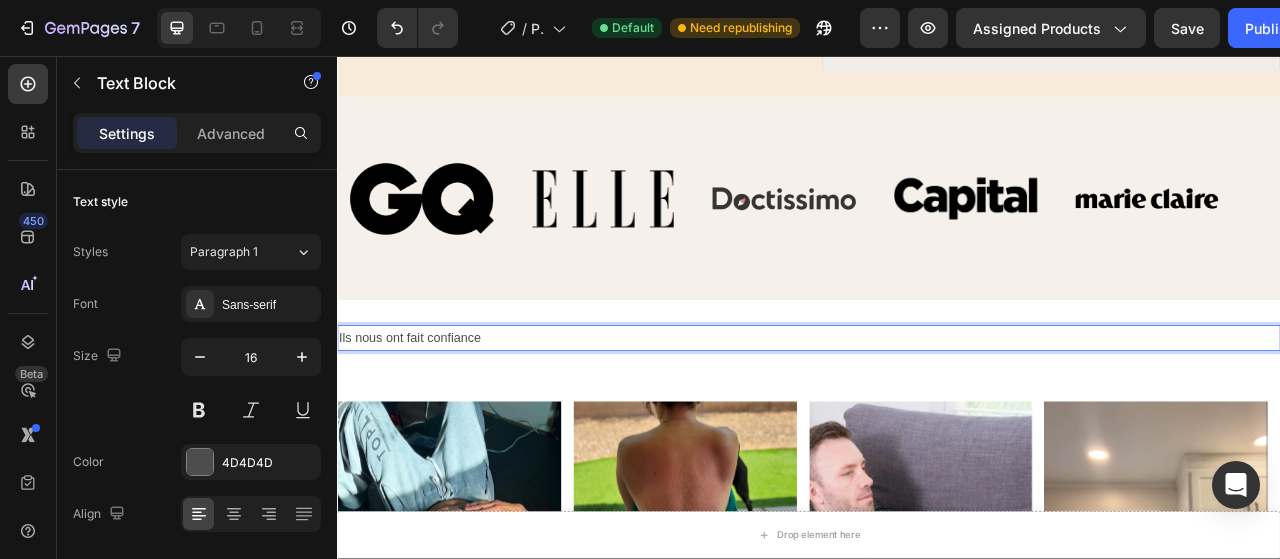click on "Ils nous ont fait confiance" at bounding box center [937, 415] 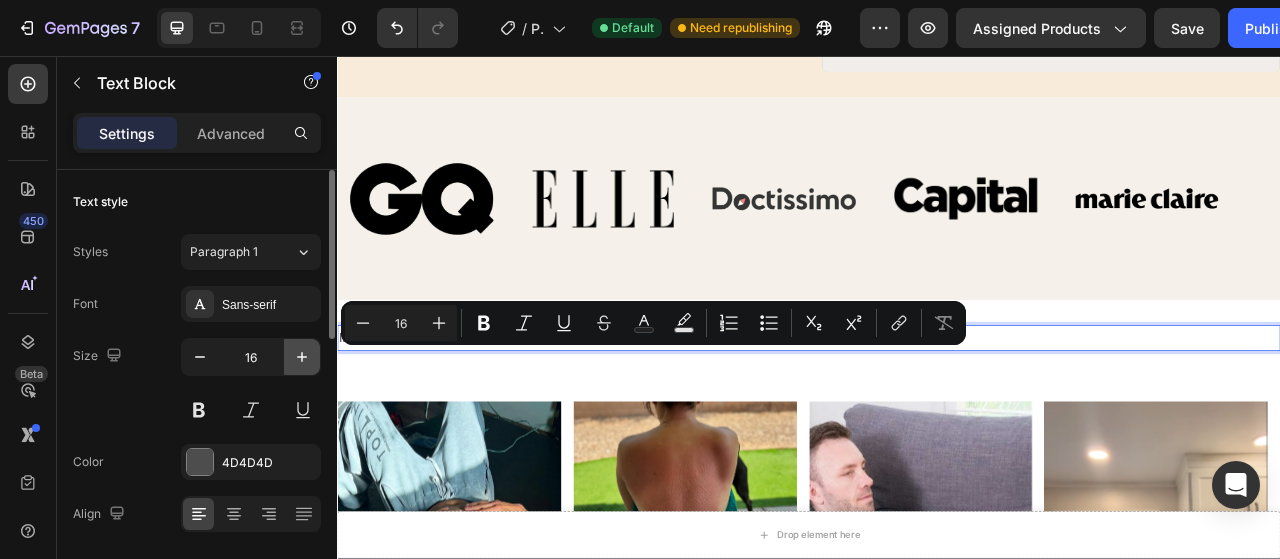 click 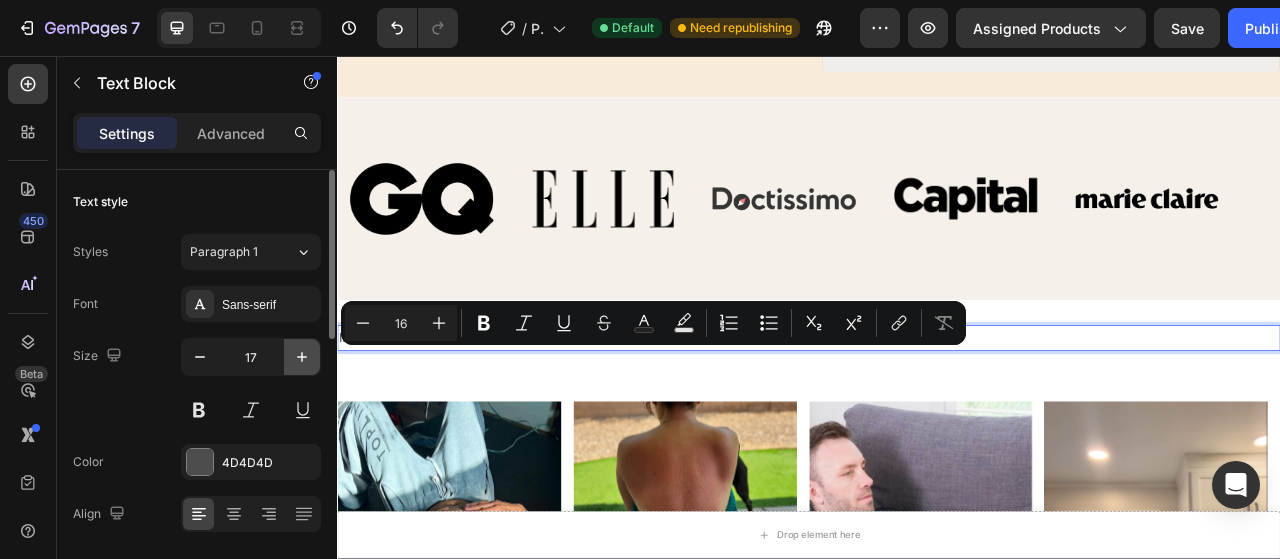 click 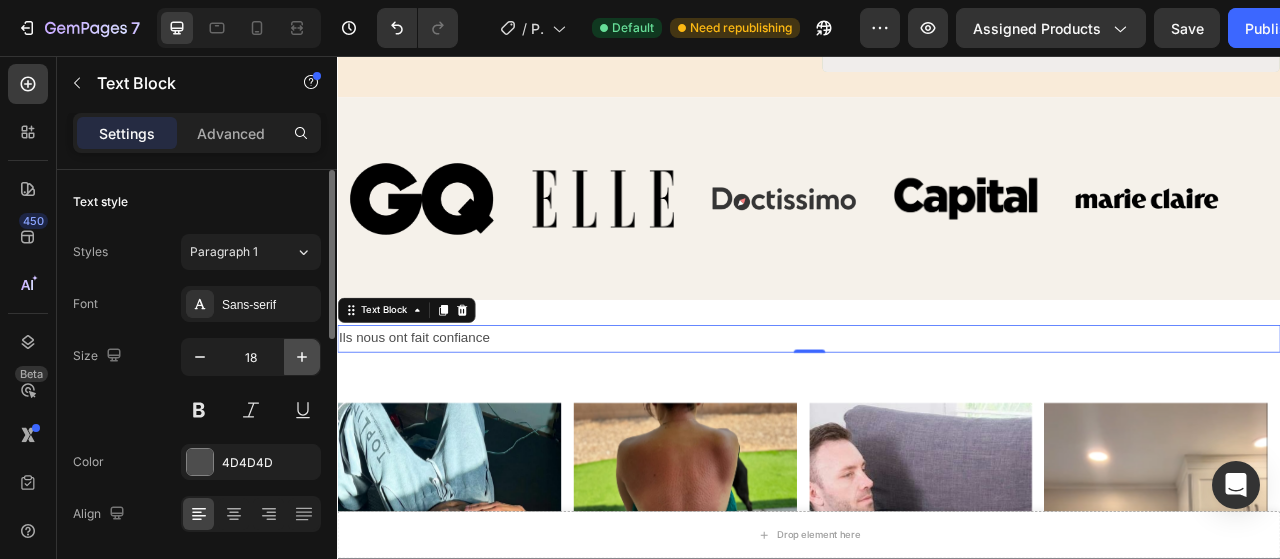 click 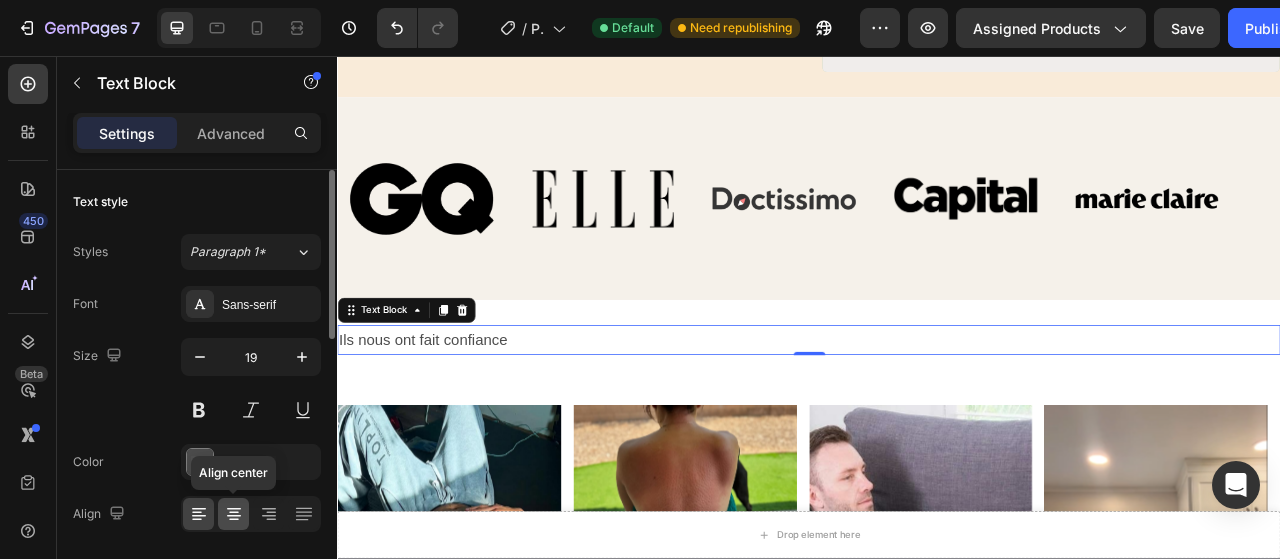 click 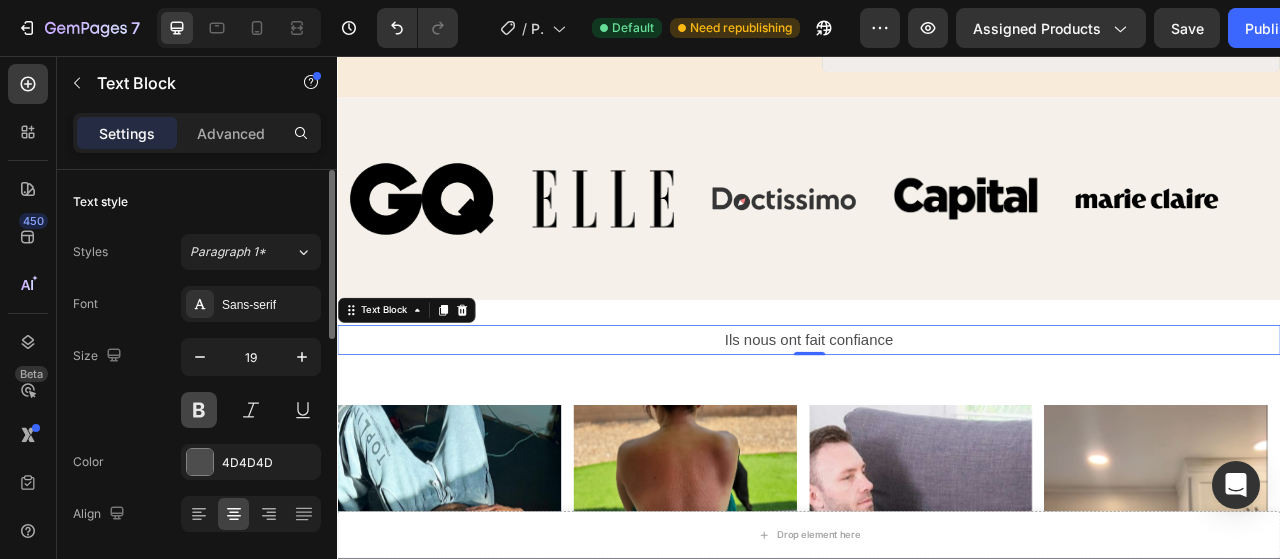 click at bounding box center [199, 410] 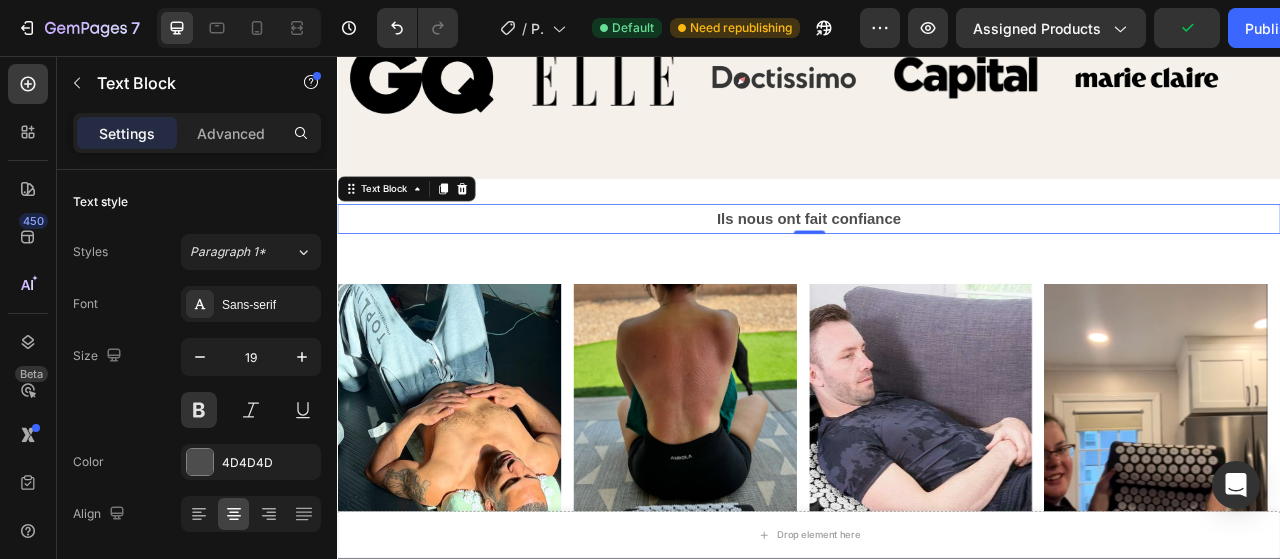 scroll, scrollTop: 1369, scrollLeft: 0, axis: vertical 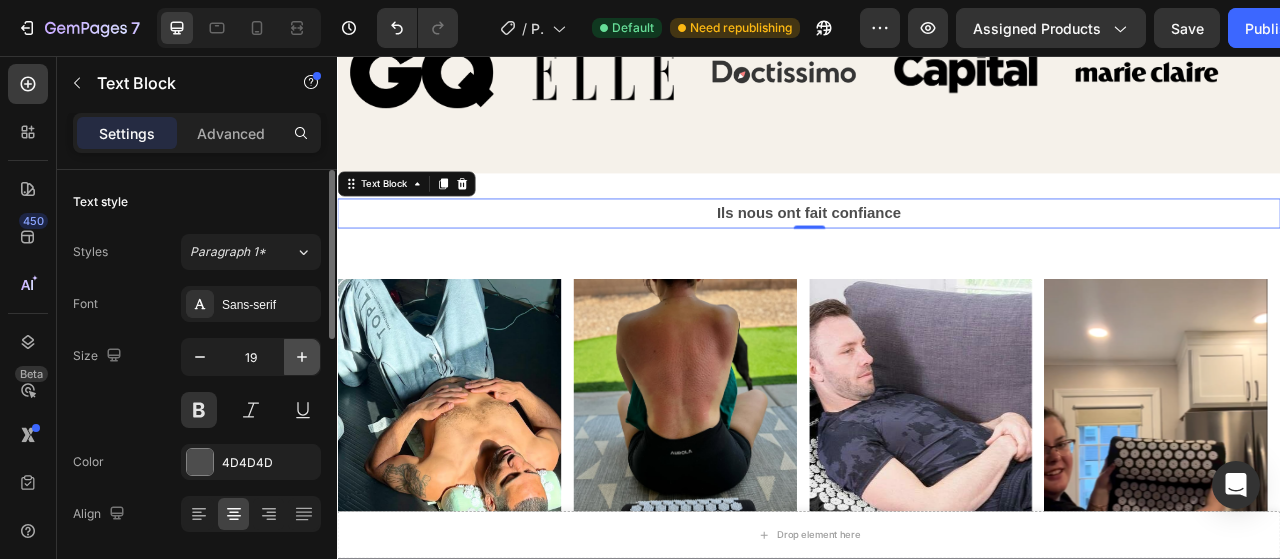 click 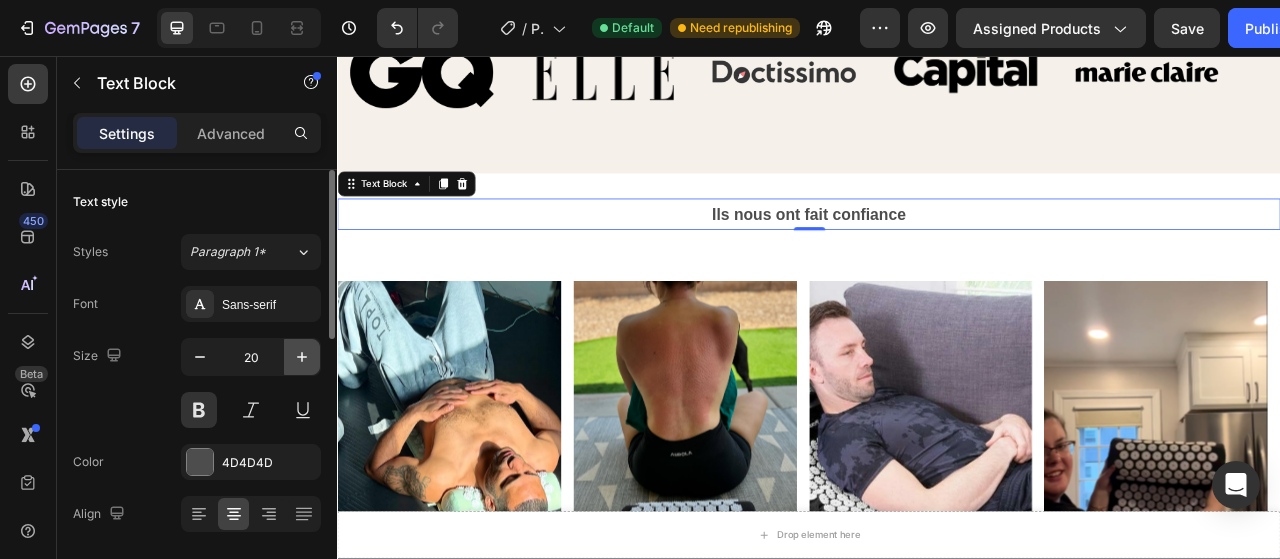 click 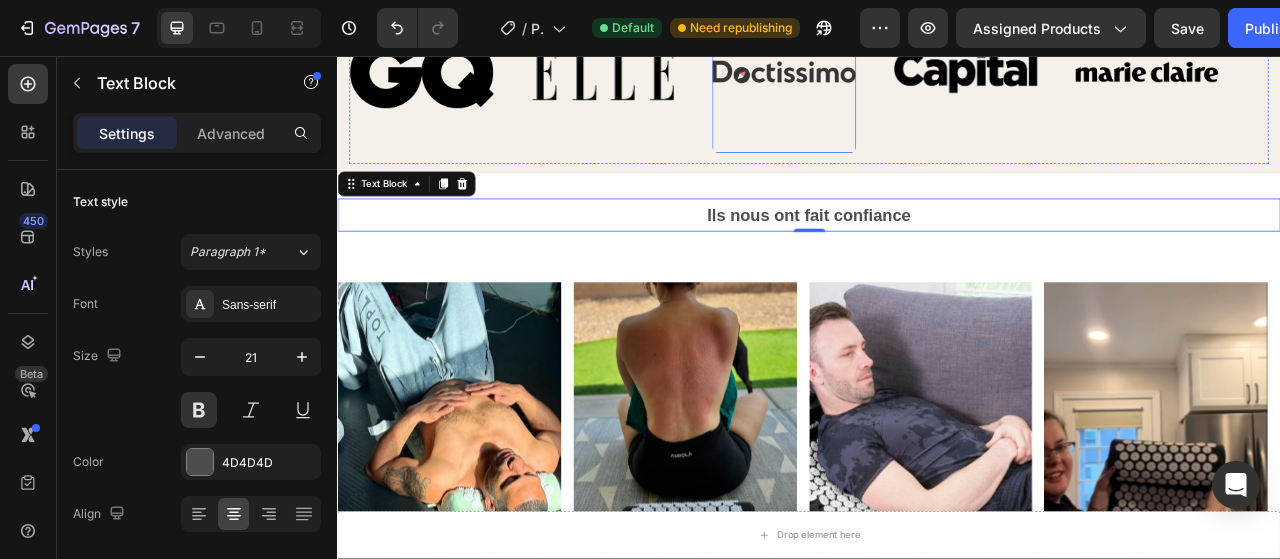 click on "Image" at bounding box center (905, 77) 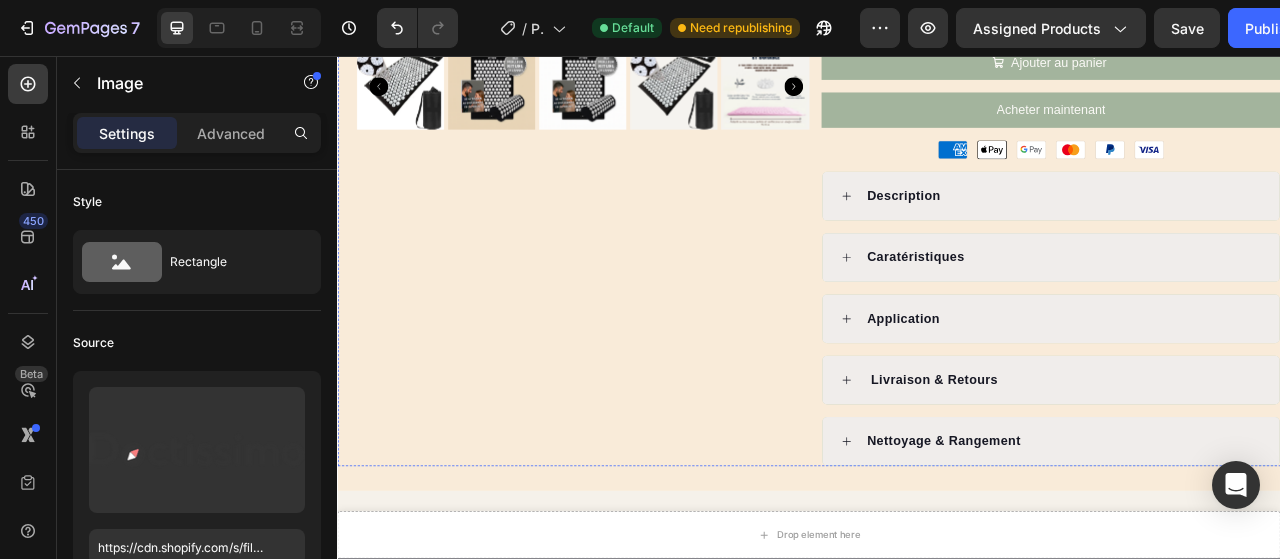 scroll, scrollTop: 738, scrollLeft: 0, axis: vertical 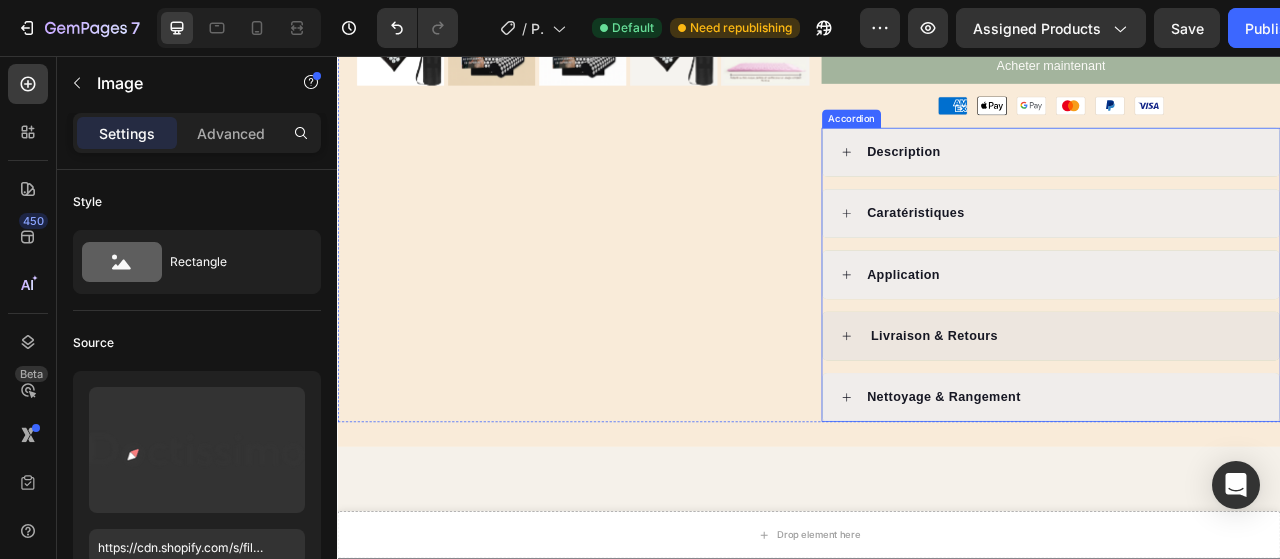 click on "Livraison & Retours" at bounding box center [1260, 413] 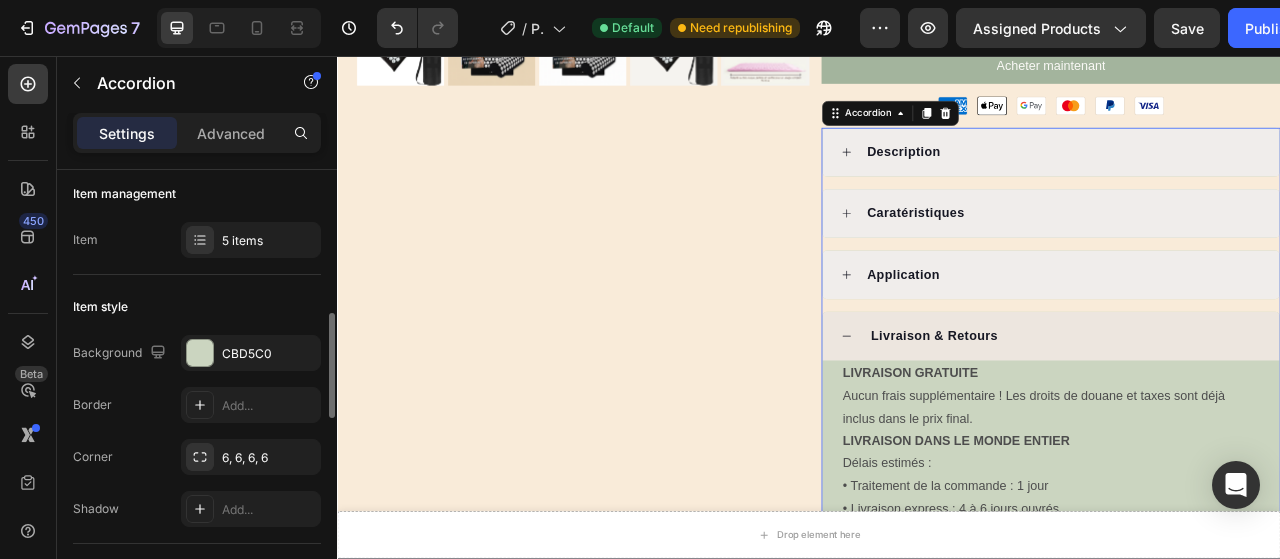 scroll, scrollTop: 0, scrollLeft: 0, axis: both 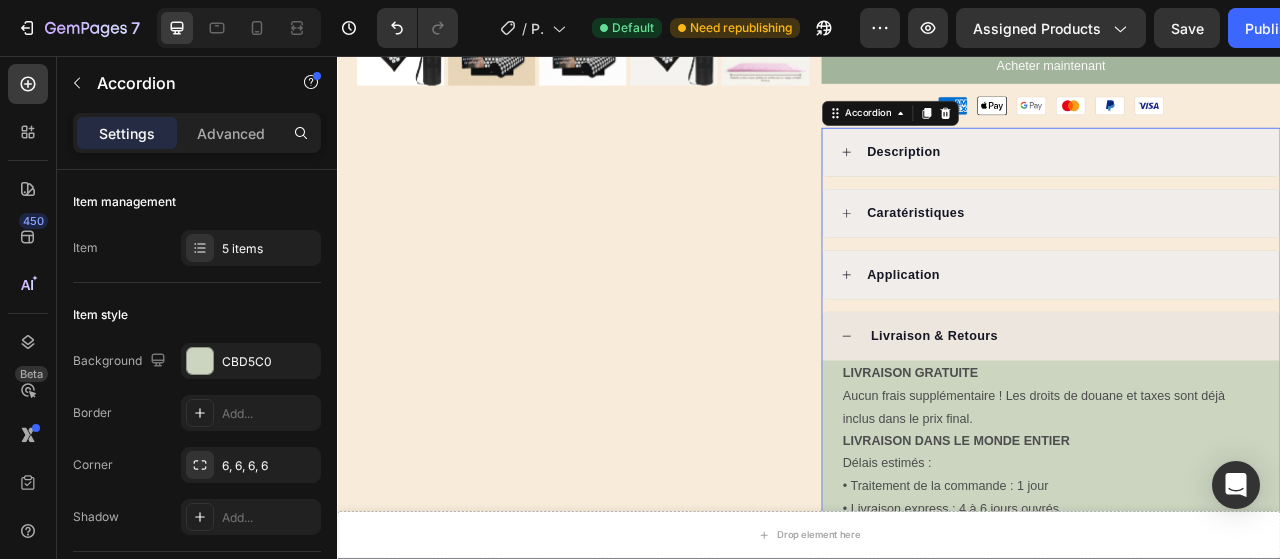click on "Livraison & Retours" at bounding box center [1097, 412] 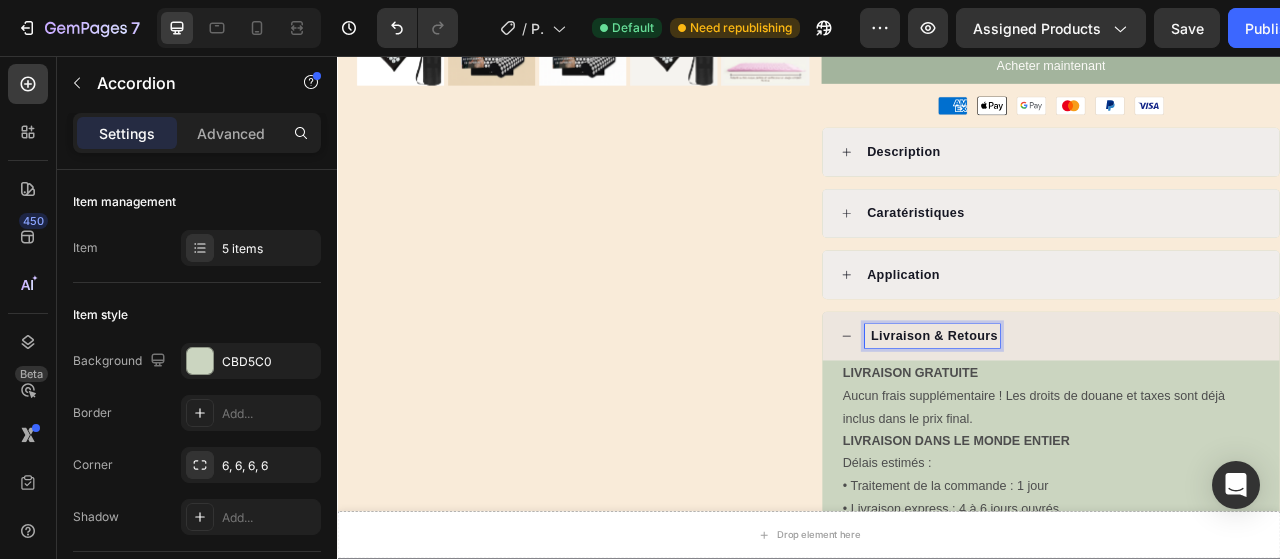 click on "Livraison & Retours" at bounding box center (1097, 412) 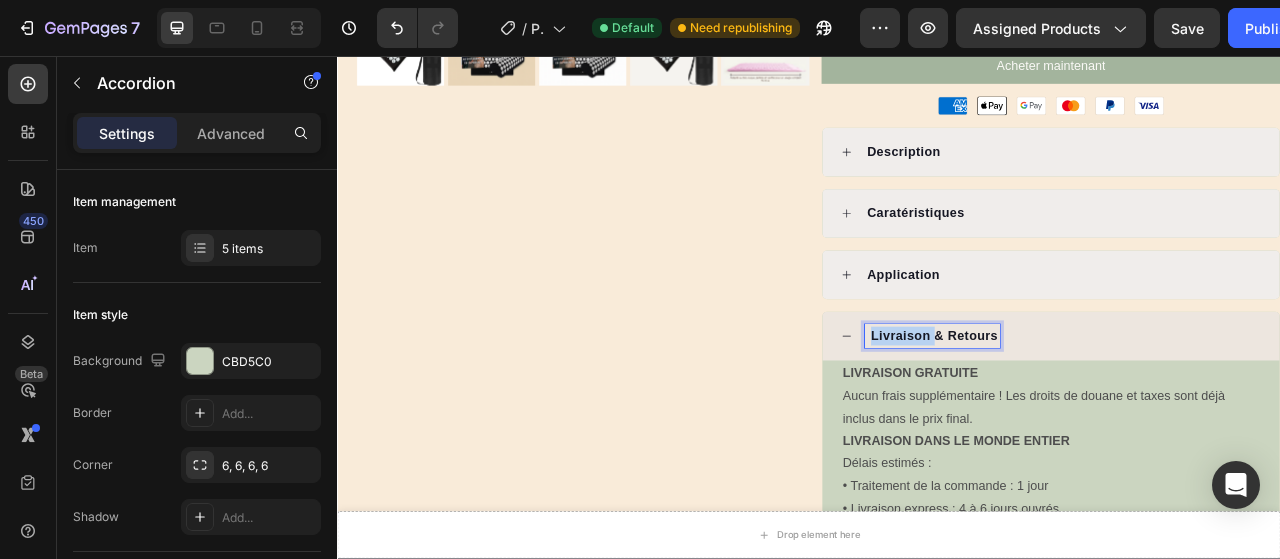 click on "Livraison & Retours" at bounding box center [1097, 412] 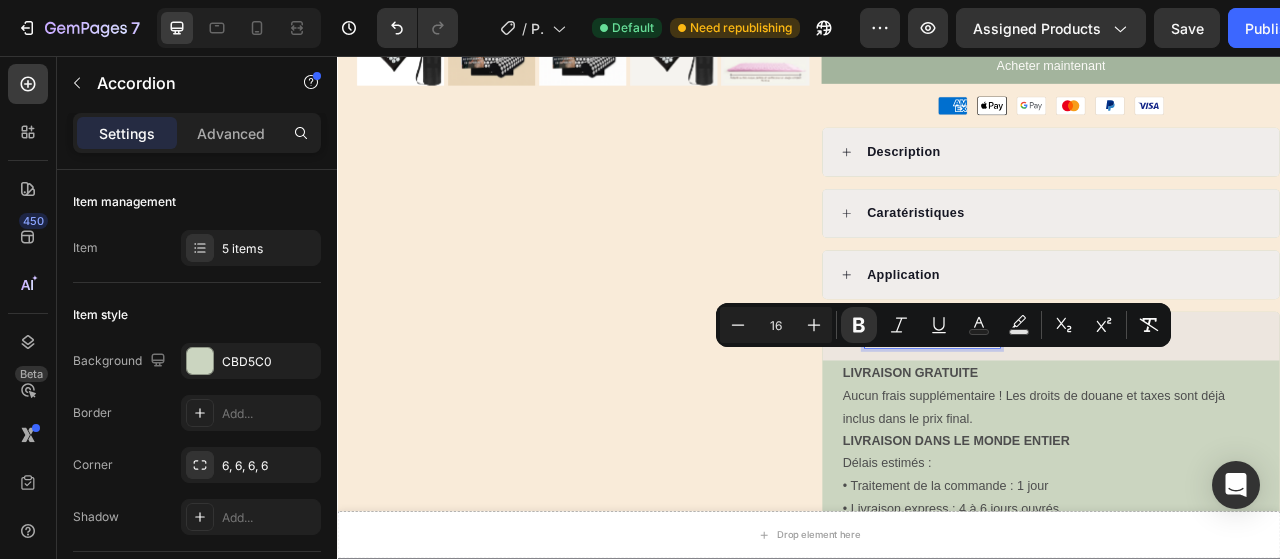 click on "Livraison & Retours" at bounding box center (1097, 412) 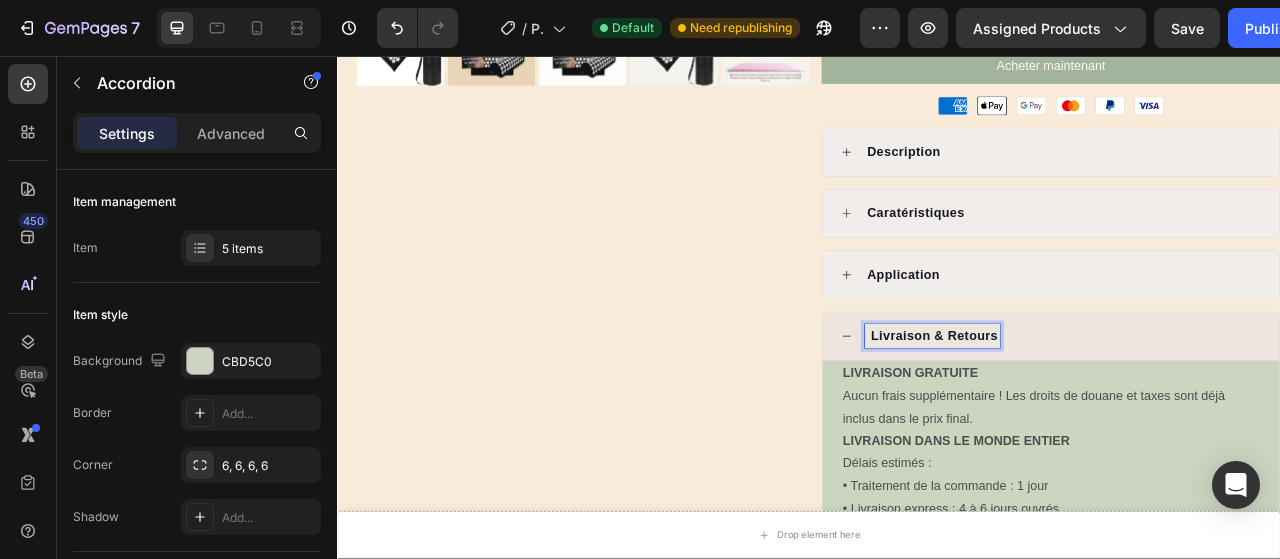 click on "Livraison & Retours" at bounding box center (1097, 412) 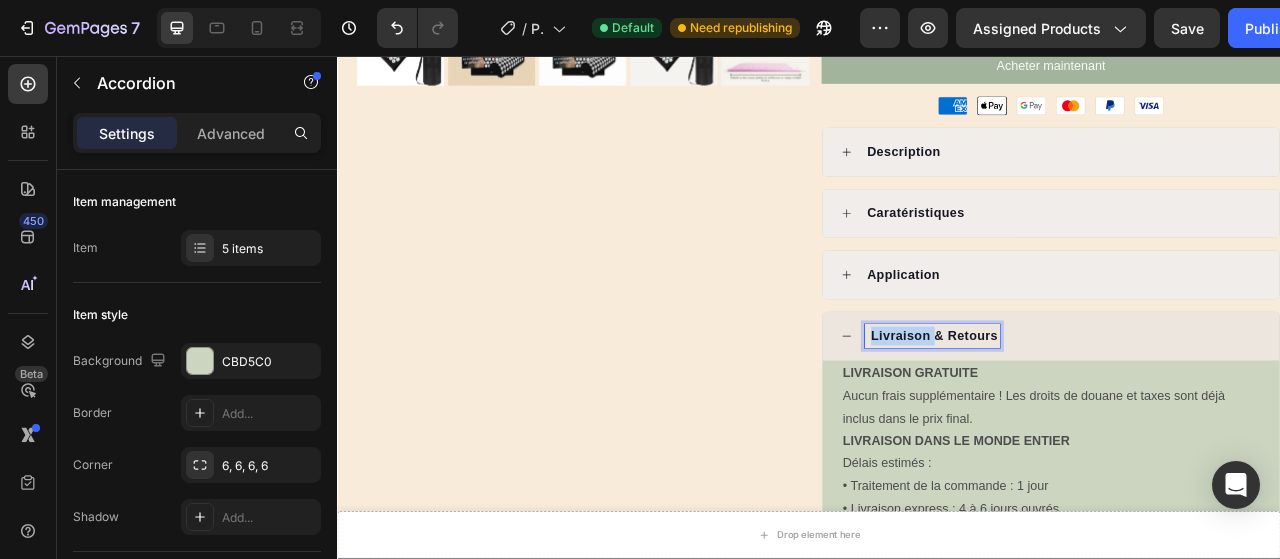 click on "Livraison & Retours" at bounding box center (1097, 412) 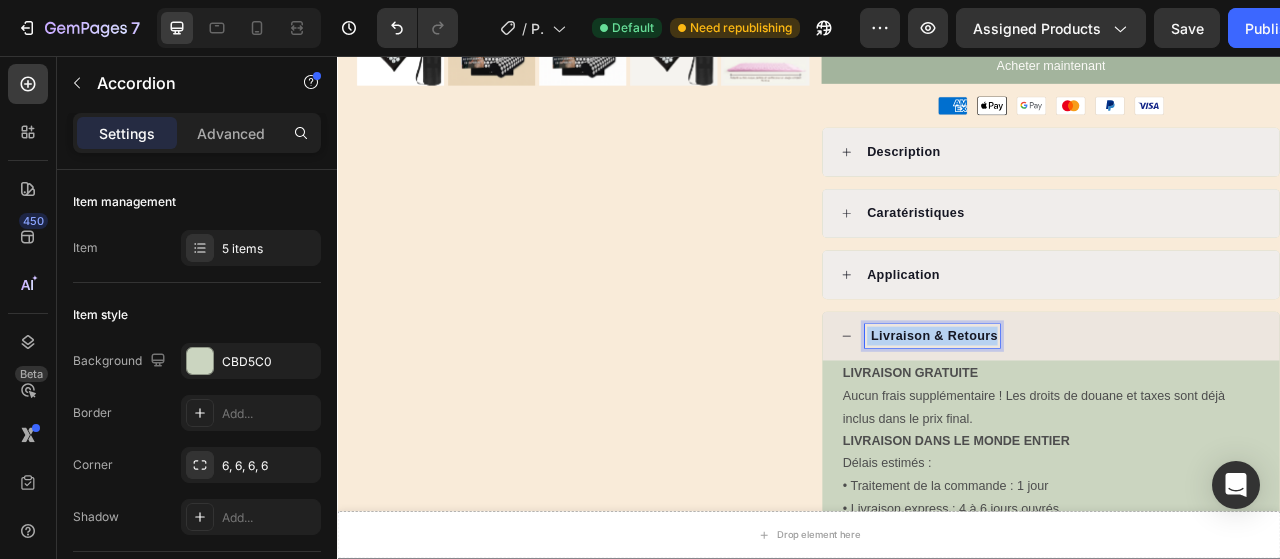 click on "Livraison & Retours" at bounding box center [1097, 412] 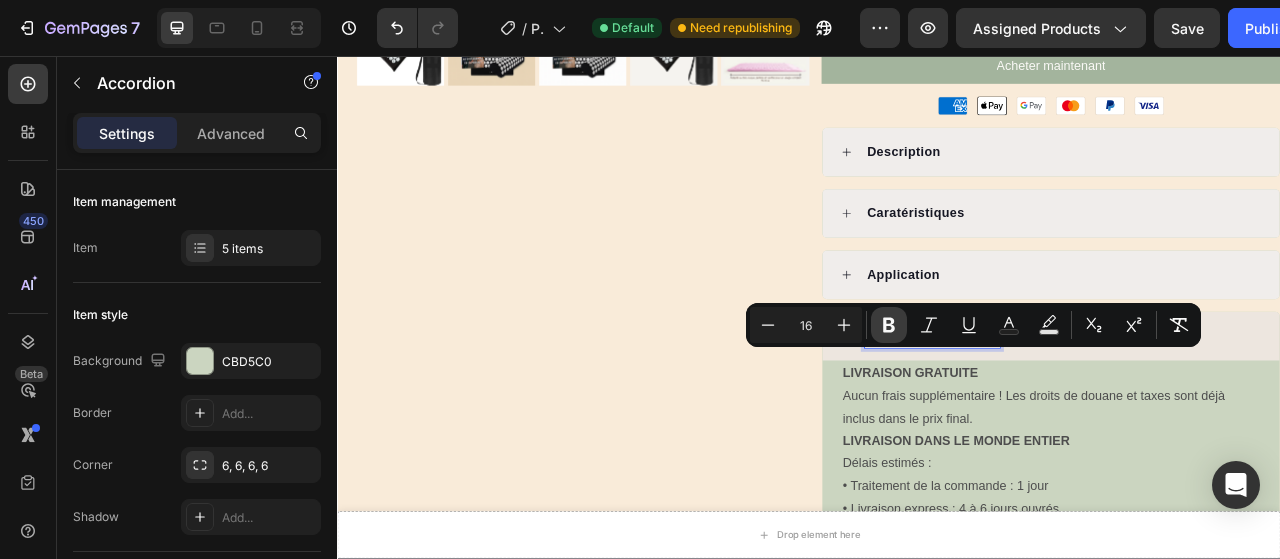 click on "Bold" at bounding box center (889, 325) 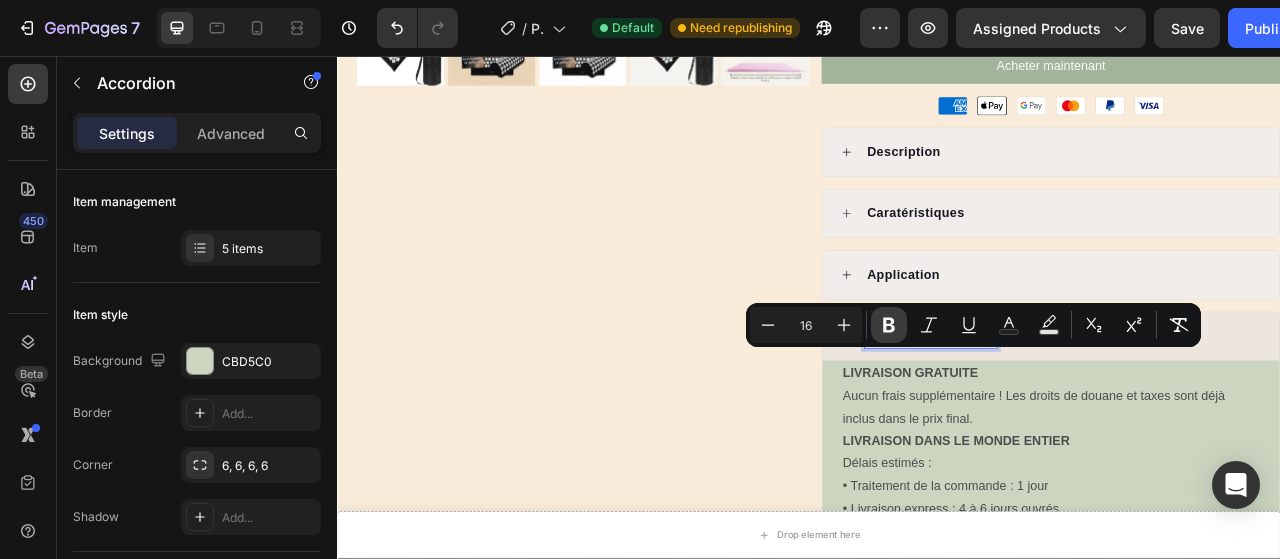 click on "Bold" at bounding box center (889, 325) 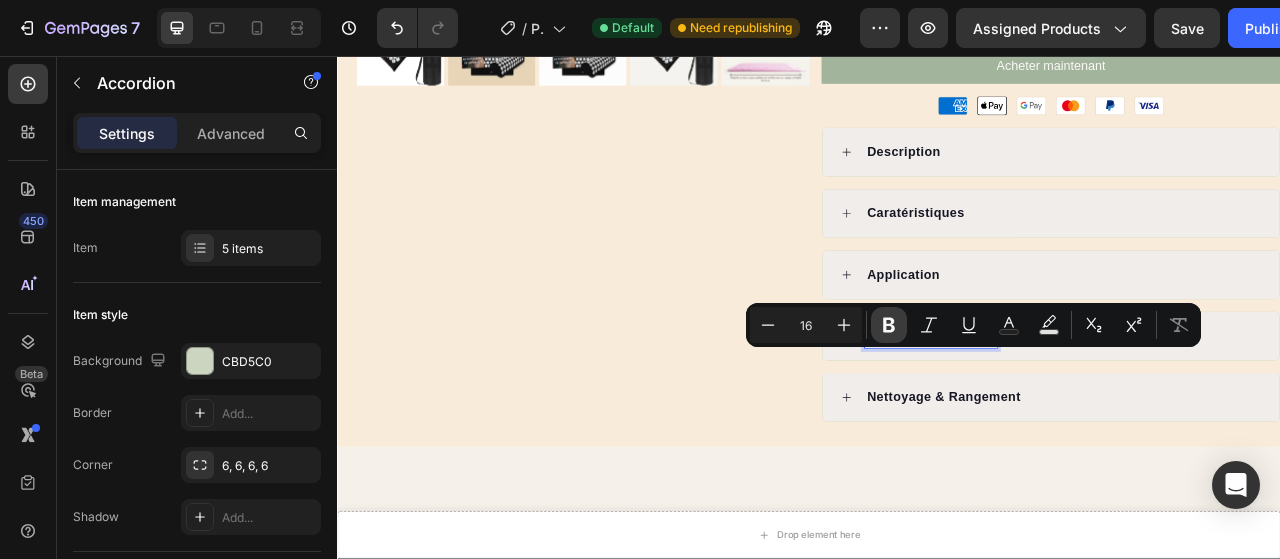 click on "Bold" at bounding box center (889, 325) 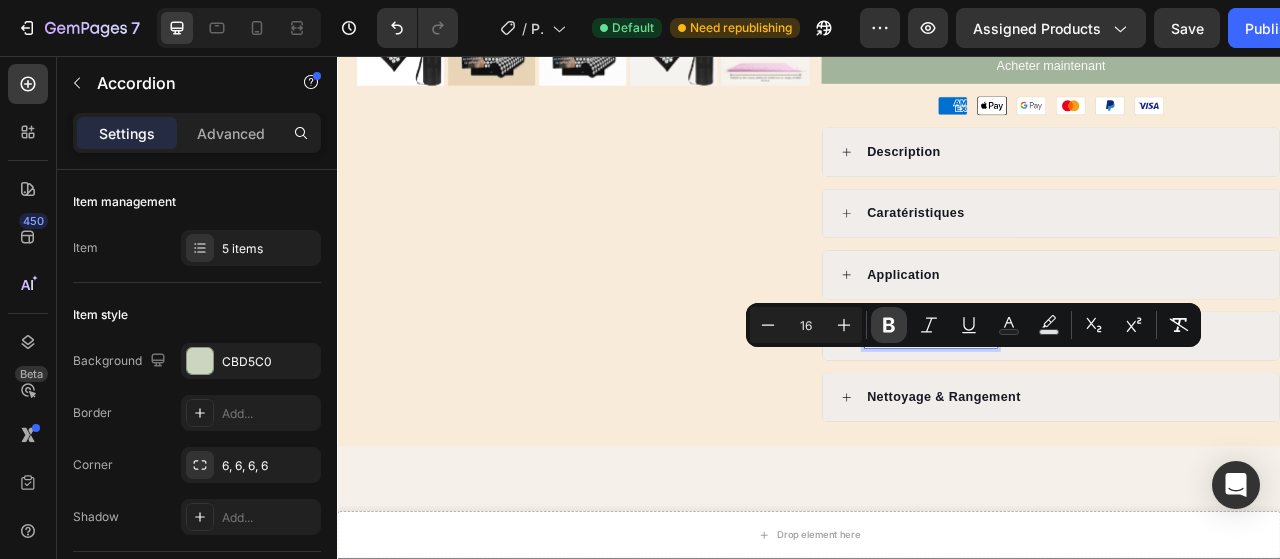 click on "Bold" at bounding box center (889, 325) 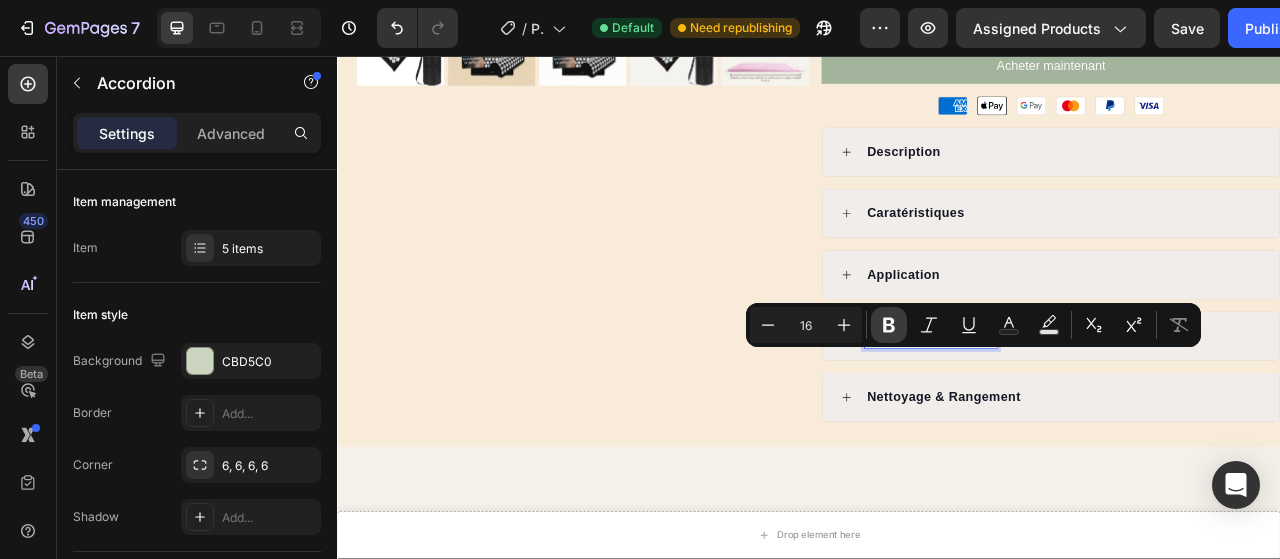 click on "Bold" at bounding box center (889, 325) 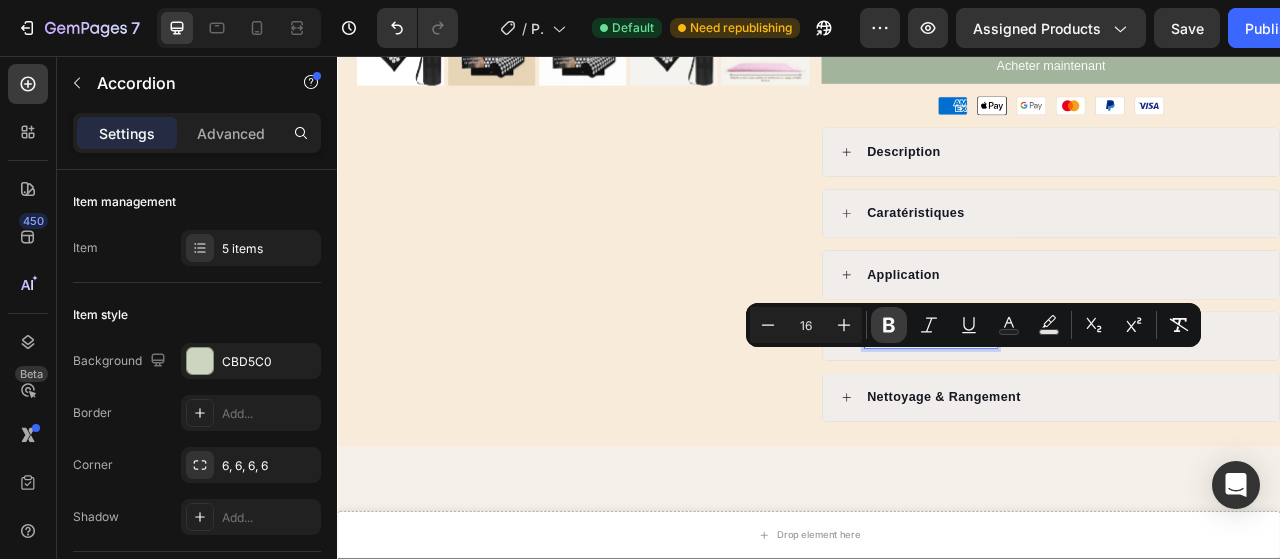 click on "Bold" at bounding box center (889, 325) 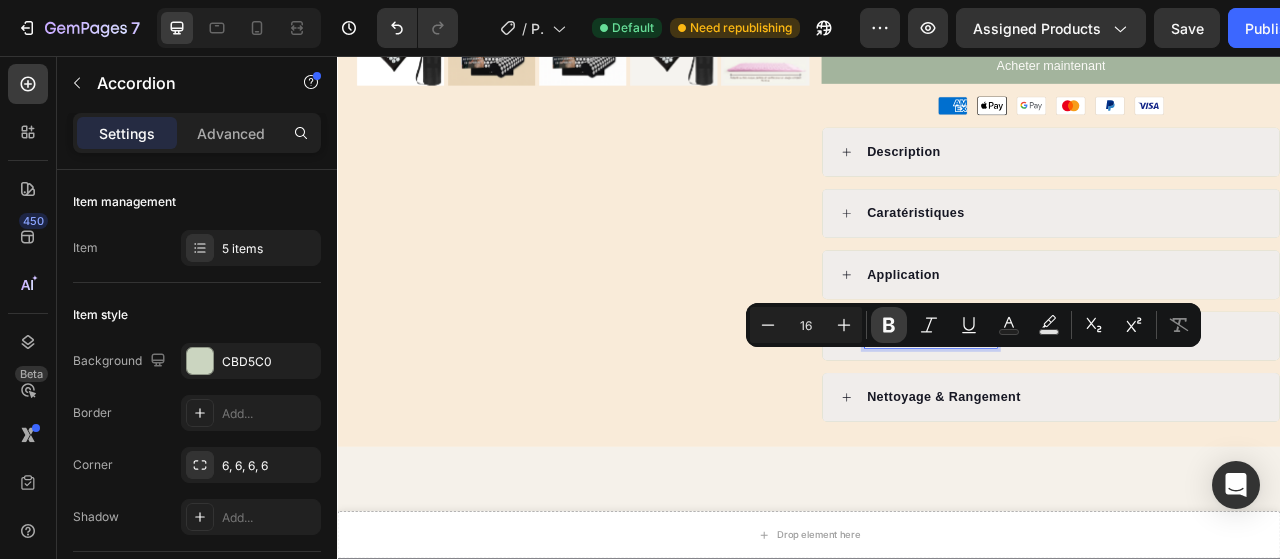 click on "Bold" at bounding box center [889, 325] 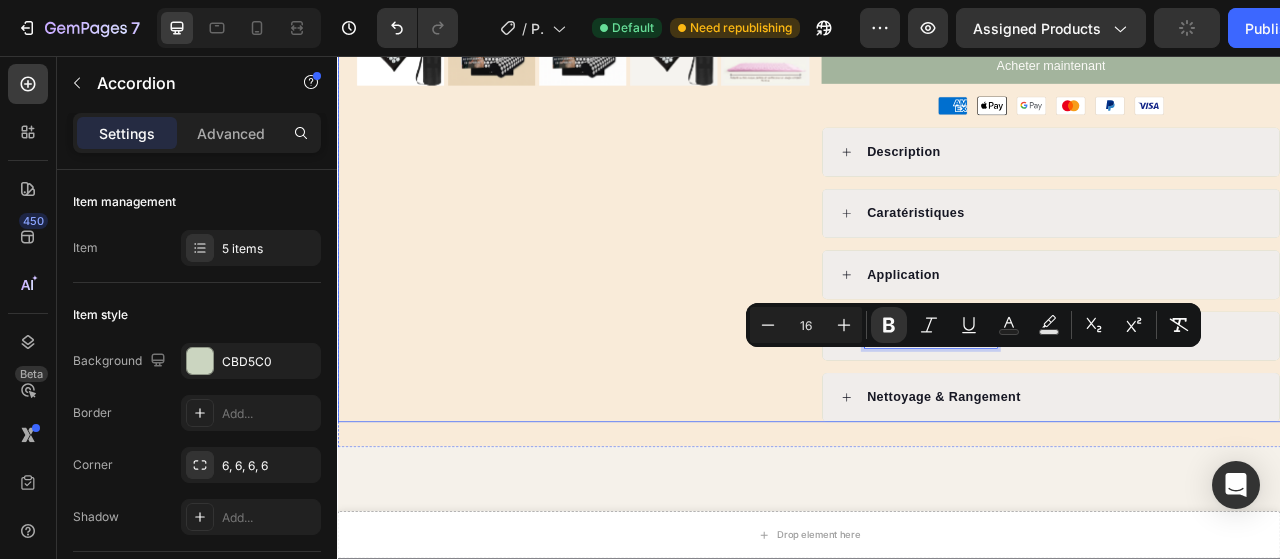 click on "Product Images" at bounding box center [629, -44] 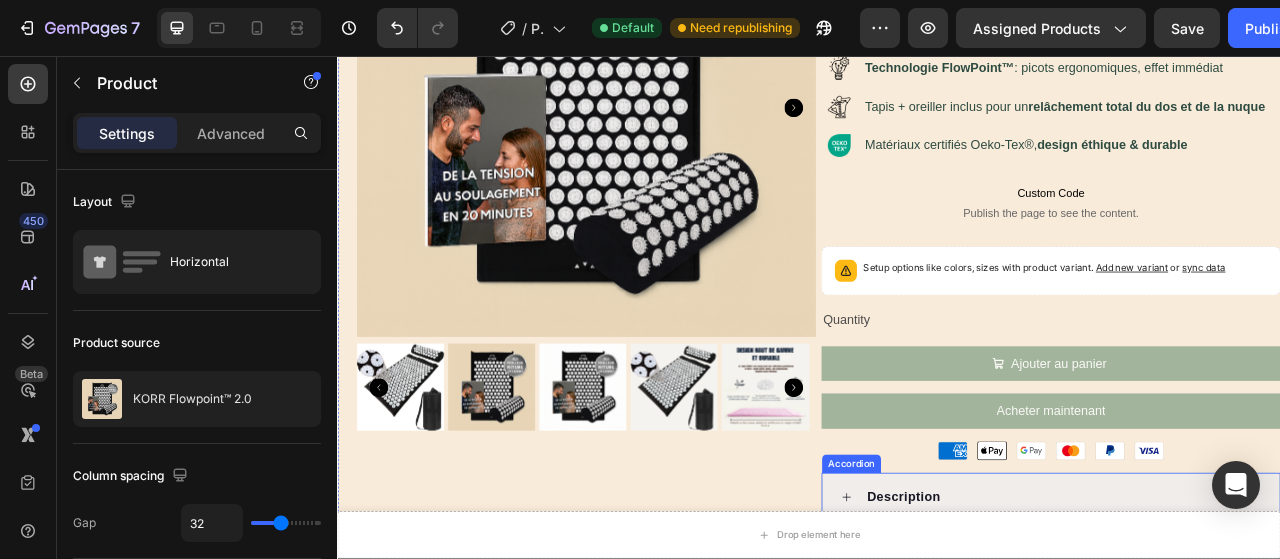 scroll, scrollTop: 372, scrollLeft: 0, axis: vertical 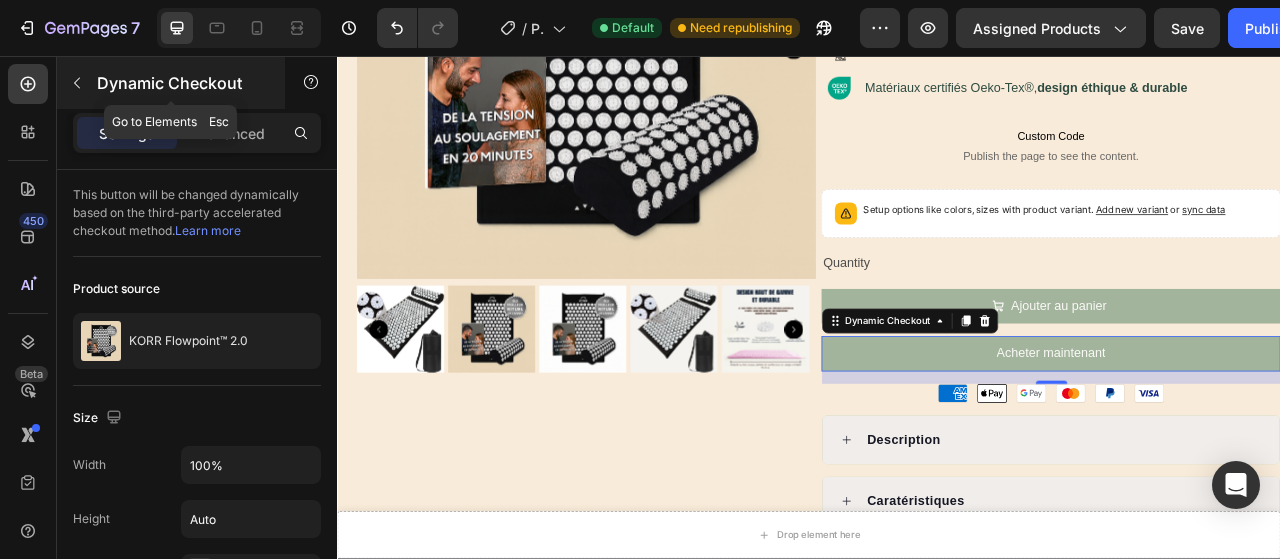 click 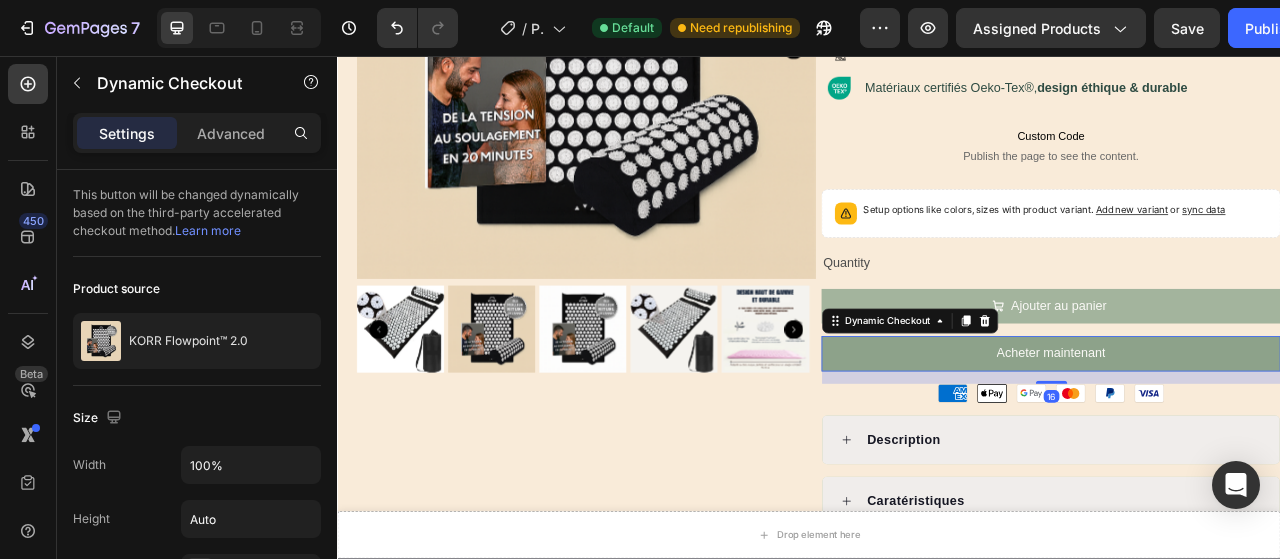 click on "Acheter maintenant" at bounding box center [1245, 435] 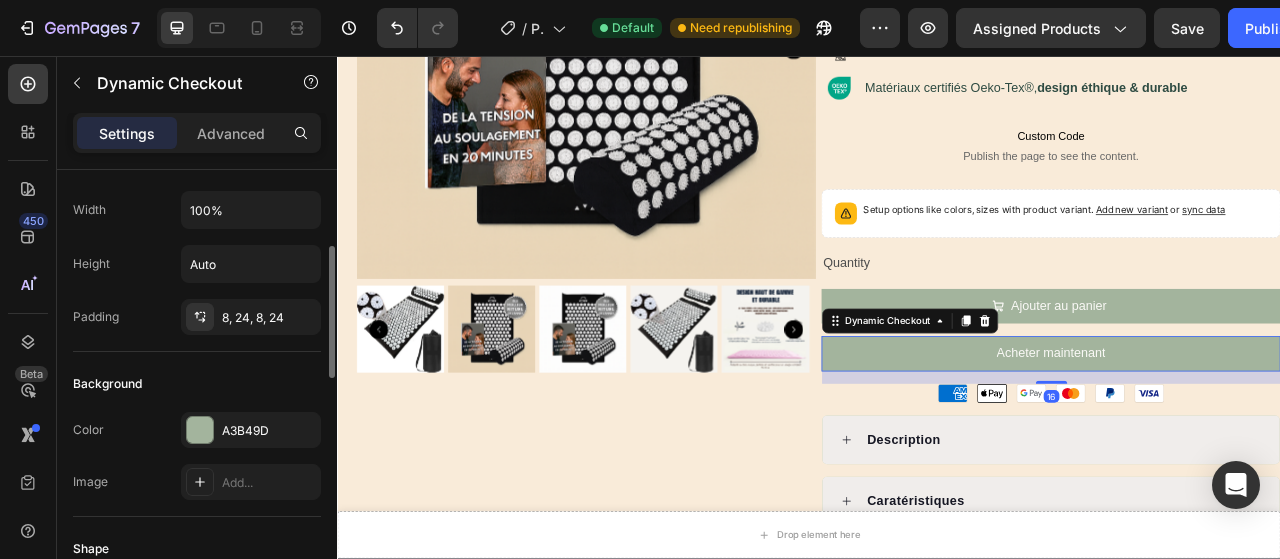 scroll, scrollTop: 256, scrollLeft: 0, axis: vertical 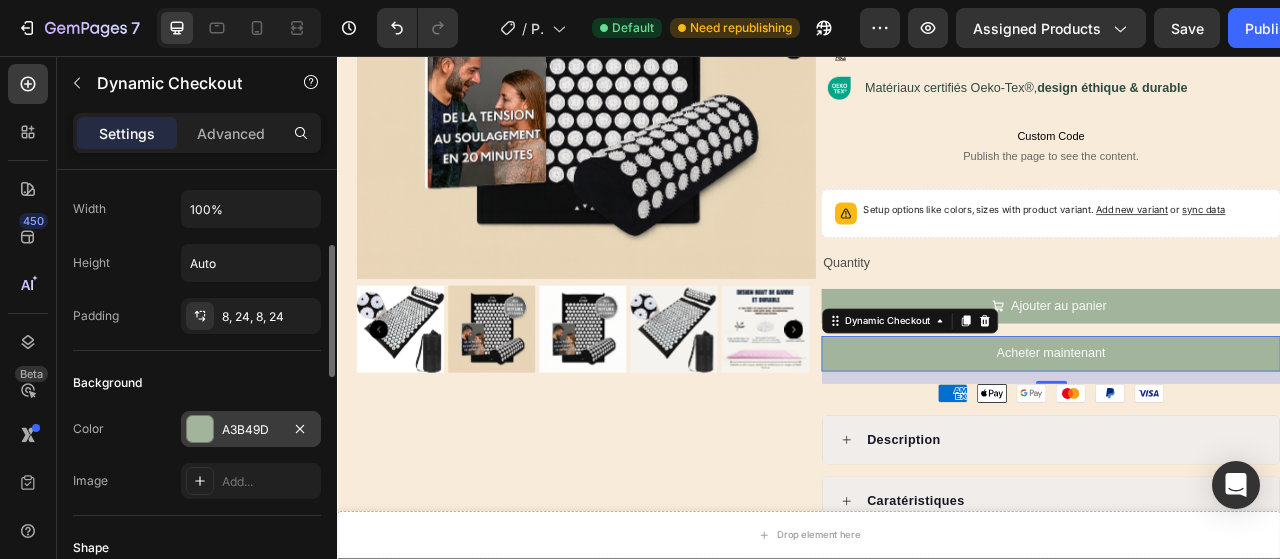 click on "A3B49D" at bounding box center [251, 430] 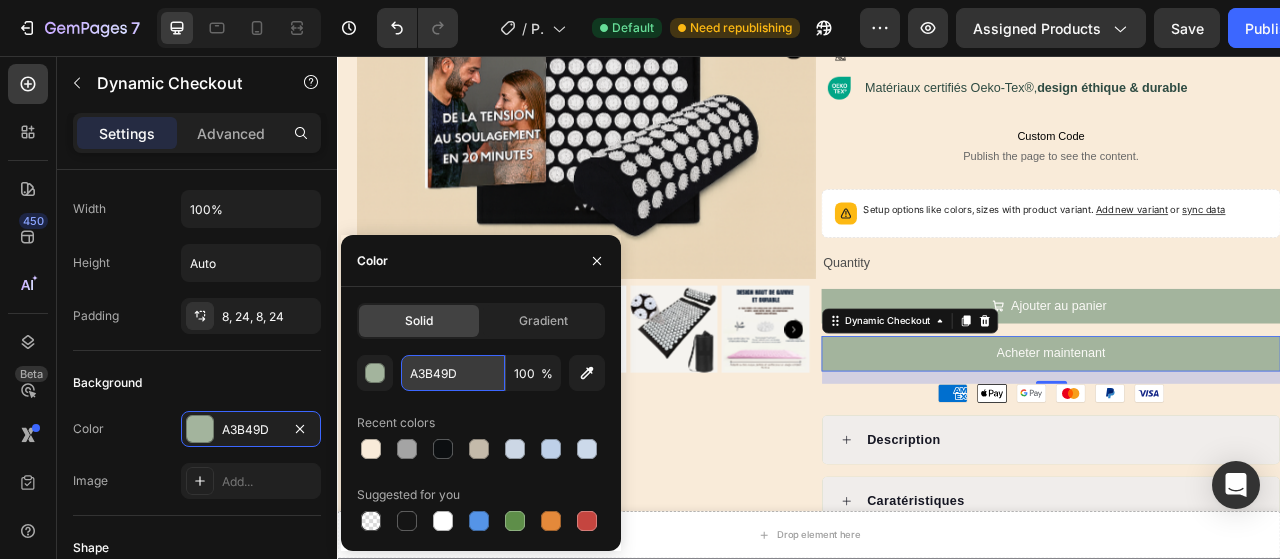 click on "A3B49D" at bounding box center [453, 373] 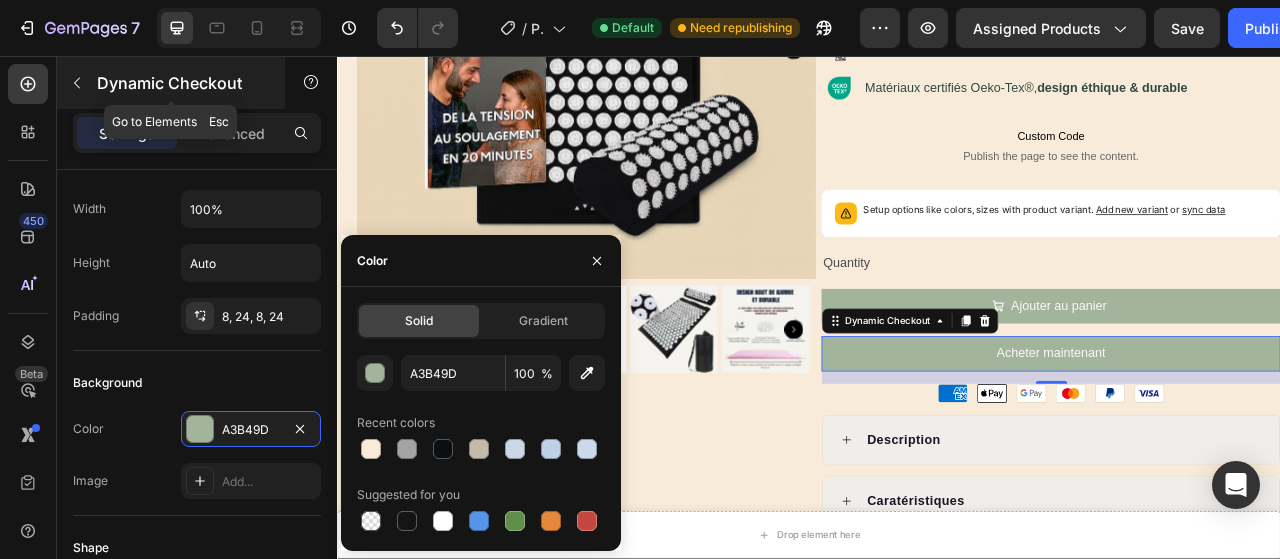click 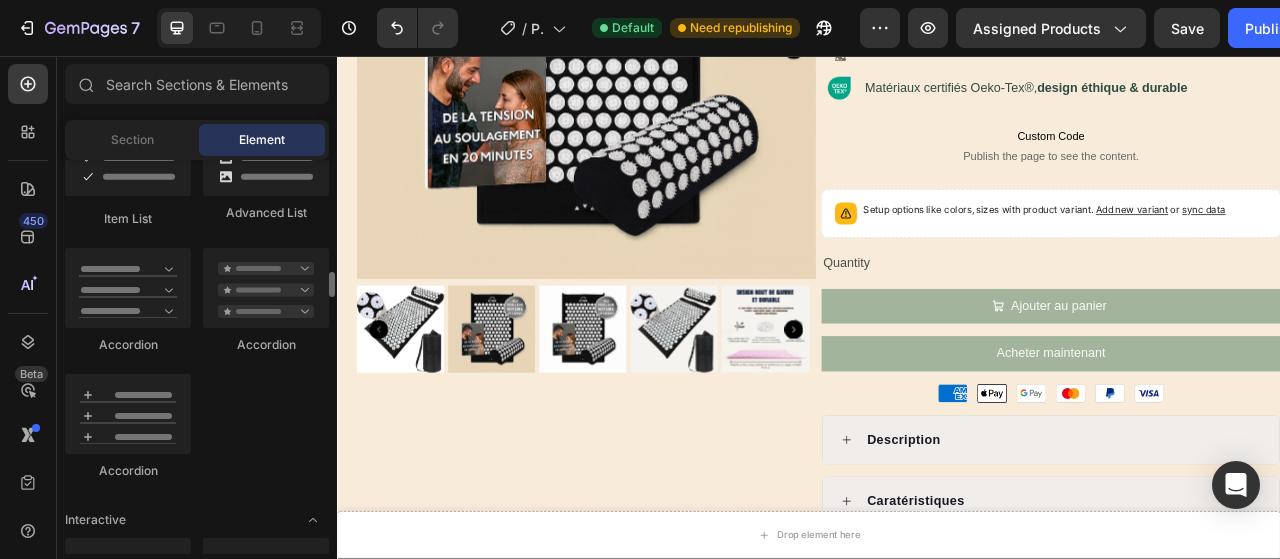 scroll, scrollTop: 1668, scrollLeft: 0, axis: vertical 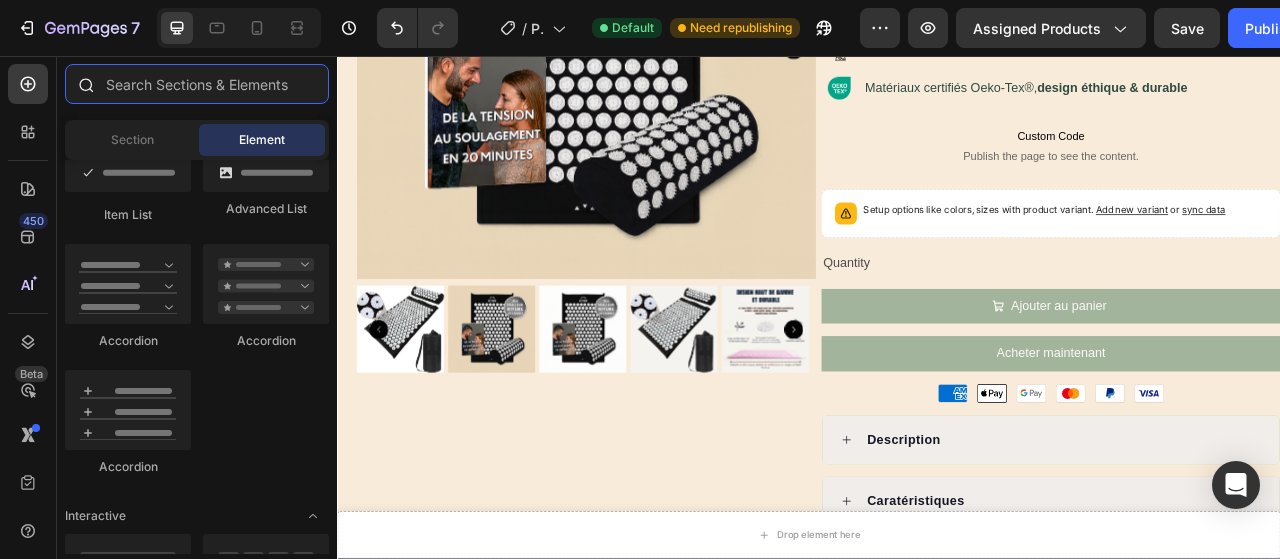 click at bounding box center (197, 84) 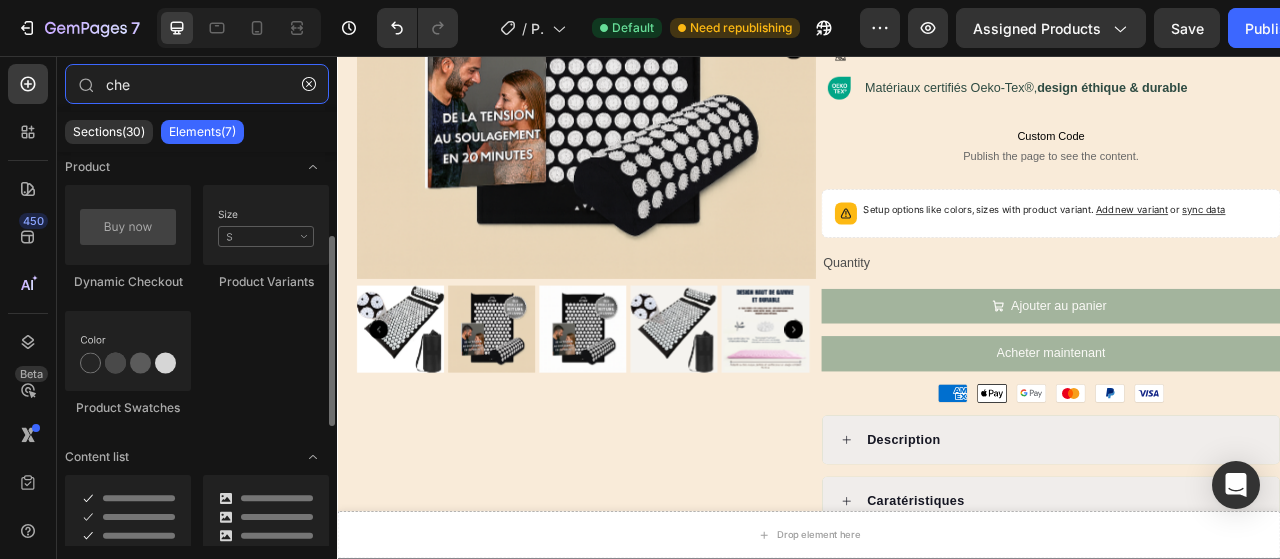 scroll, scrollTop: 150, scrollLeft: 0, axis: vertical 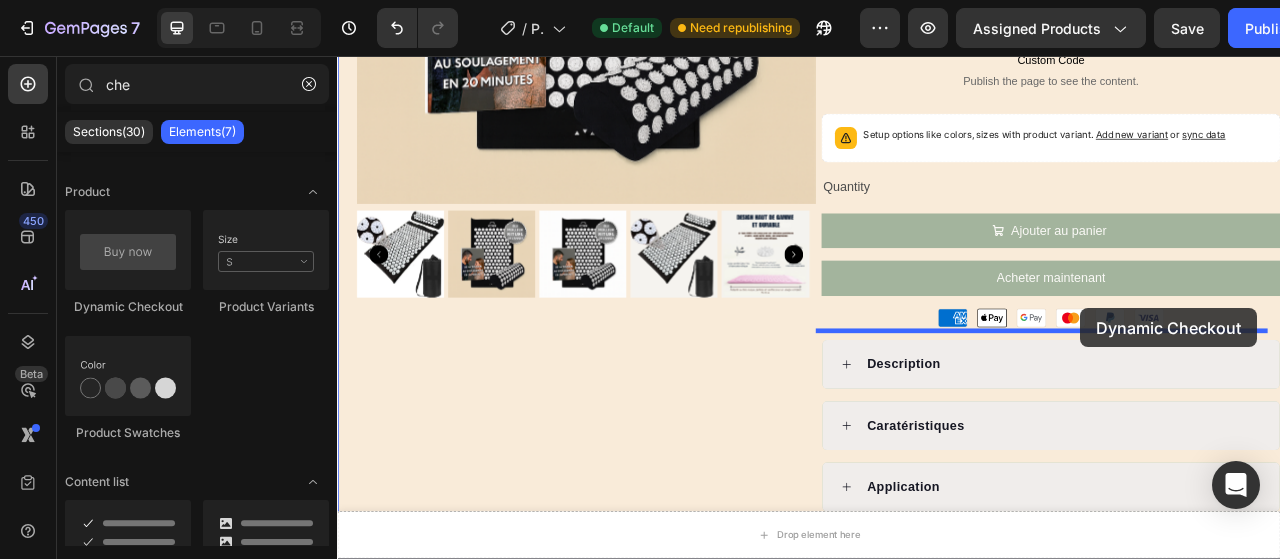 drag, startPoint x: 471, startPoint y: 322, endPoint x: 1282, endPoint y: 377, distance: 812.86285 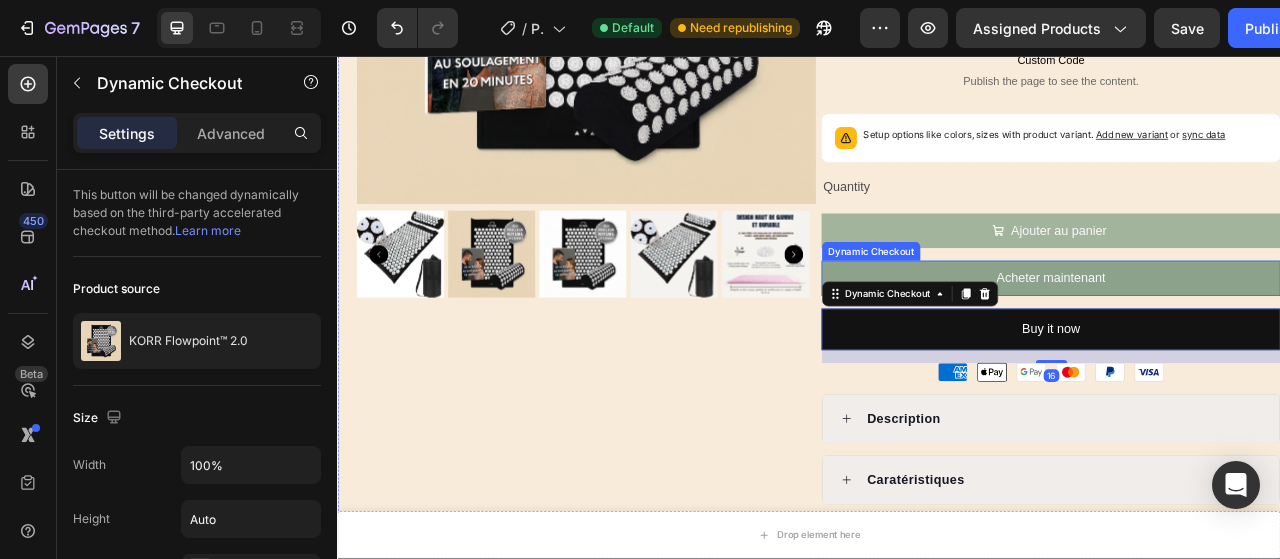 click on "Acheter maintenant" at bounding box center [1245, 339] 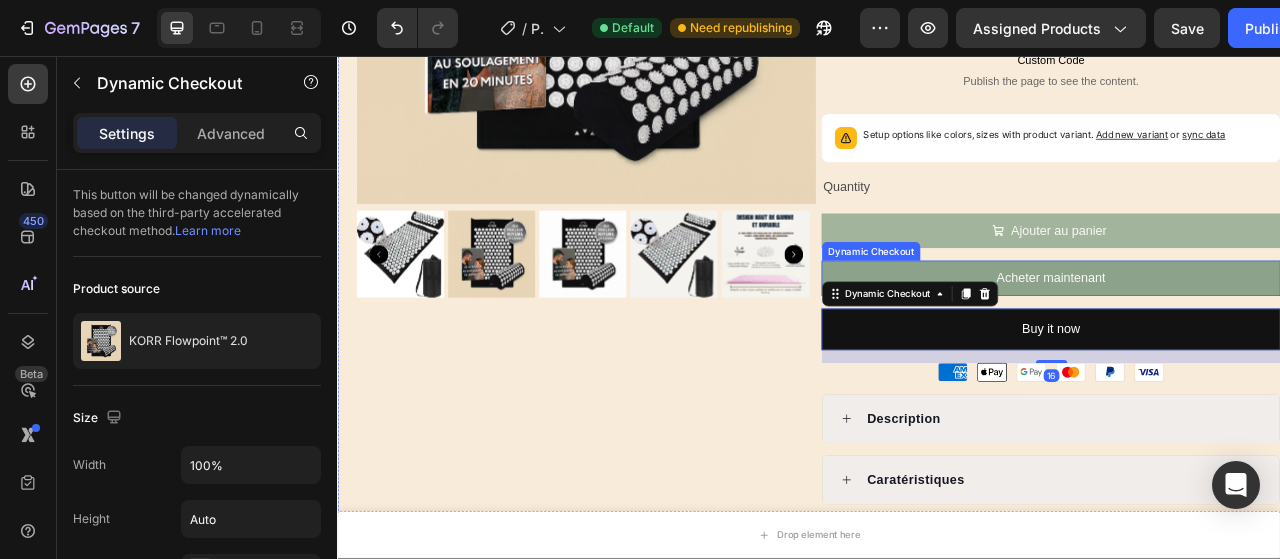 scroll, scrollTop: 256, scrollLeft: 0, axis: vertical 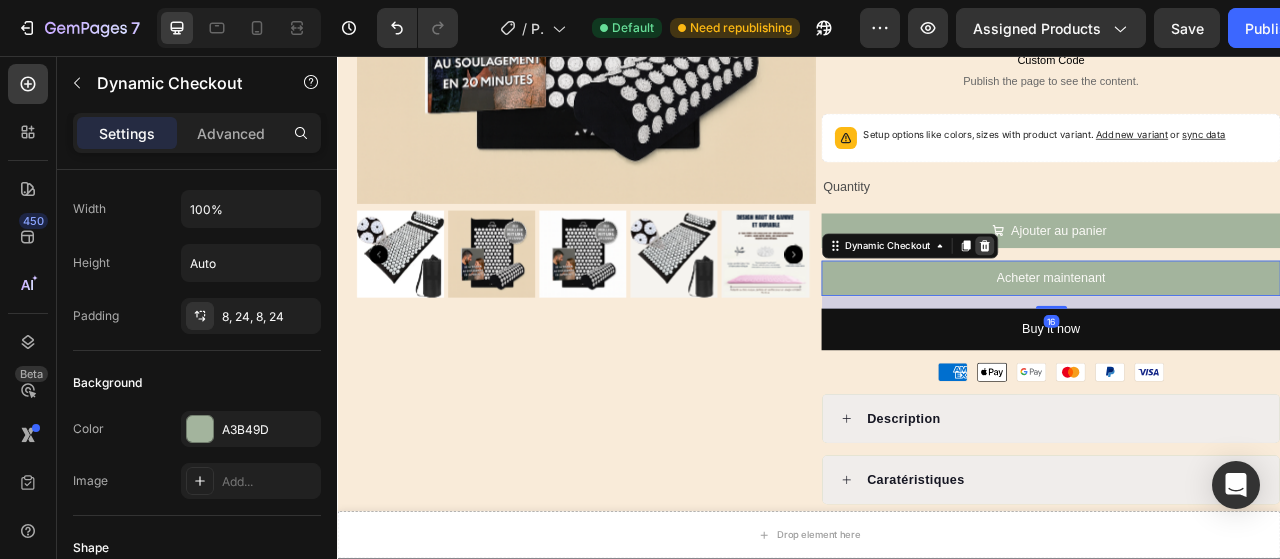 click 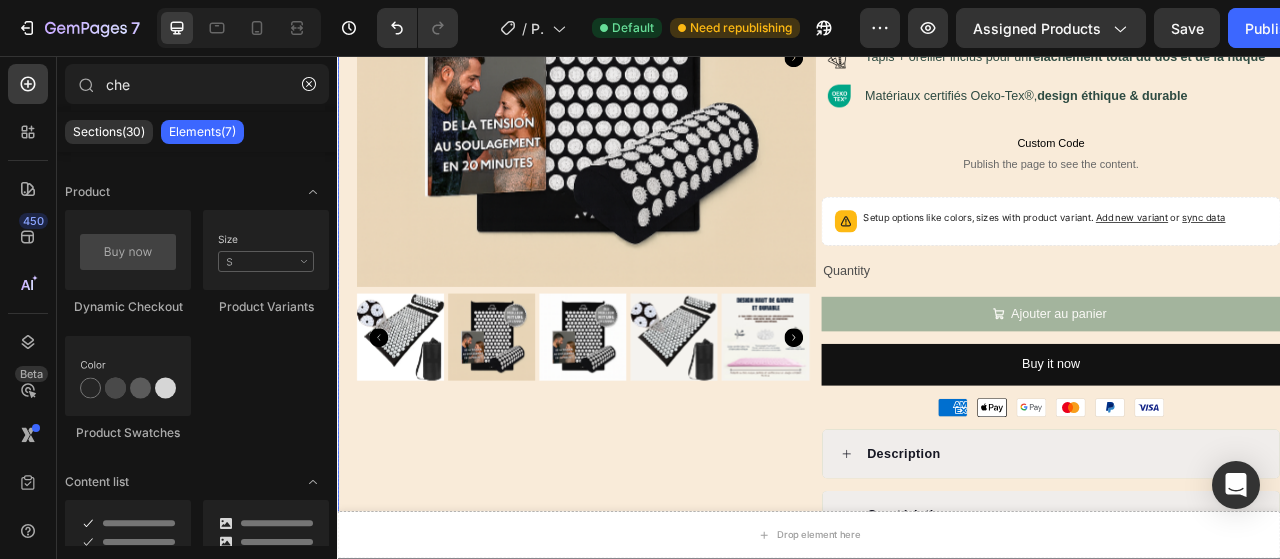 scroll, scrollTop: 362, scrollLeft: 0, axis: vertical 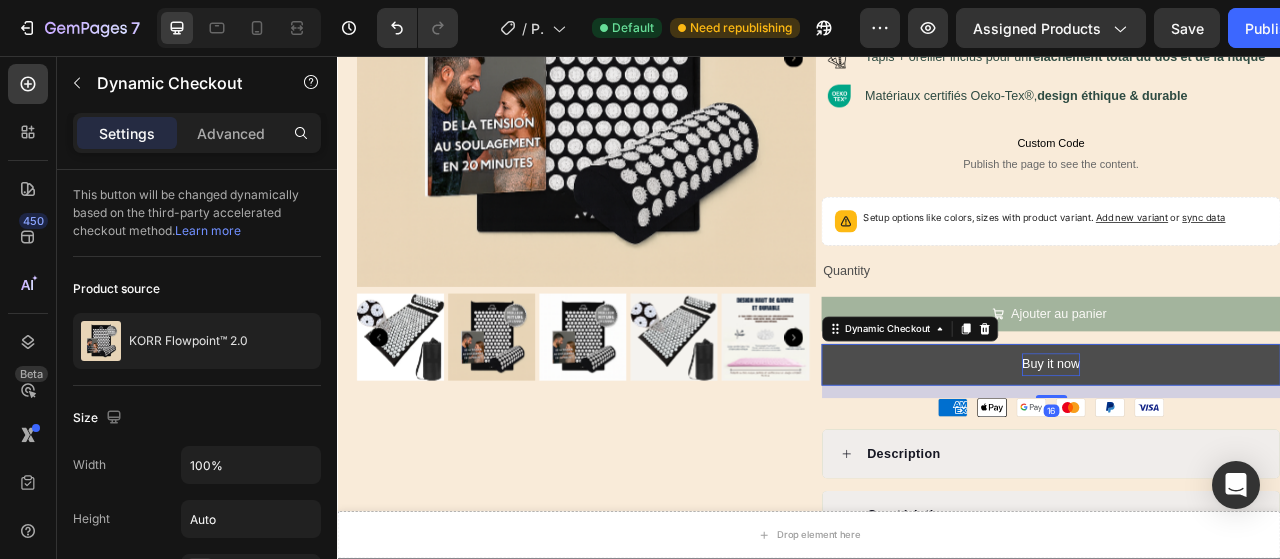 click on "Buy it now" at bounding box center (1245, 449) 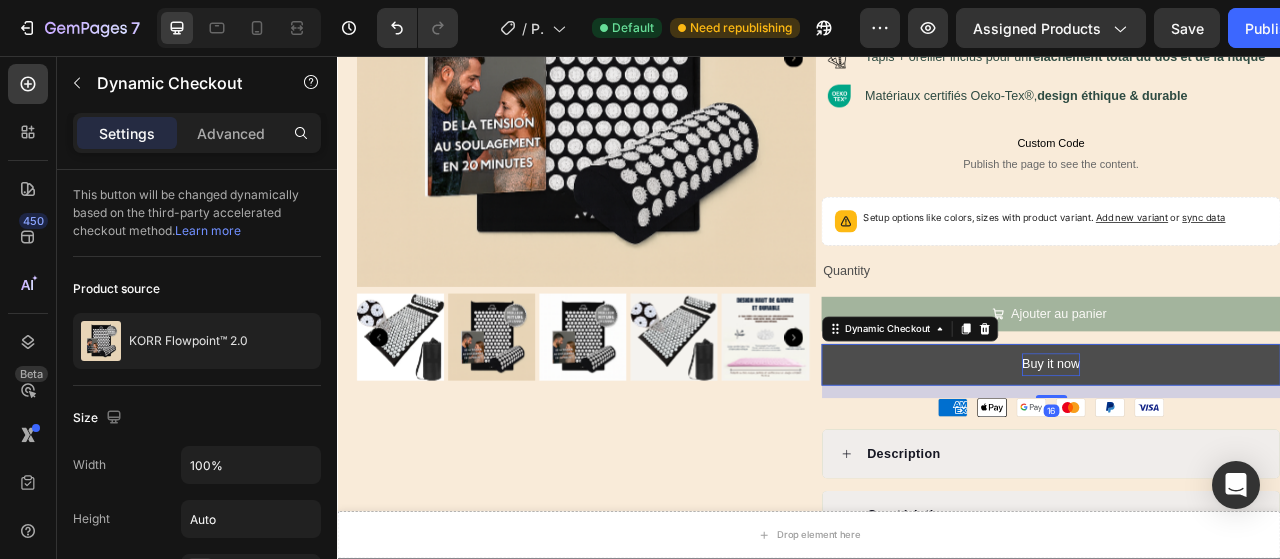 click on "Buy it now" at bounding box center [1245, 449] 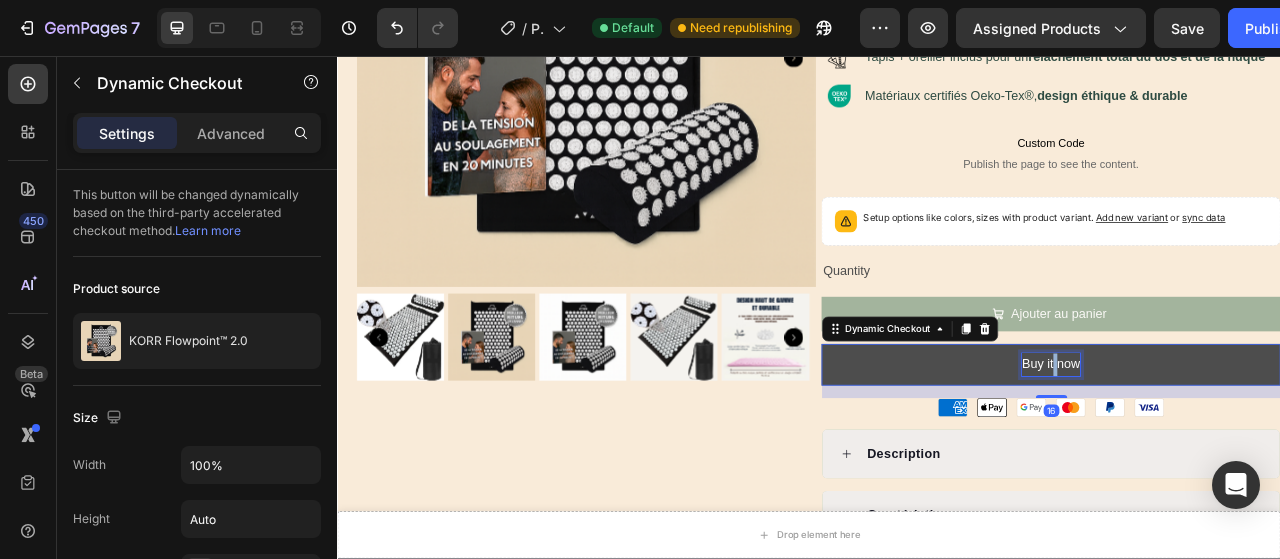 click on "Buy it now" at bounding box center (1245, 449) 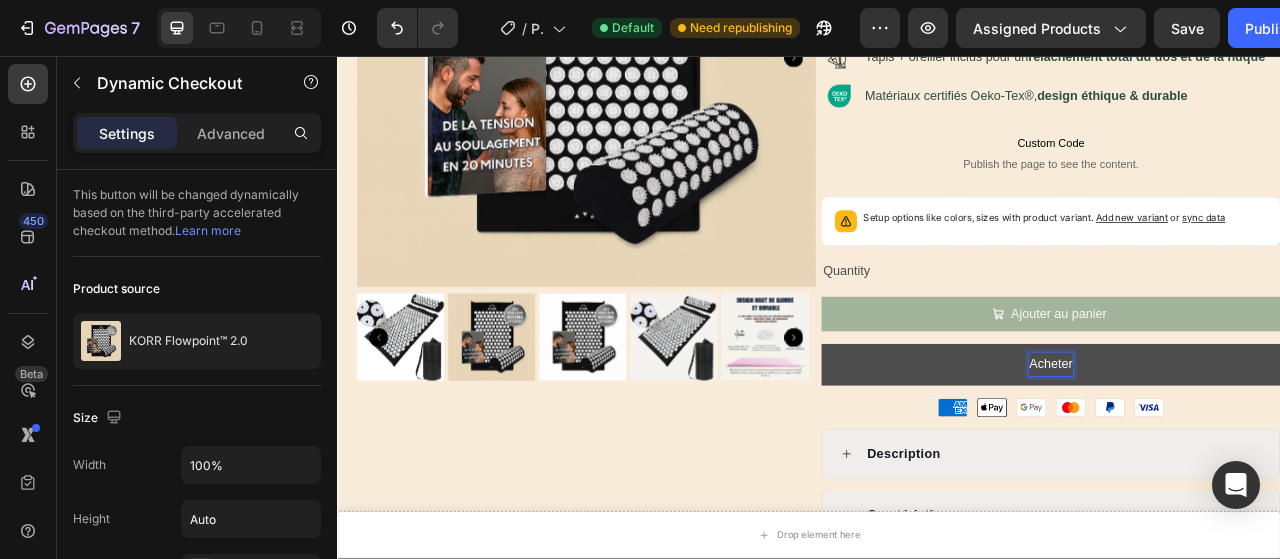 click on "Acheter" at bounding box center [1245, 449] 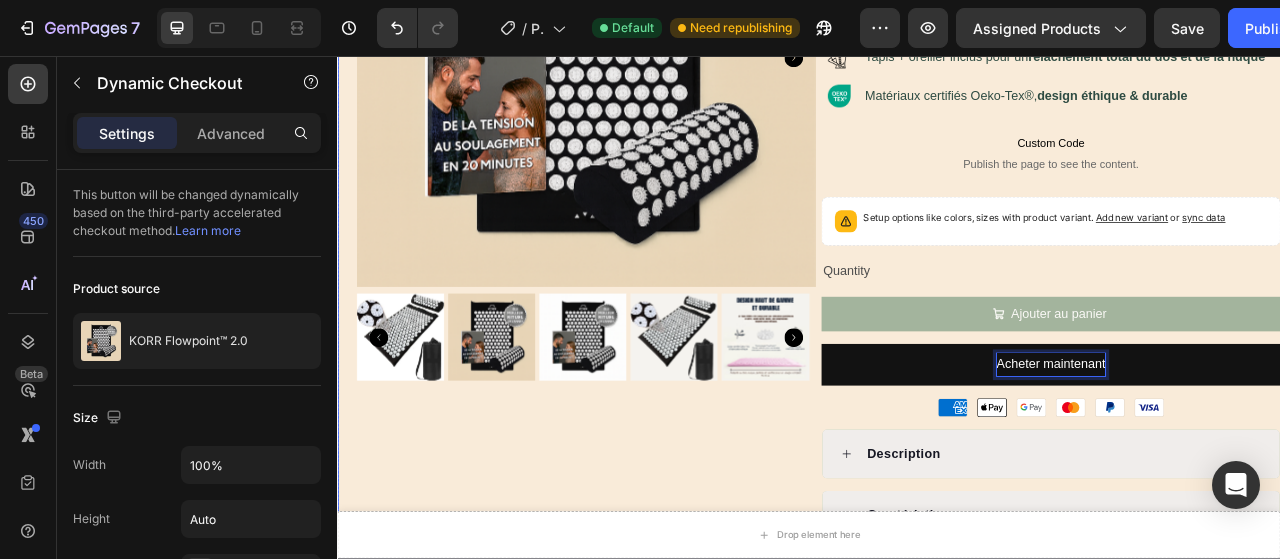 click on "Product Images" at bounding box center (629, 336) 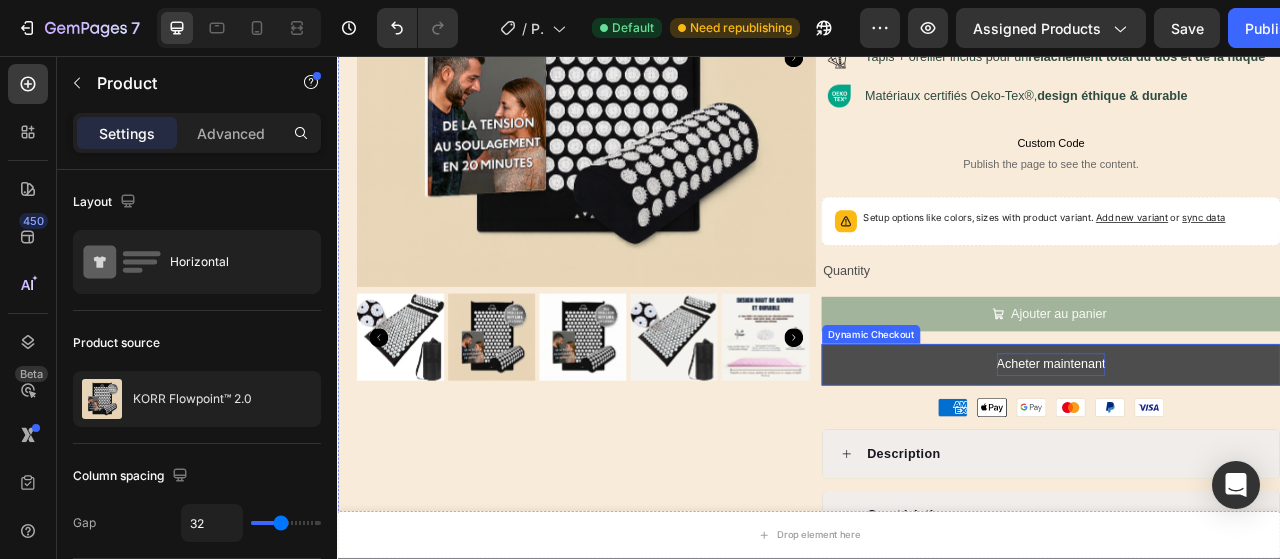 click on "Acheter maintenant" at bounding box center (1245, 449) 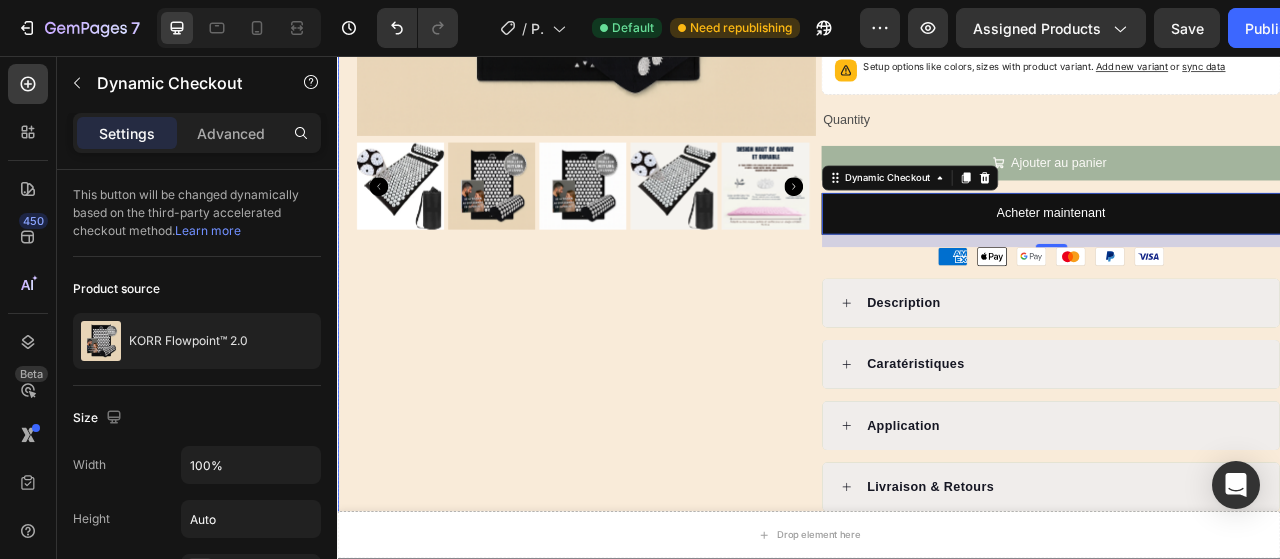 scroll, scrollTop: 678, scrollLeft: 0, axis: vertical 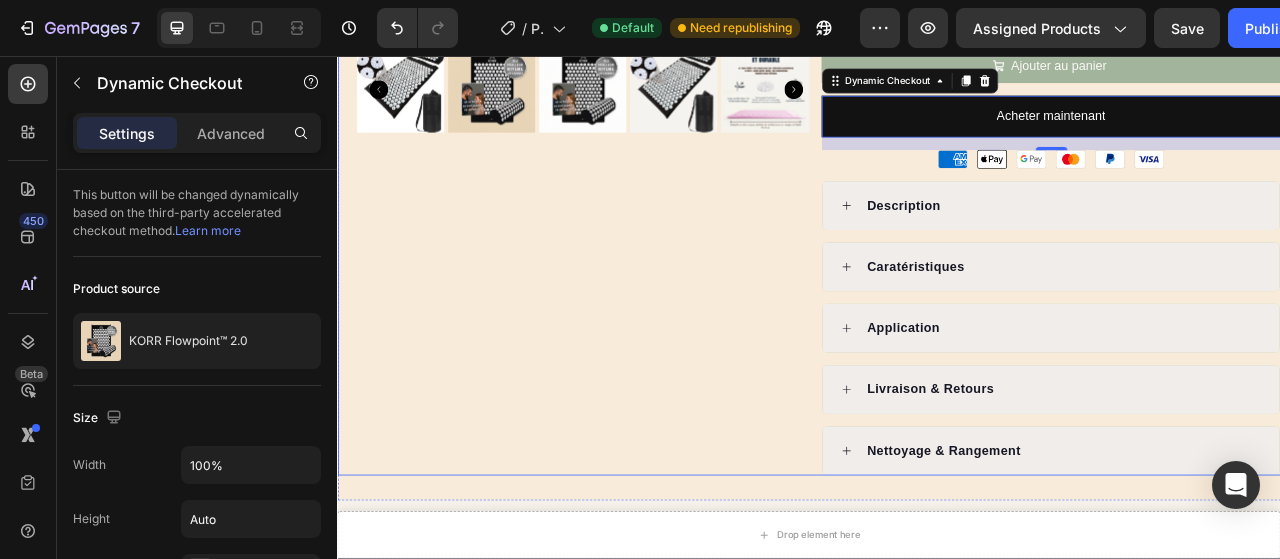 click on "Product Images" at bounding box center (629, 20) 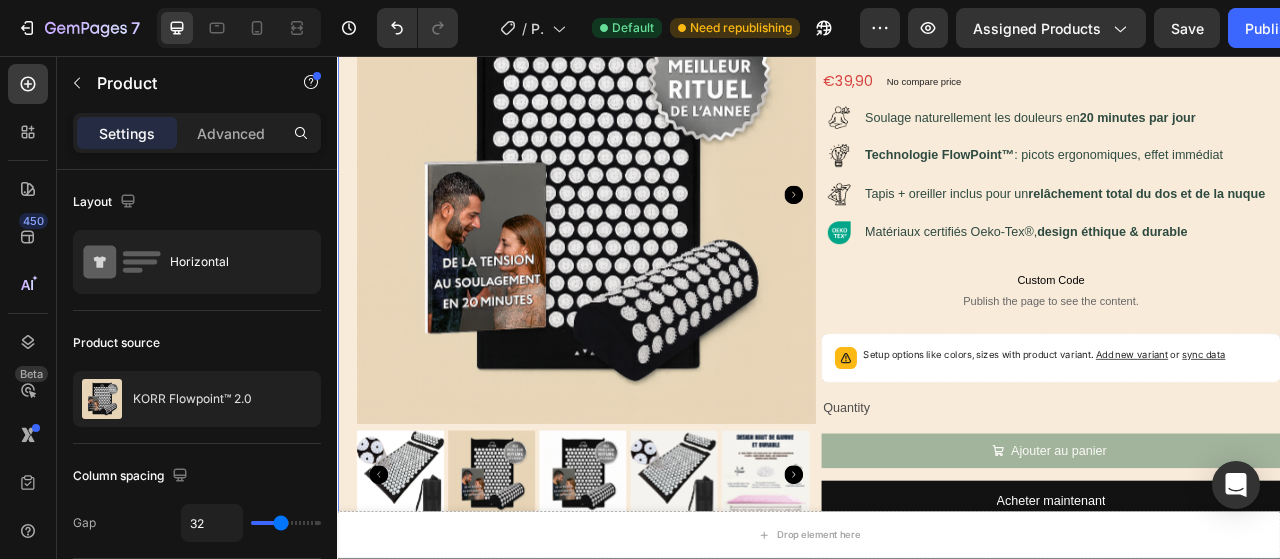 scroll, scrollTop: 184, scrollLeft: 0, axis: vertical 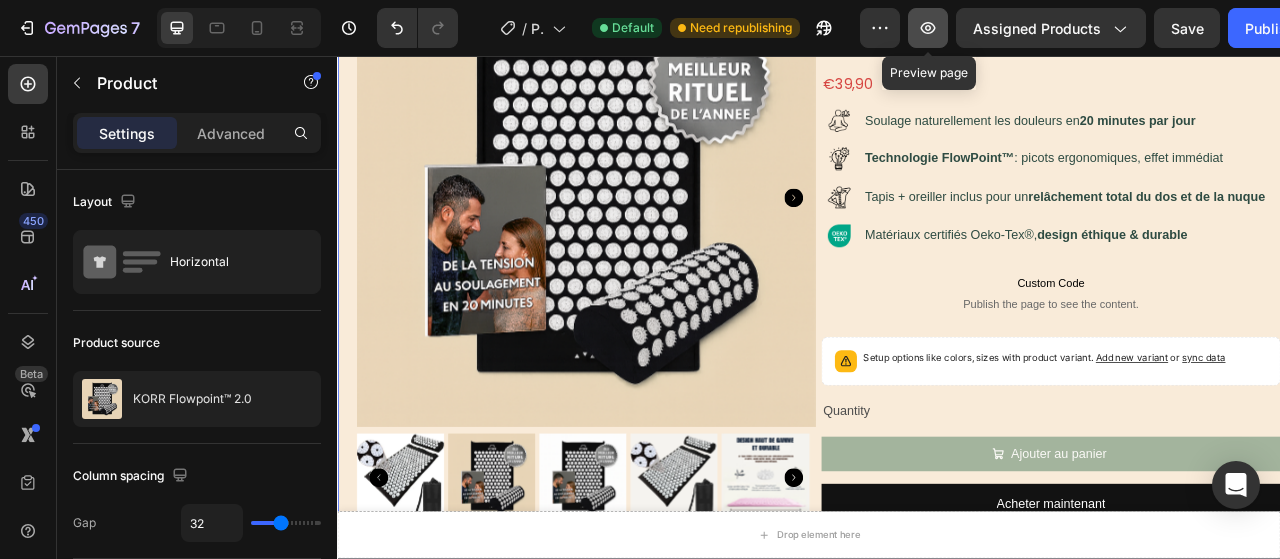 click 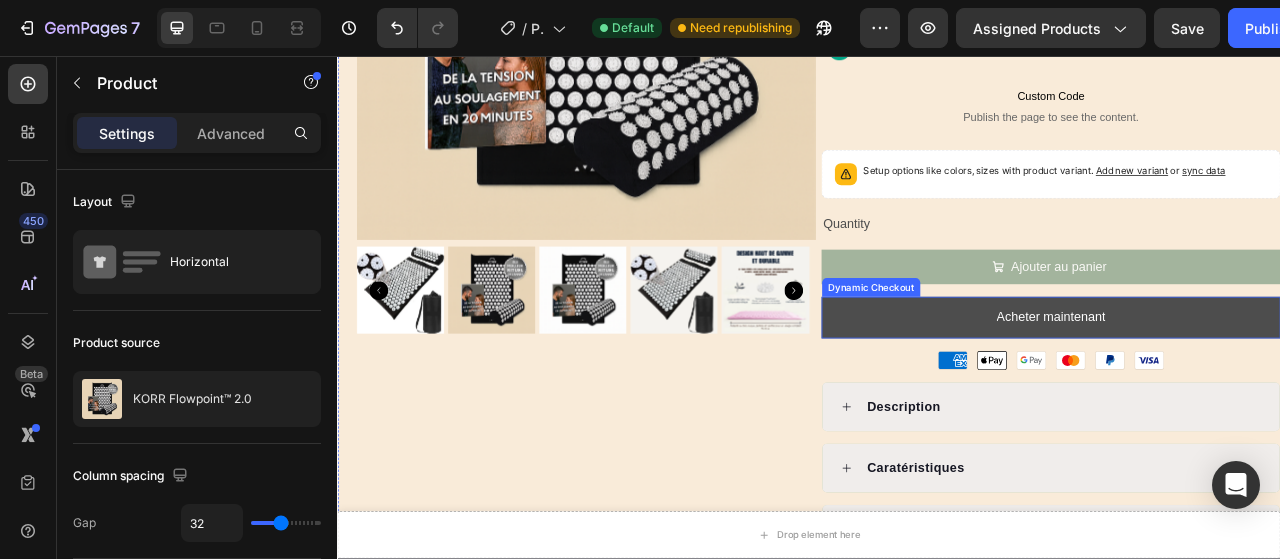 scroll, scrollTop: 428, scrollLeft: 0, axis: vertical 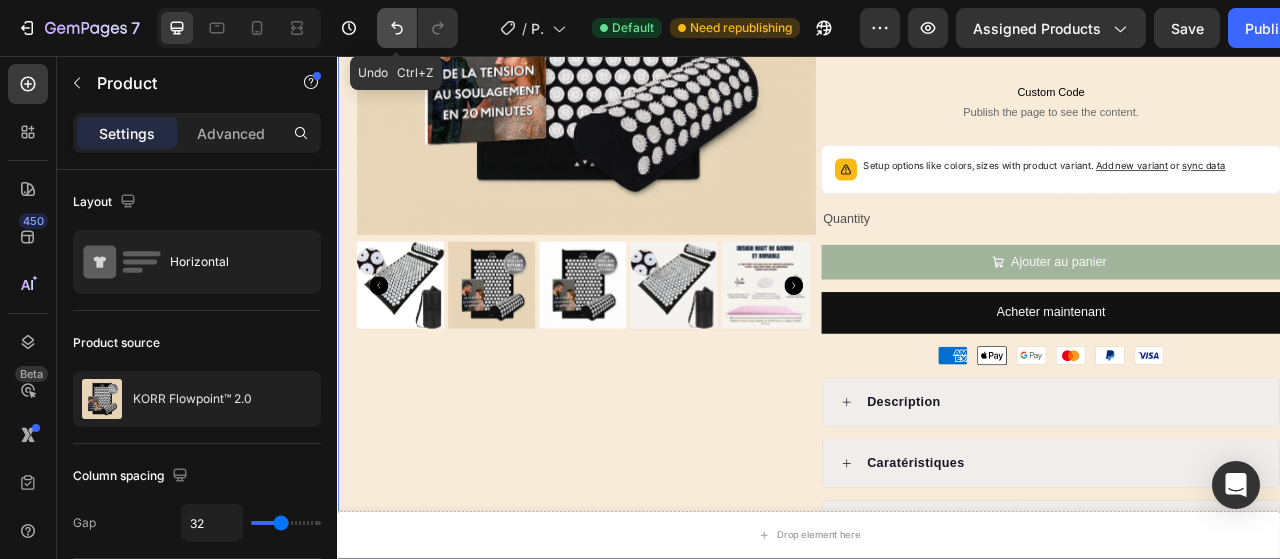 click 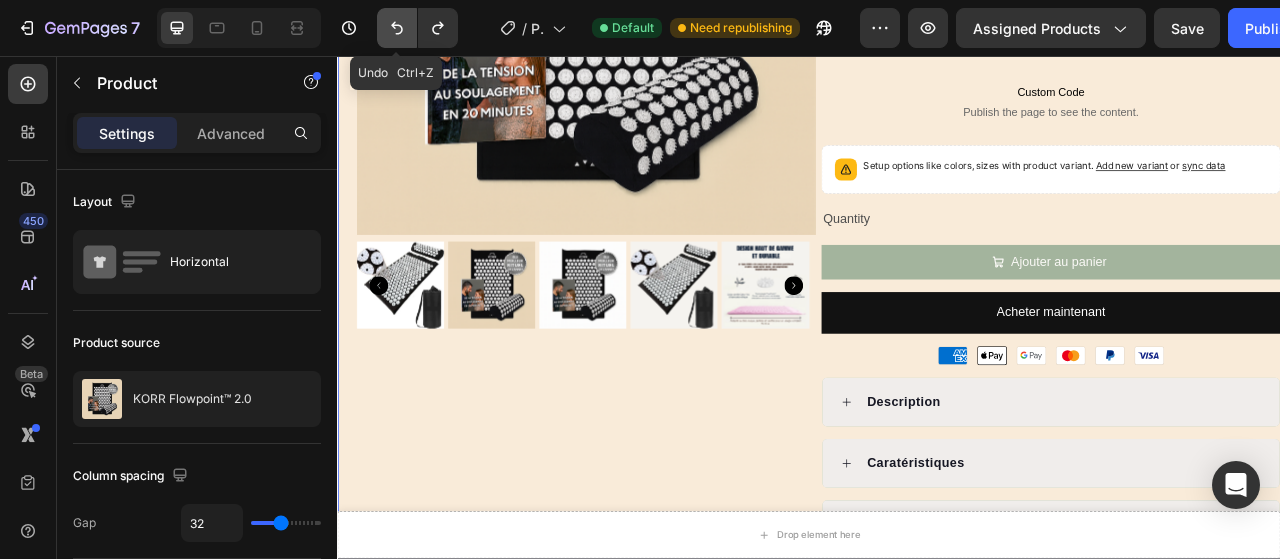 click 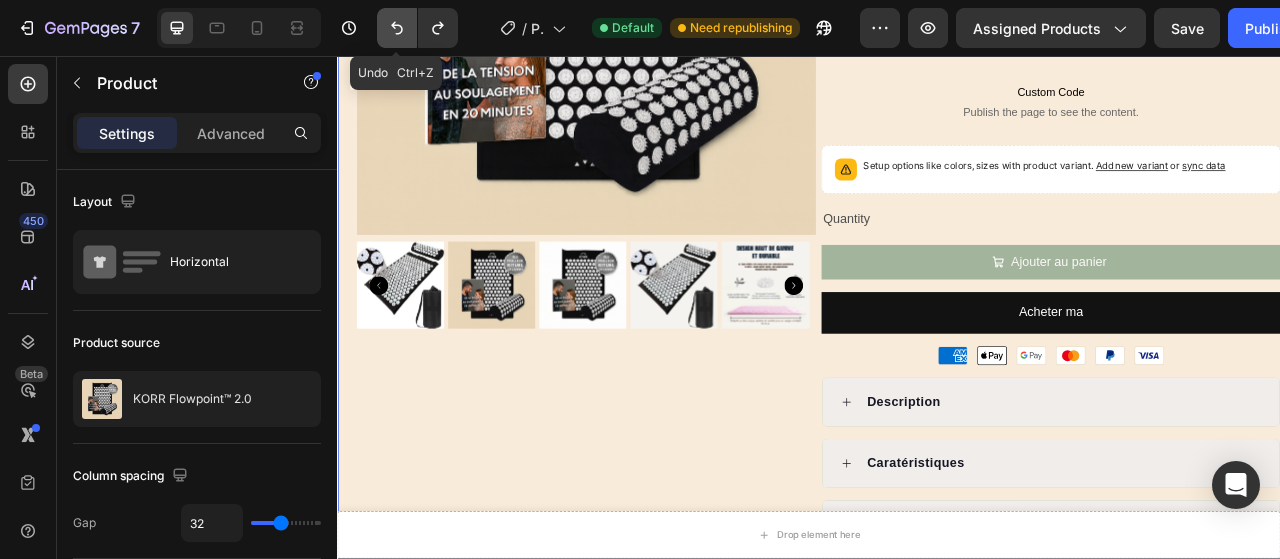 click 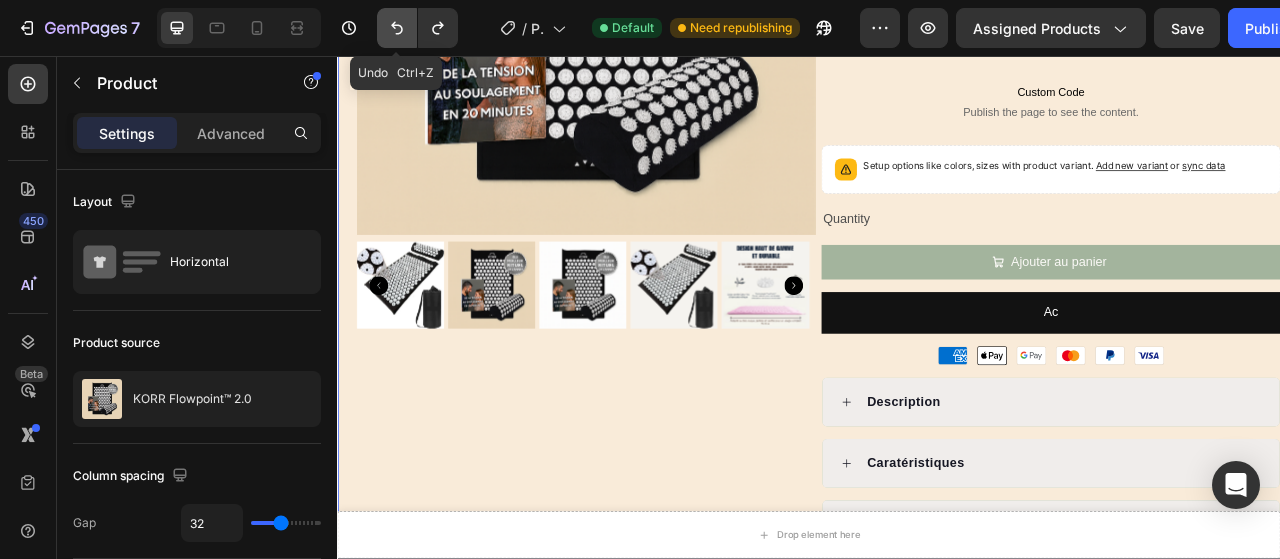 click 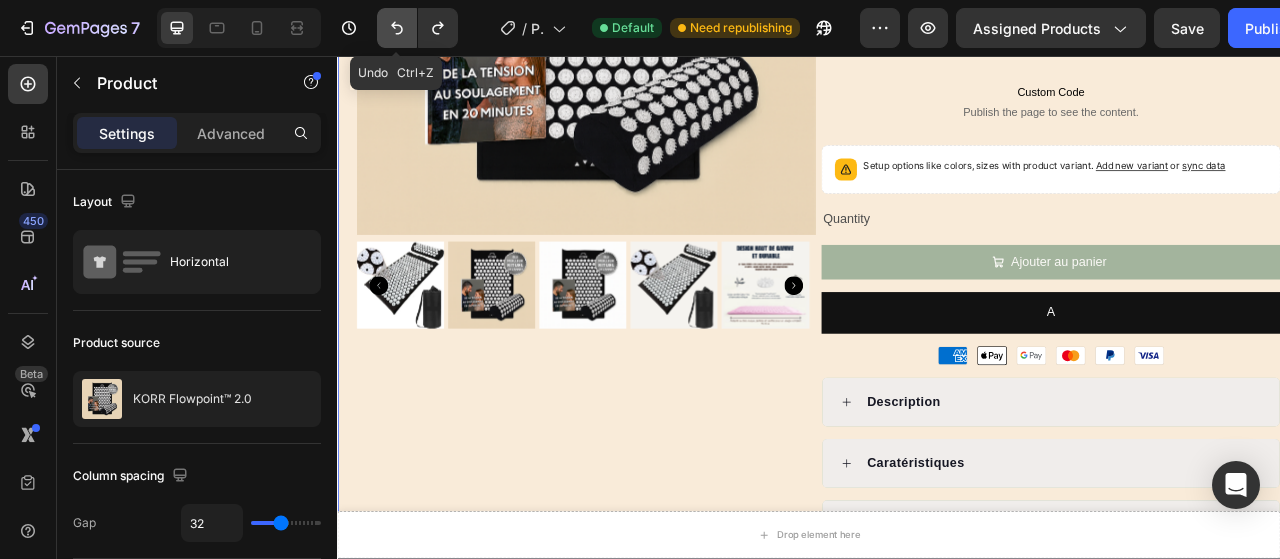click 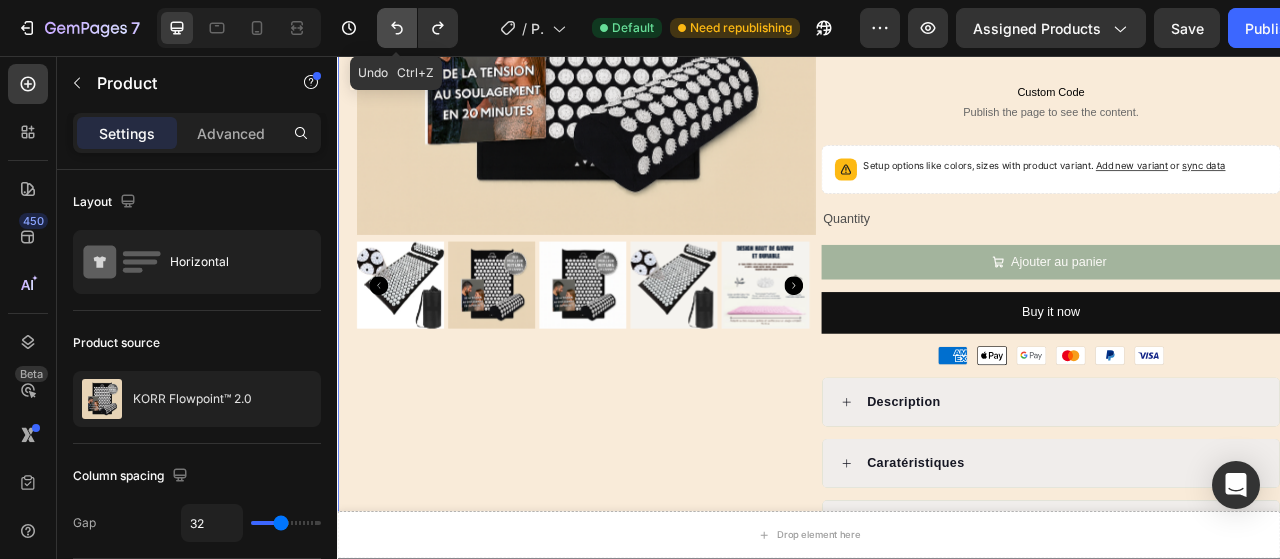 click 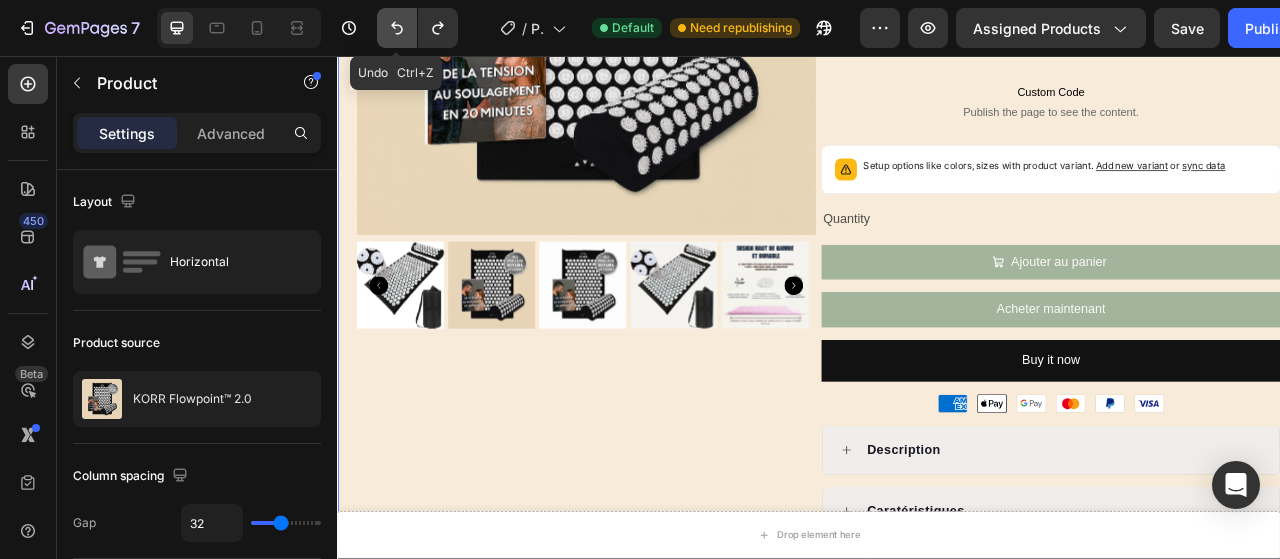 click 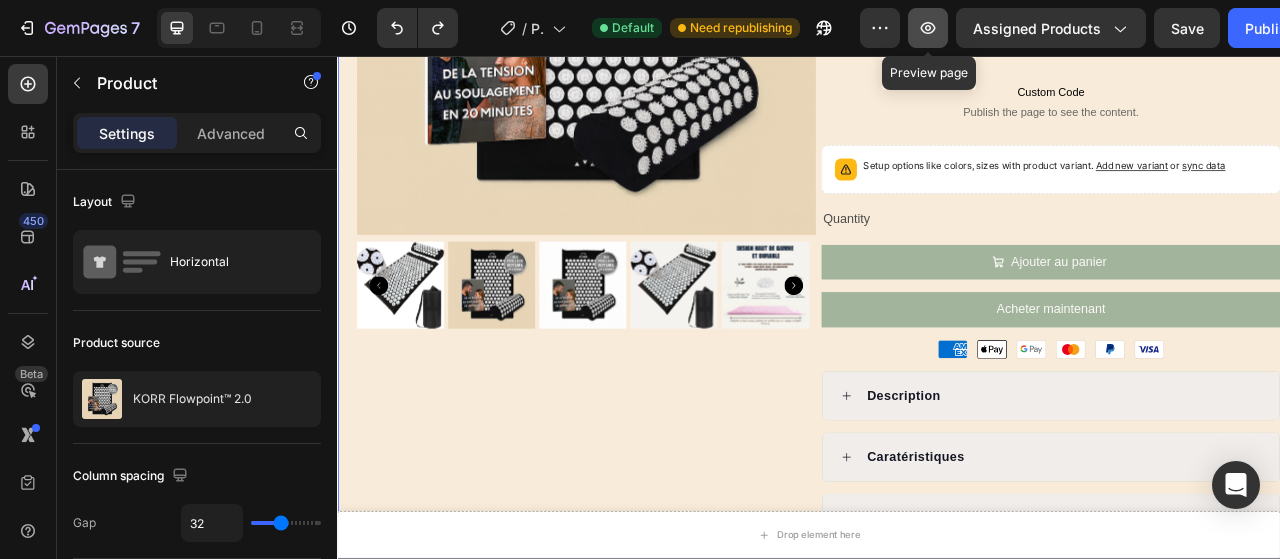 click 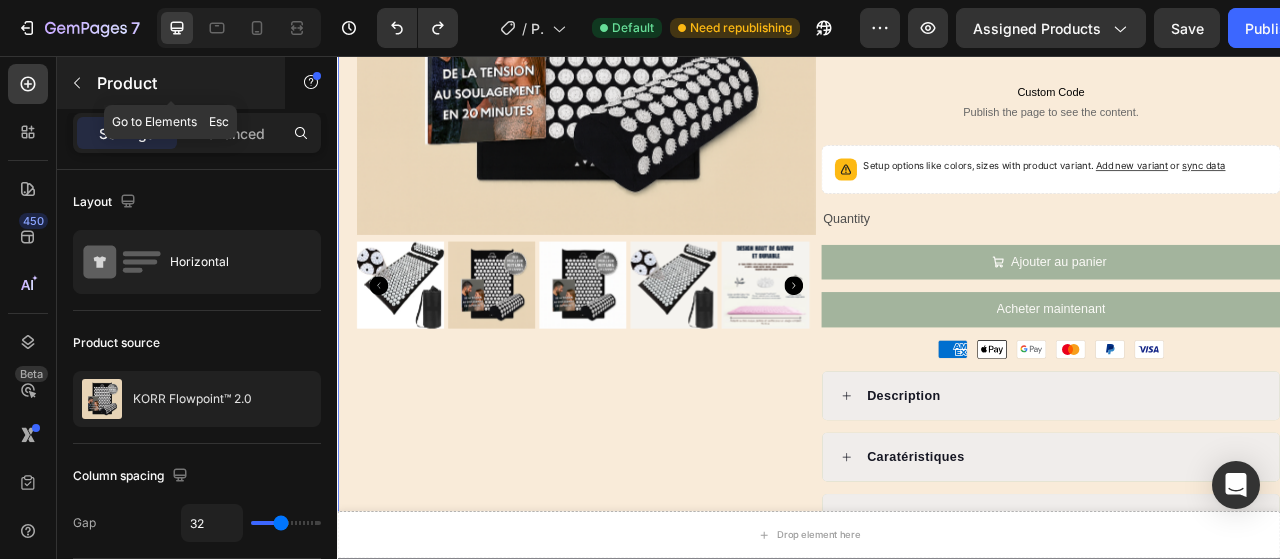 click on "Product" at bounding box center (182, 83) 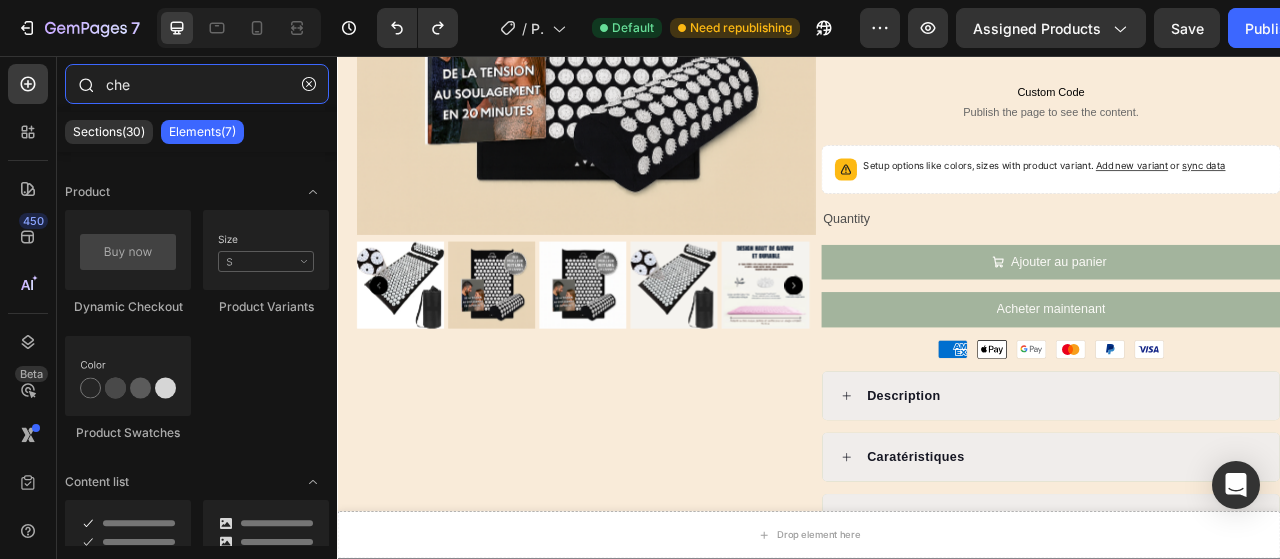 click on "che" at bounding box center (197, 84) 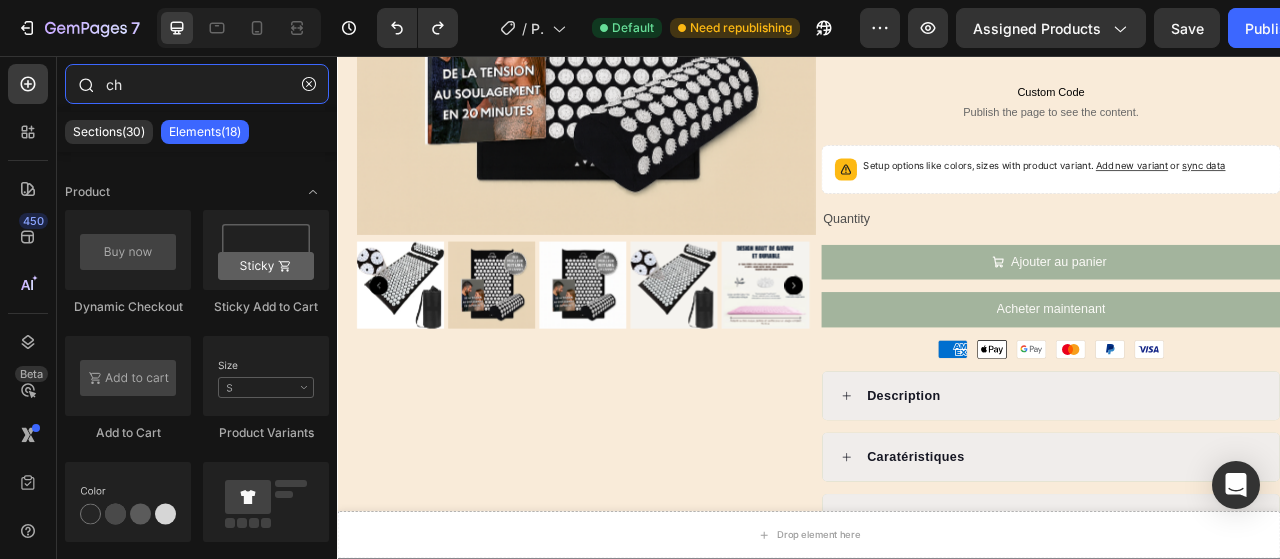 scroll, scrollTop: 0, scrollLeft: 0, axis: both 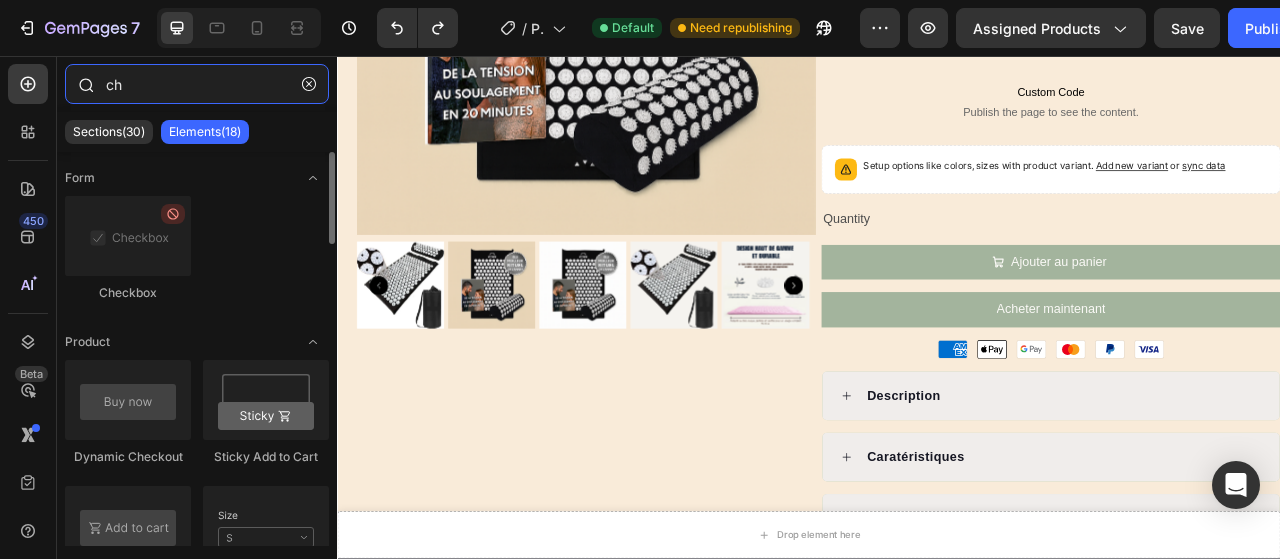 type on "c" 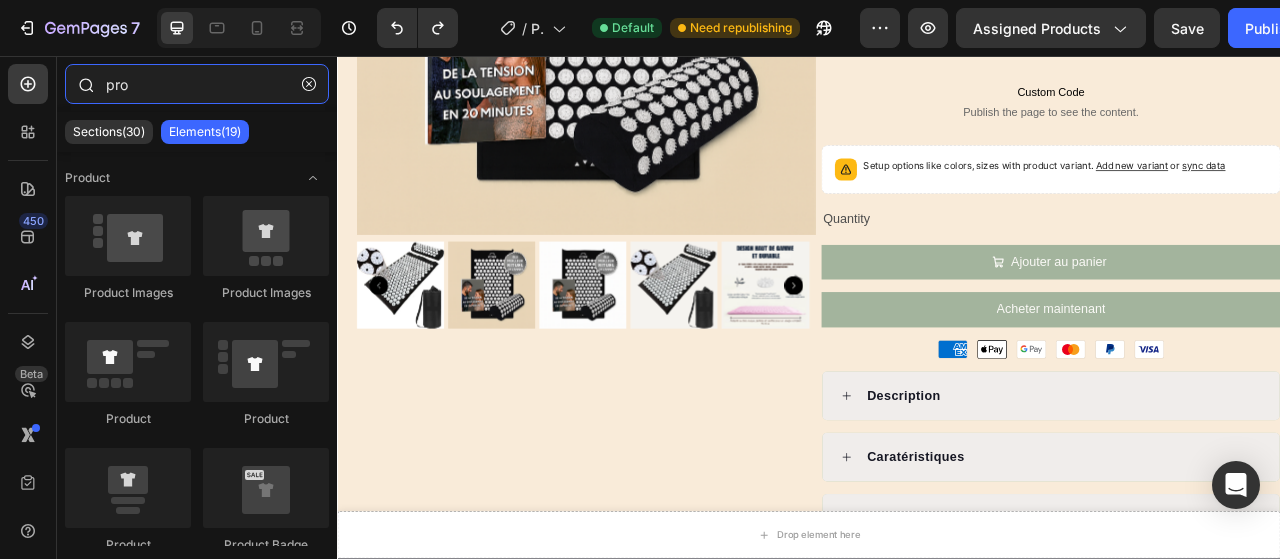 type on "prod" 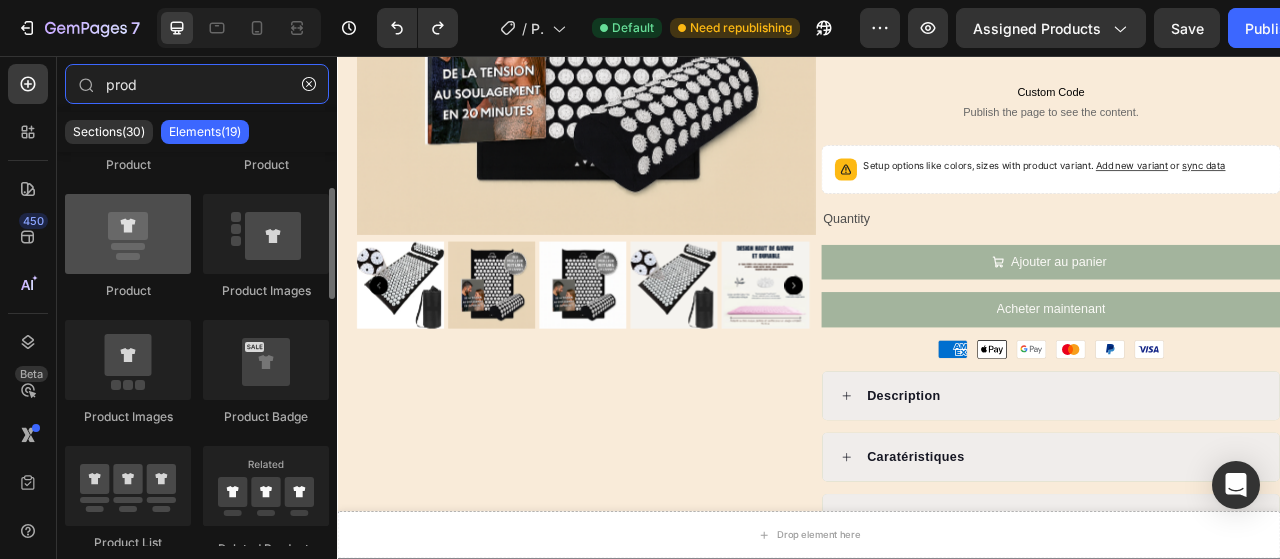 scroll, scrollTop: 0, scrollLeft: 0, axis: both 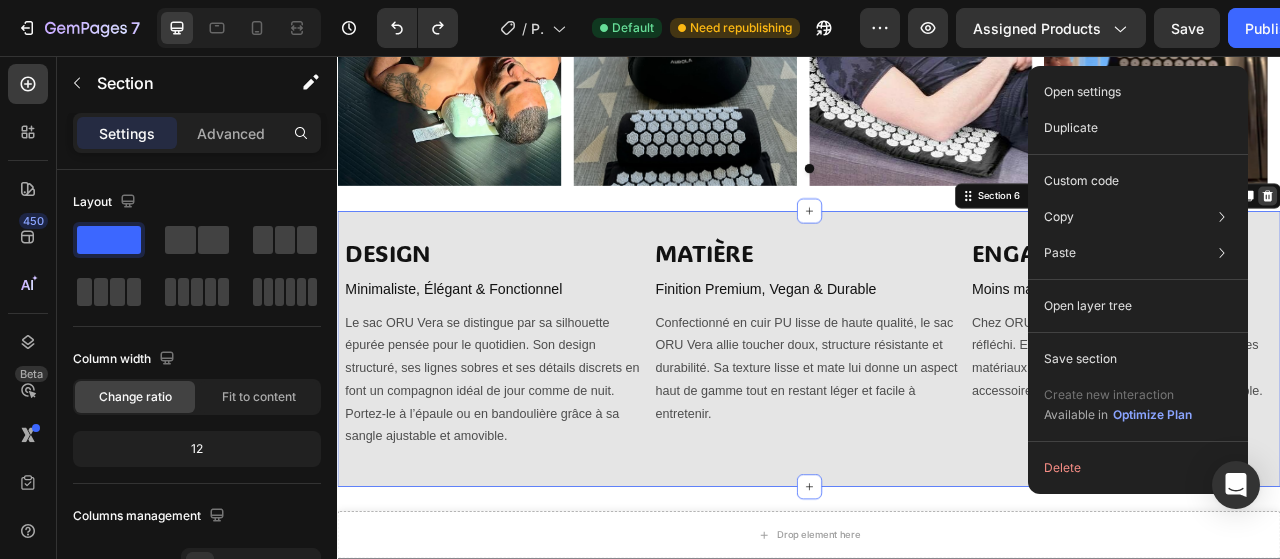 click at bounding box center (1520, 235) 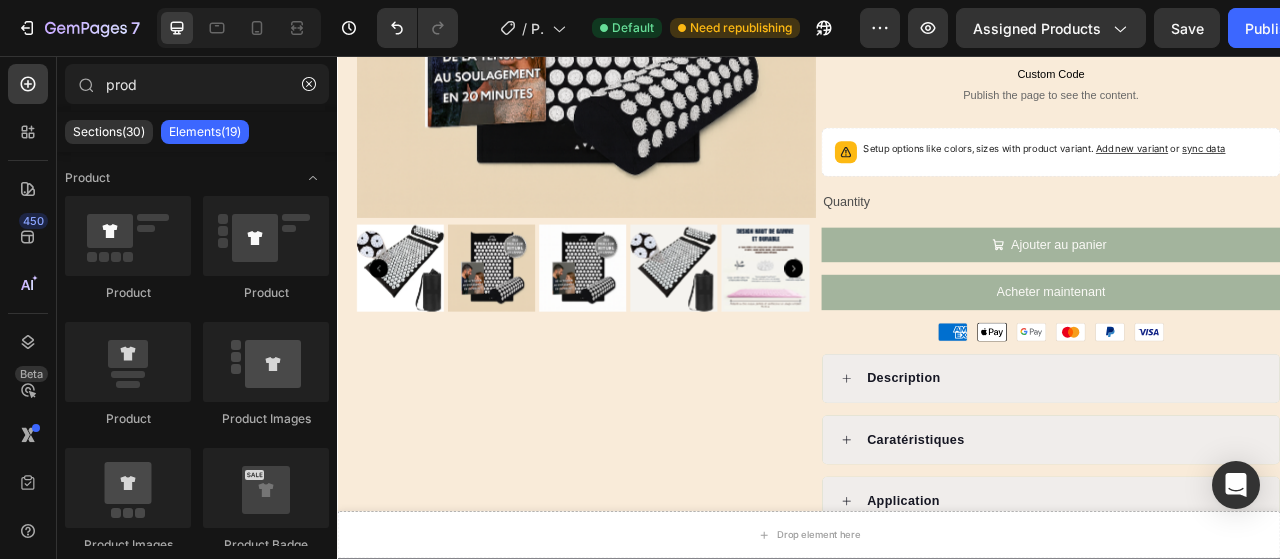 scroll, scrollTop: 0, scrollLeft: 0, axis: both 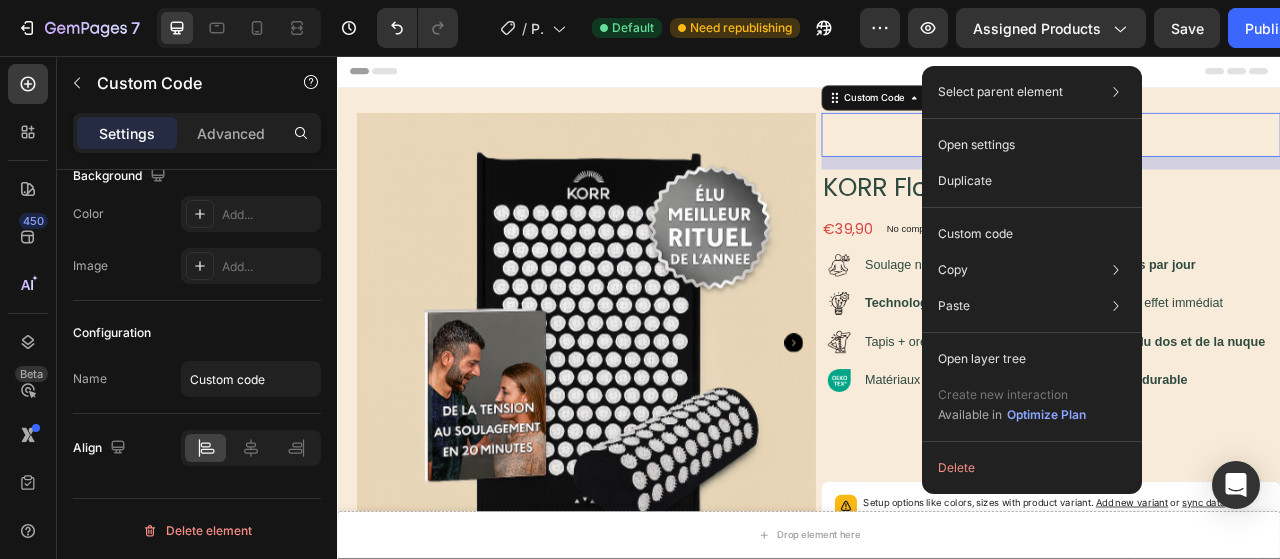 click on "Custom code" at bounding box center [1245, 157] 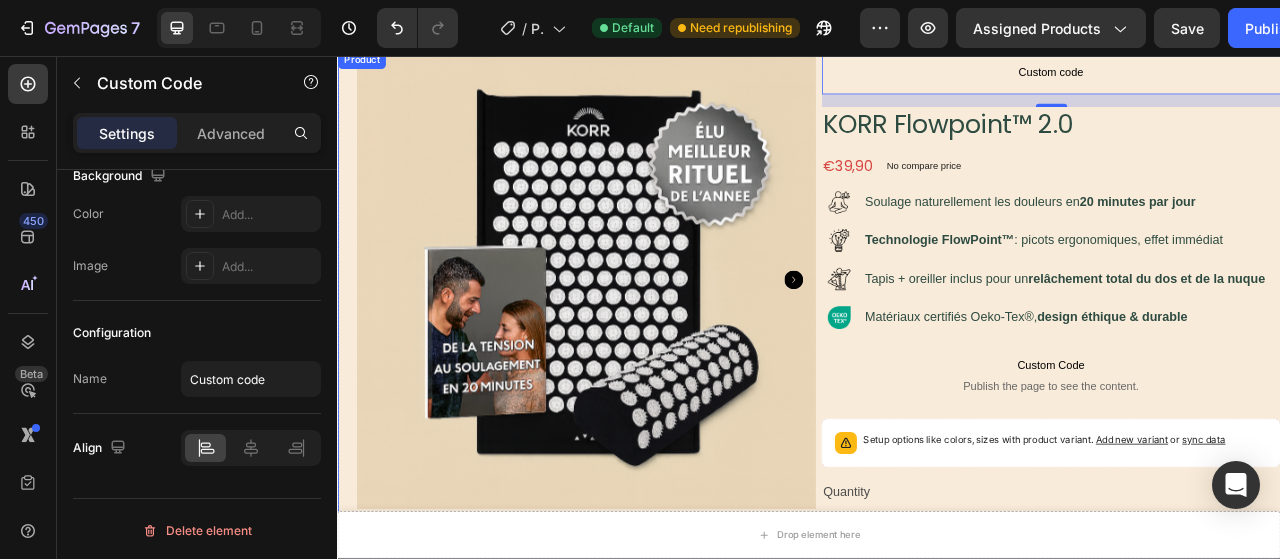 scroll, scrollTop: 0, scrollLeft: 0, axis: both 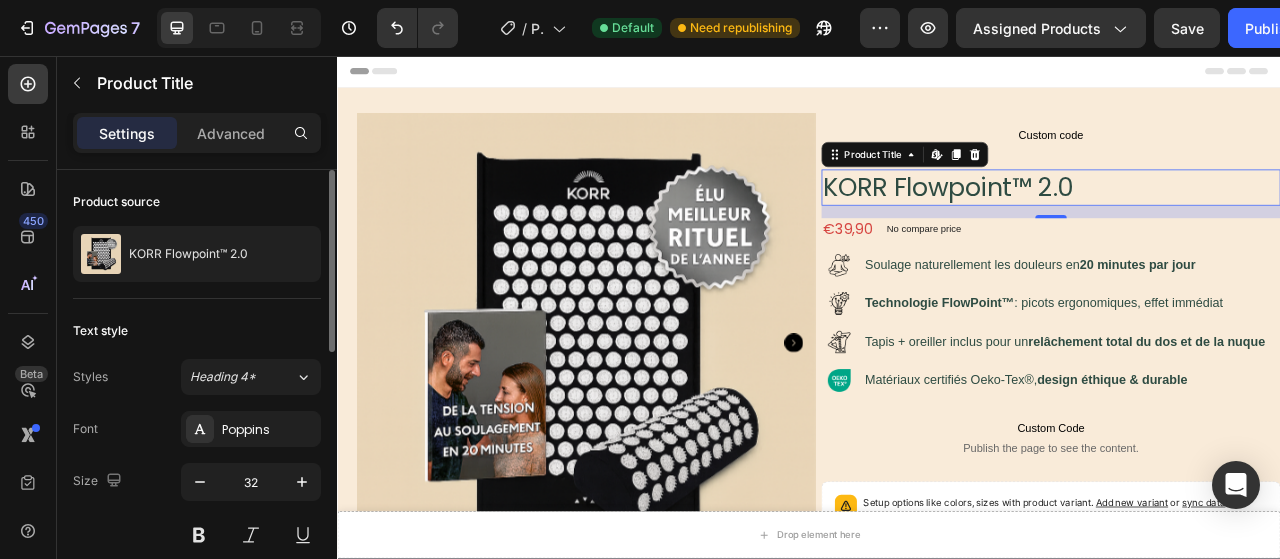drag, startPoint x: 239, startPoint y: 131, endPoint x: 201, endPoint y: 184, distance: 65.21503 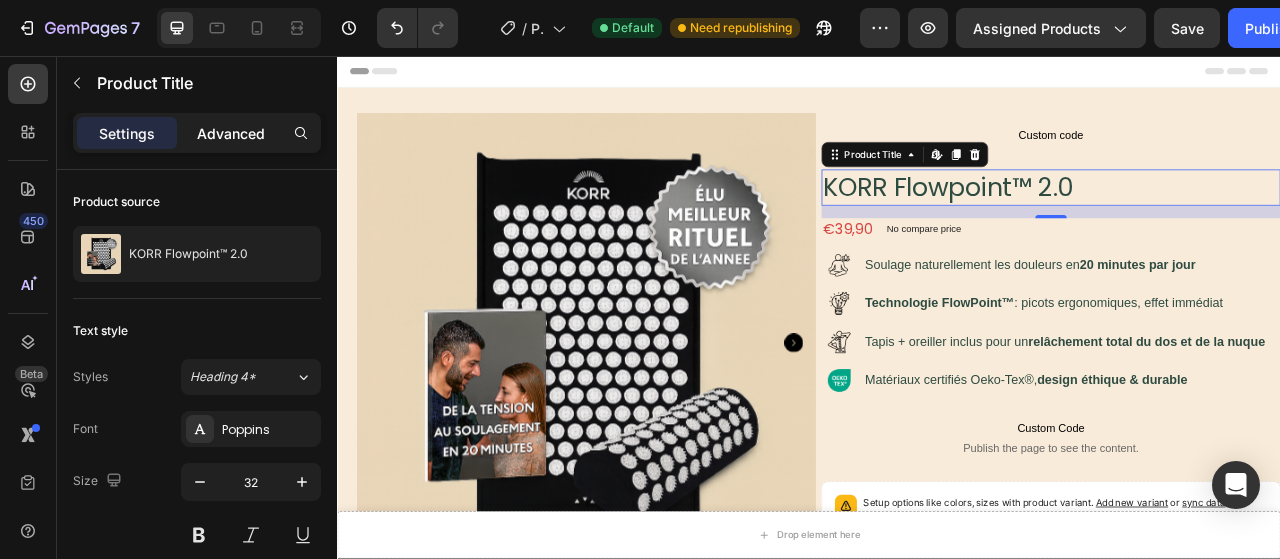 click on "Advanced" 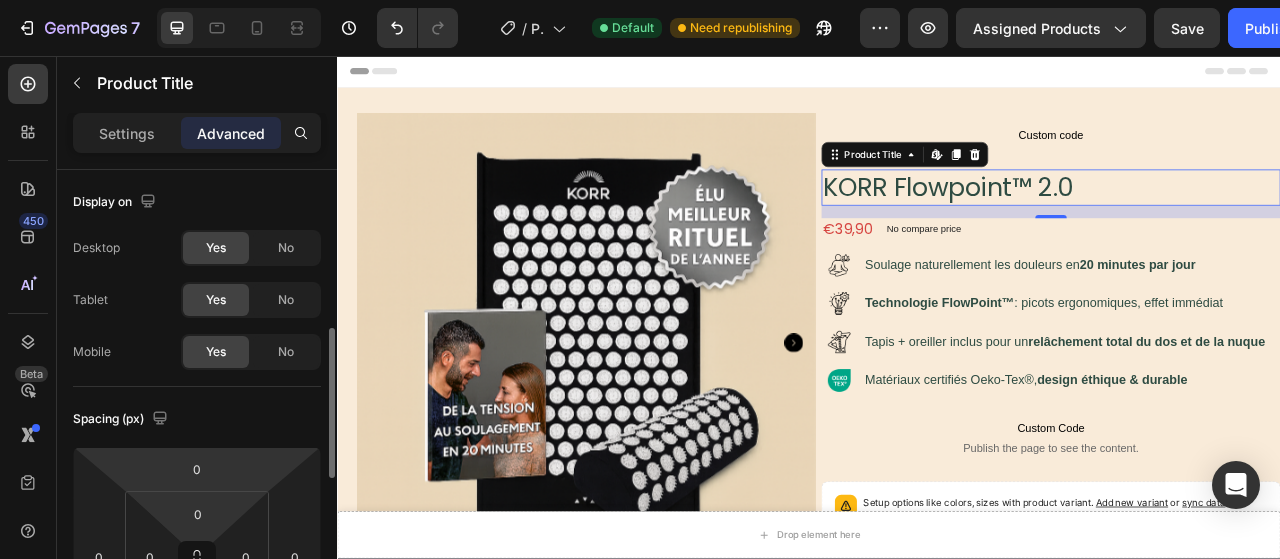 scroll, scrollTop: 144, scrollLeft: 0, axis: vertical 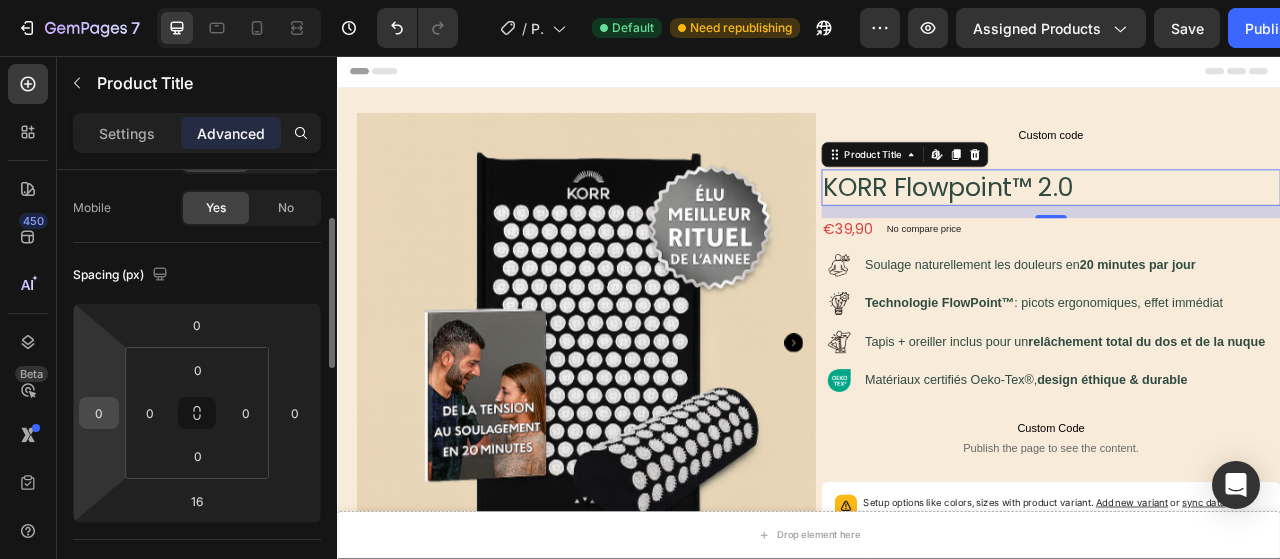 click on "0" at bounding box center [99, 413] 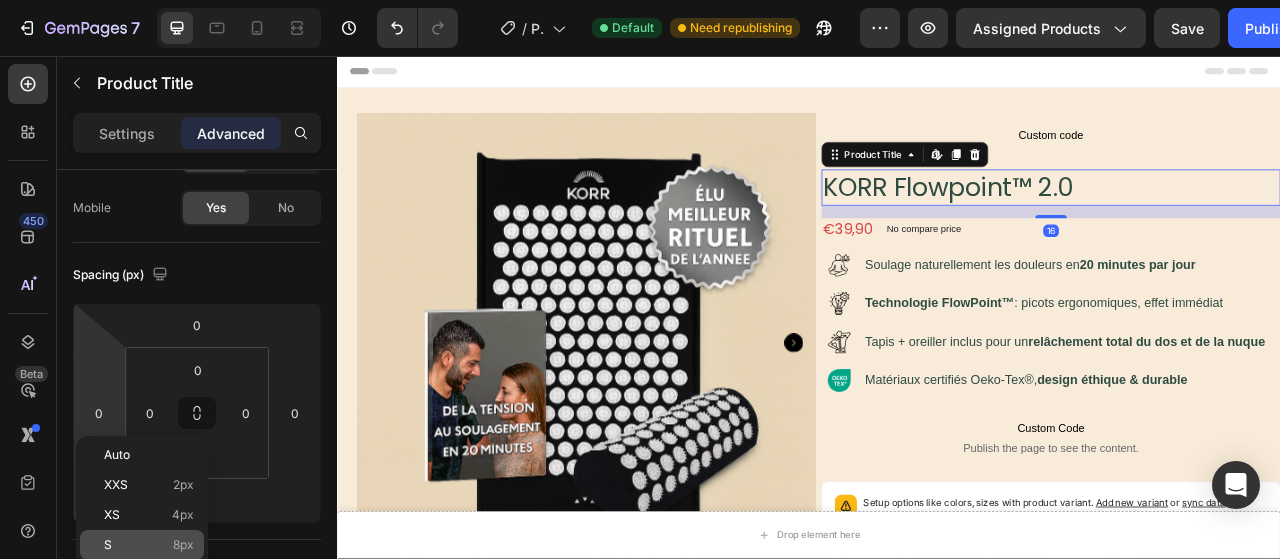 click on "S 8px" at bounding box center [149, 545] 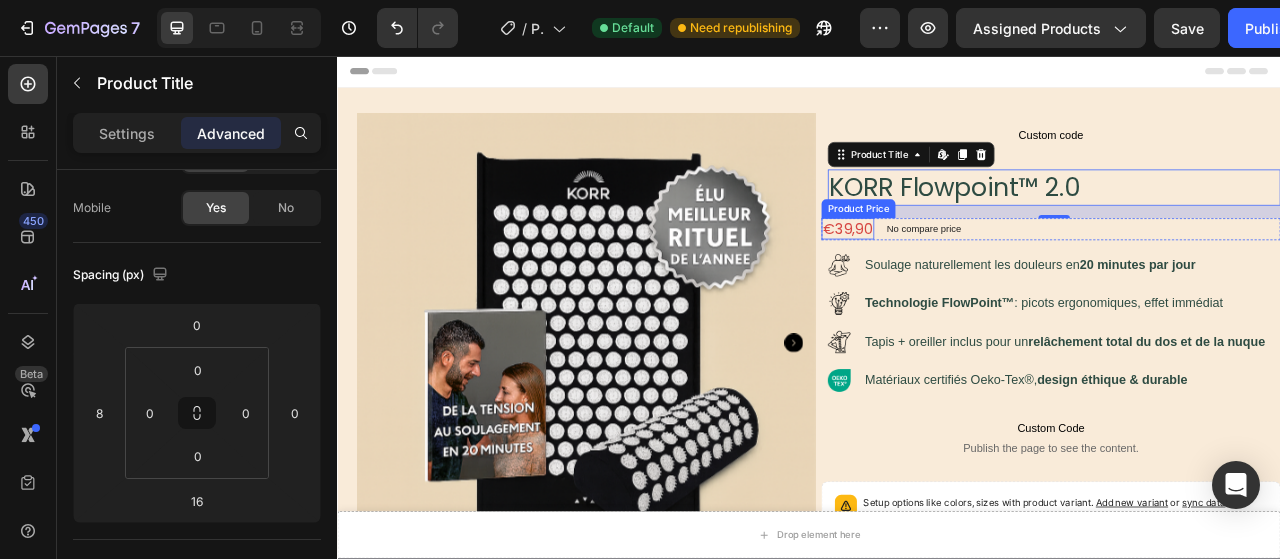 click on "€39,90" at bounding box center [986, 276] 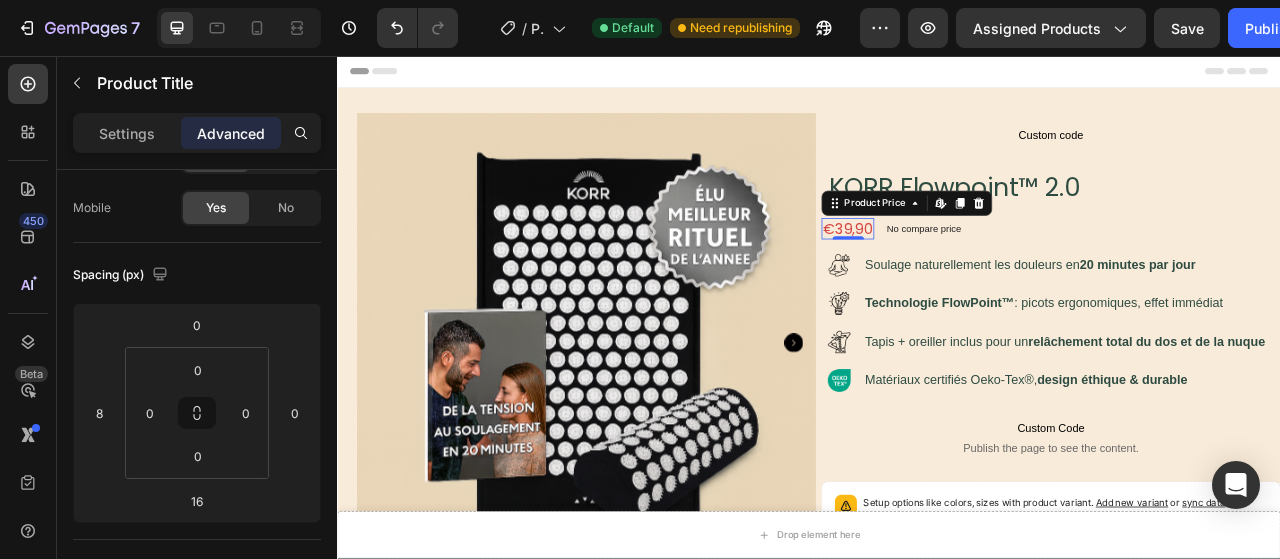 scroll, scrollTop: 0, scrollLeft: 0, axis: both 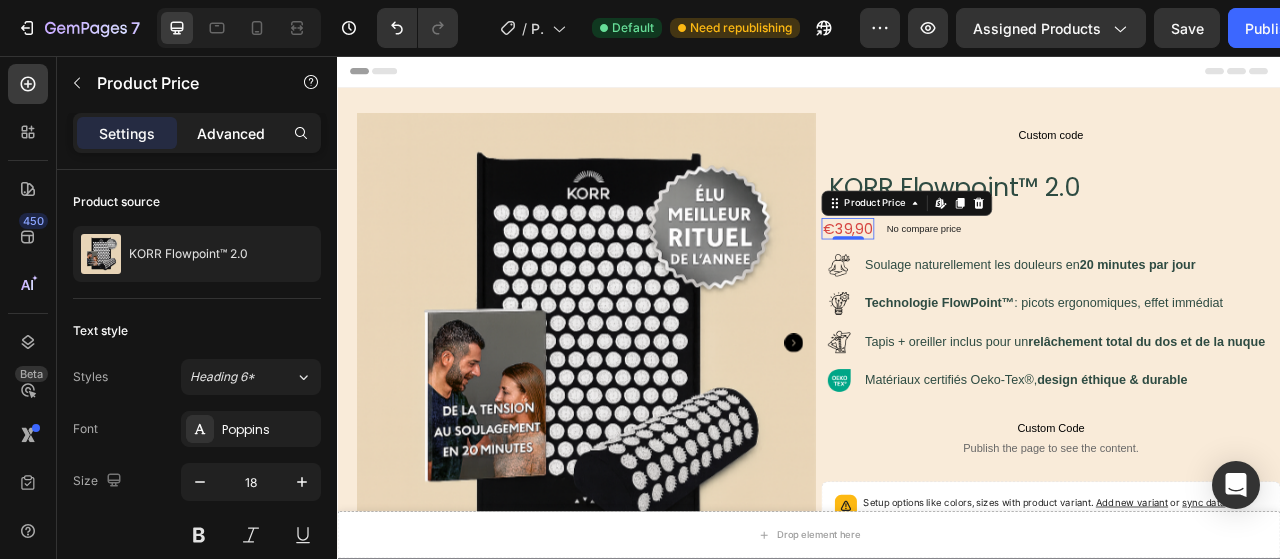 click on "Advanced" 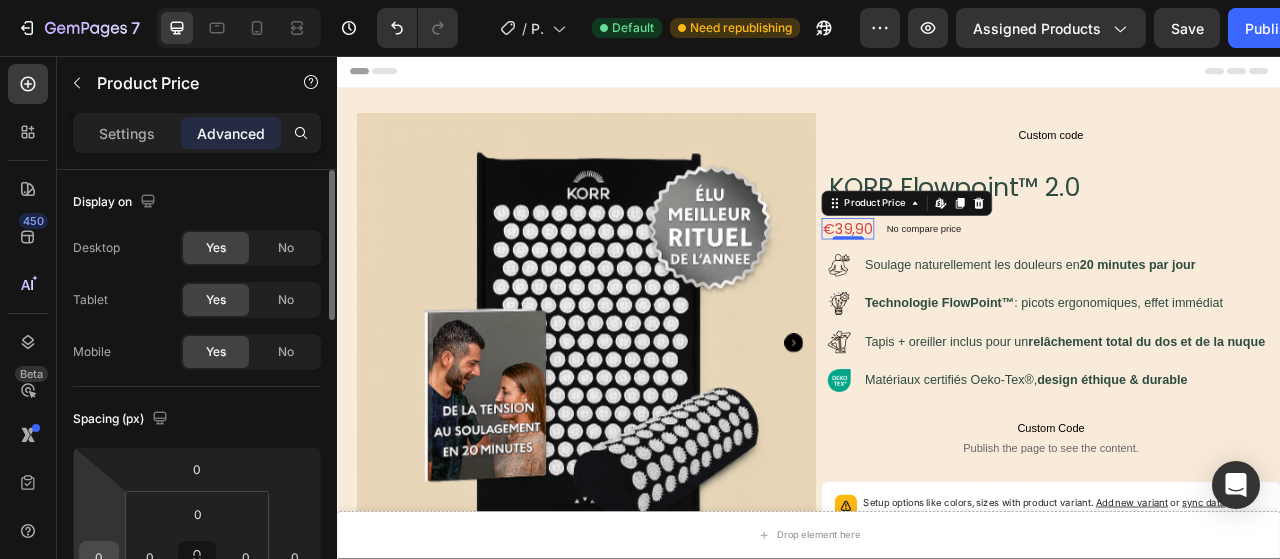 click on "0" at bounding box center [99, 557] 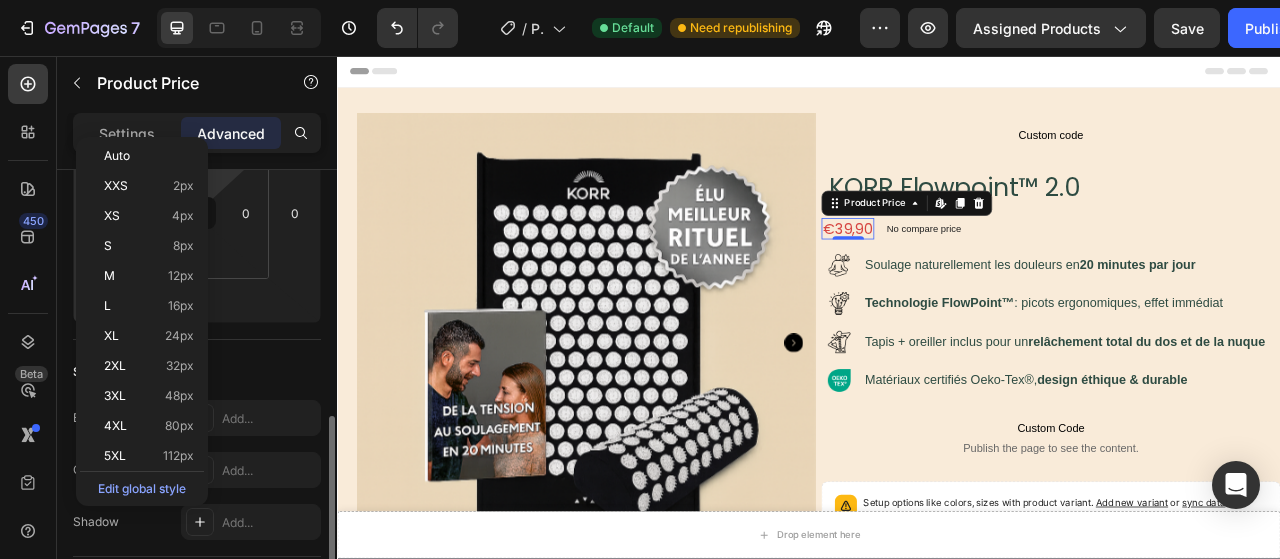 scroll, scrollTop: 448, scrollLeft: 0, axis: vertical 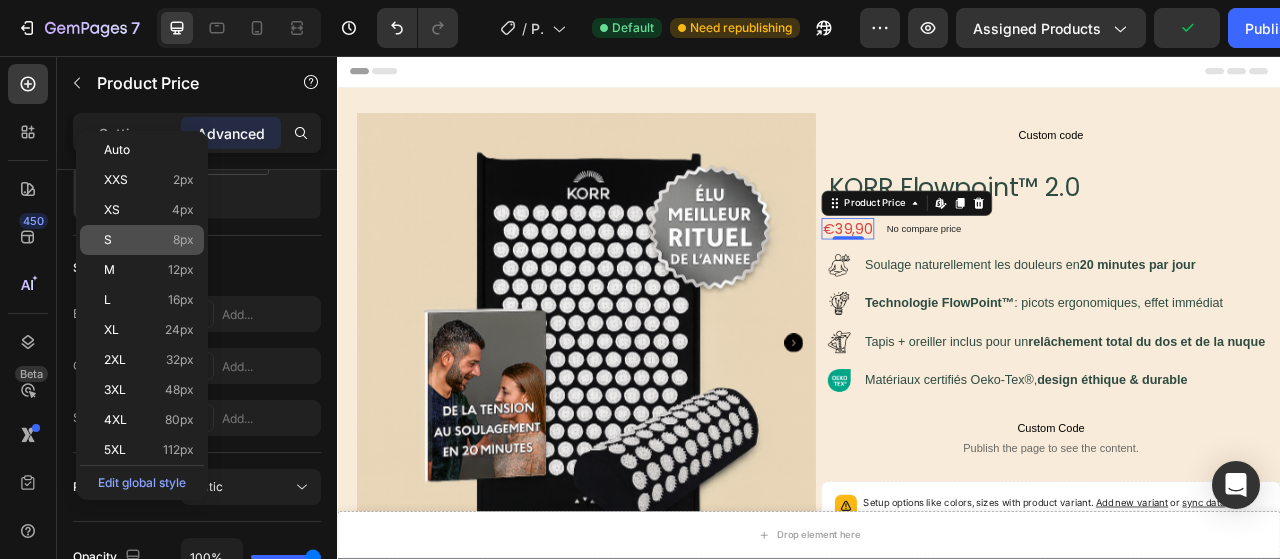 click on "S 8px" at bounding box center [149, 240] 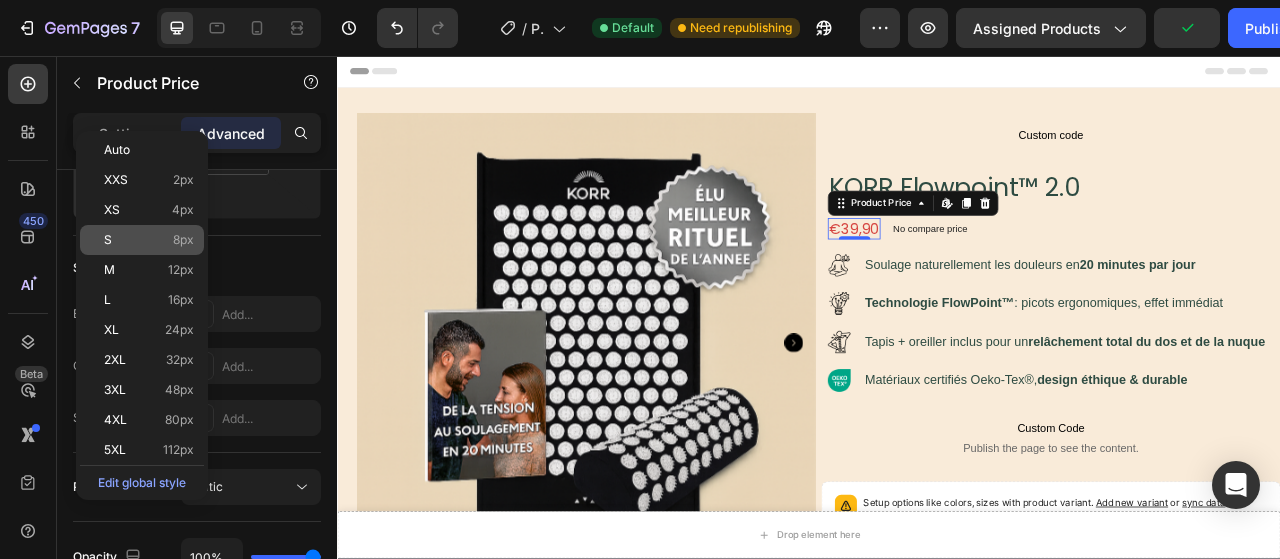 type on "8" 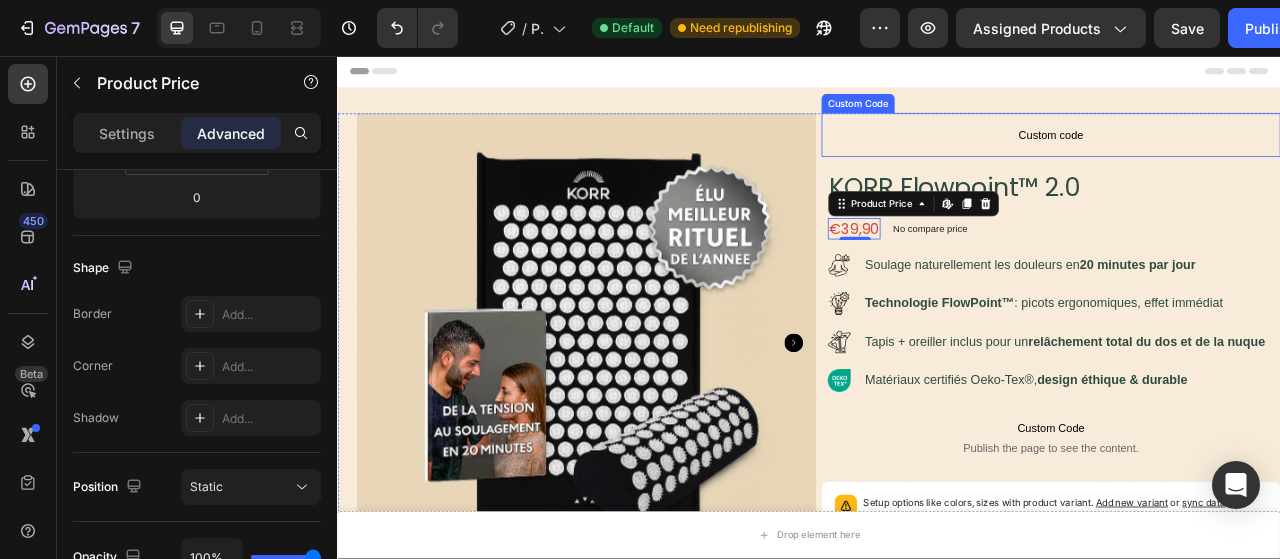 click on "Custom code" at bounding box center [1245, 157] 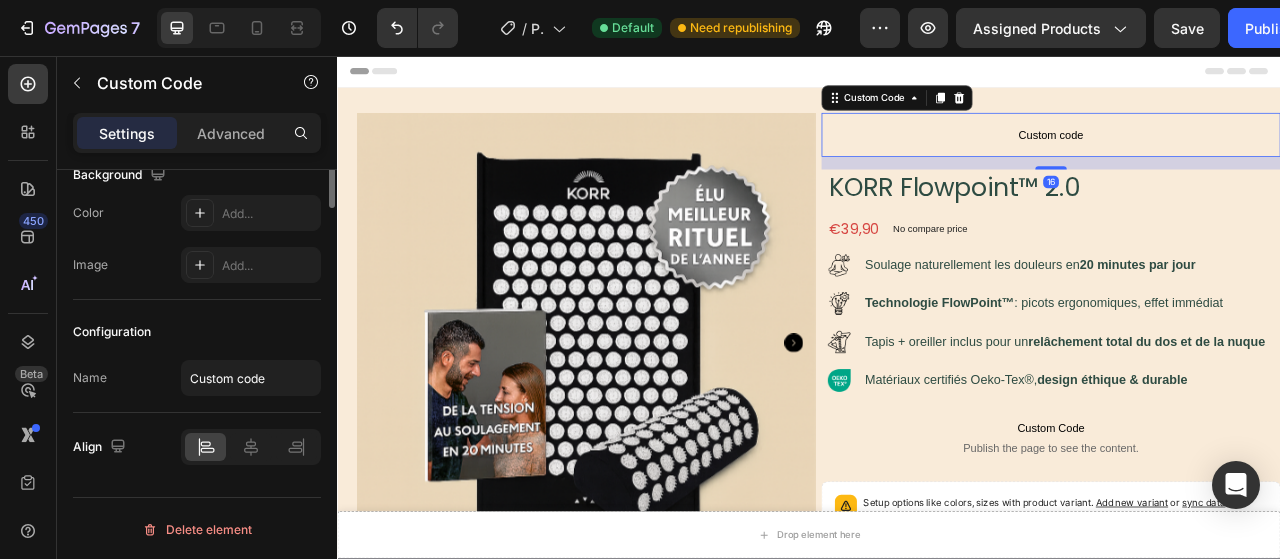 scroll, scrollTop: 0, scrollLeft: 0, axis: both 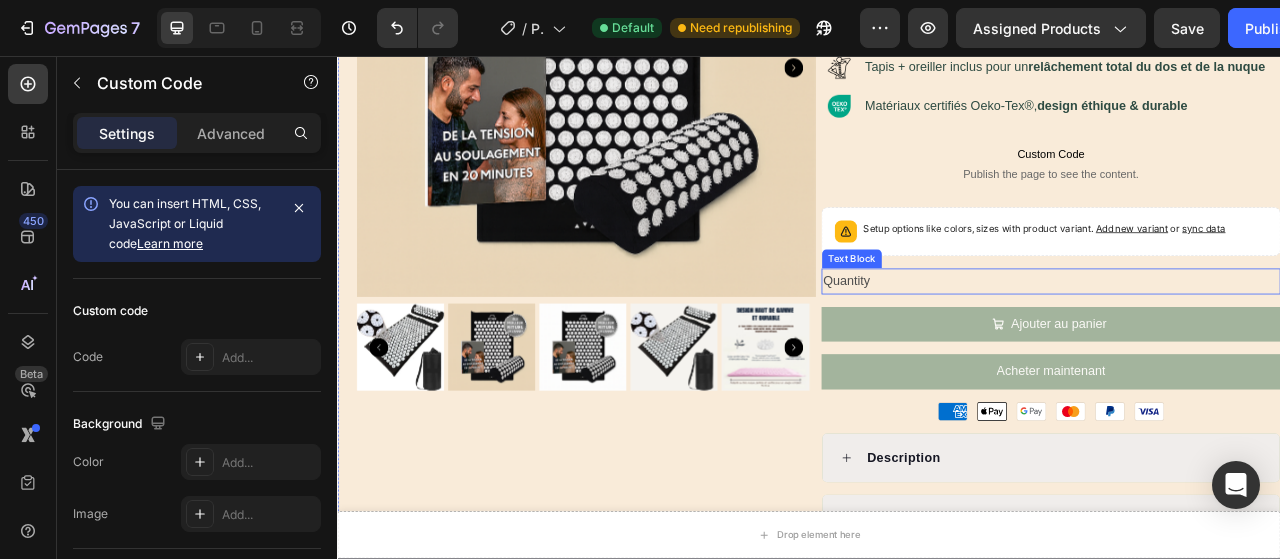 click on "Quantity" at bounding box center (1245, 343) 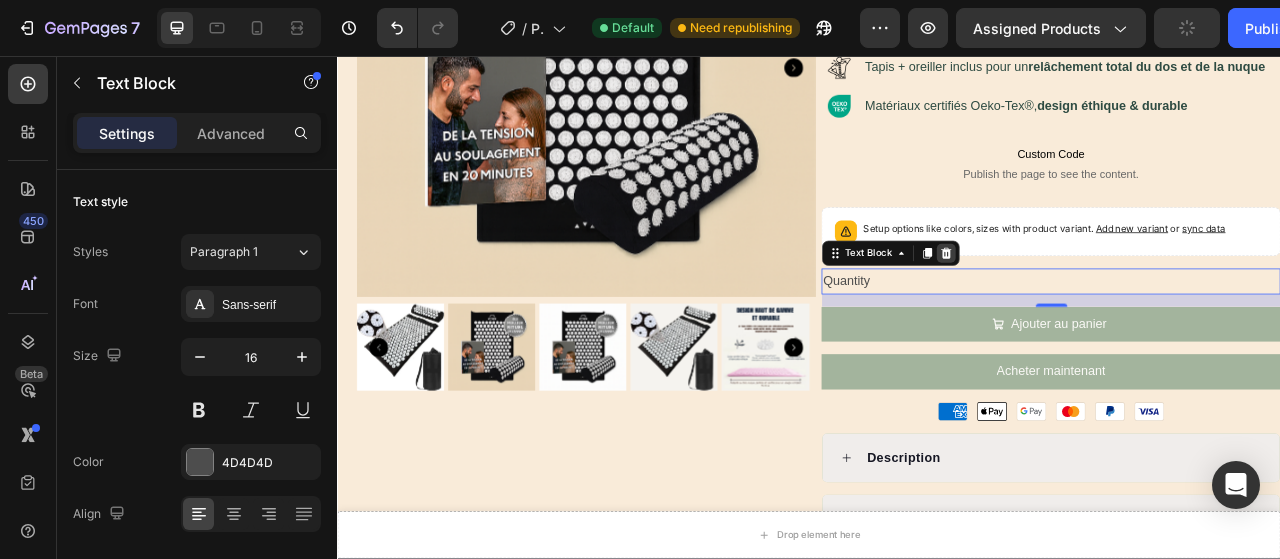 click 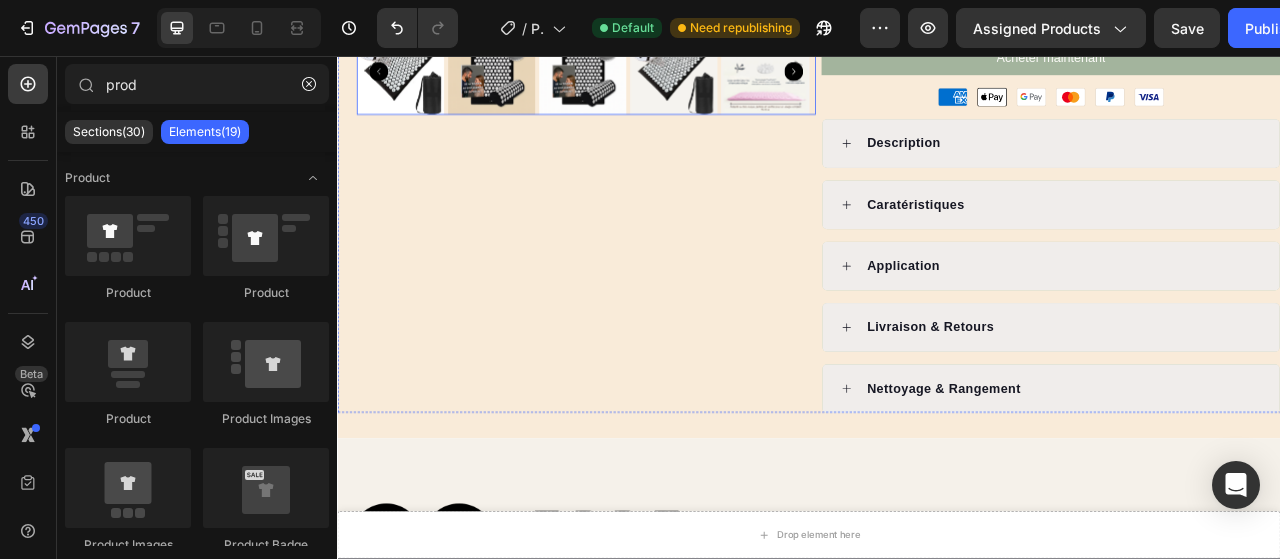 scroll, scrollTop: 939, scrollLeft: 0, axis: vertical 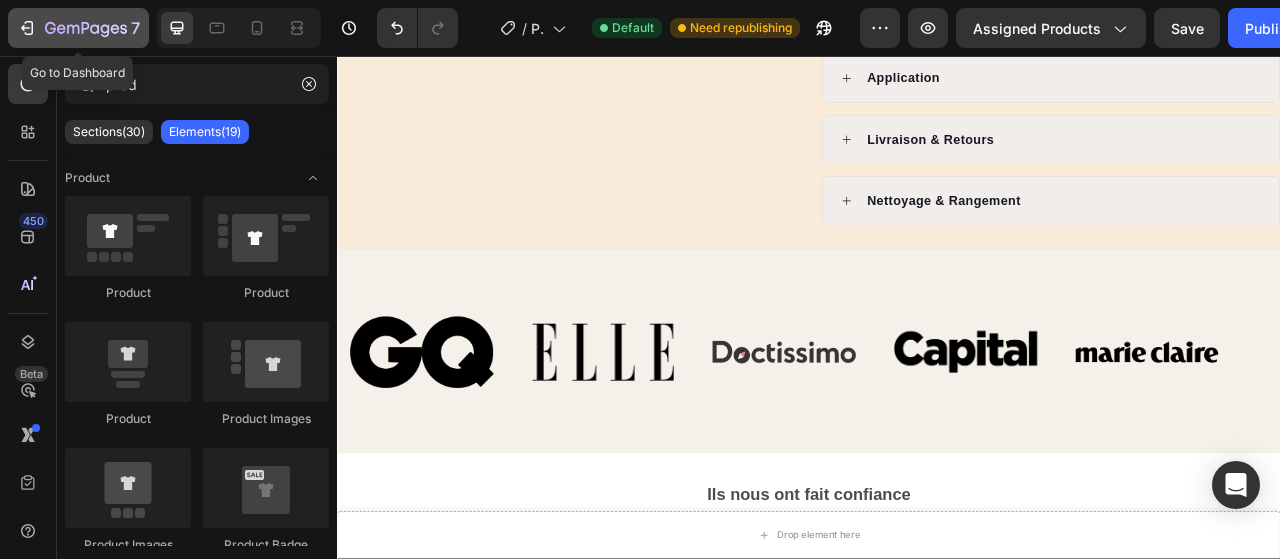 click 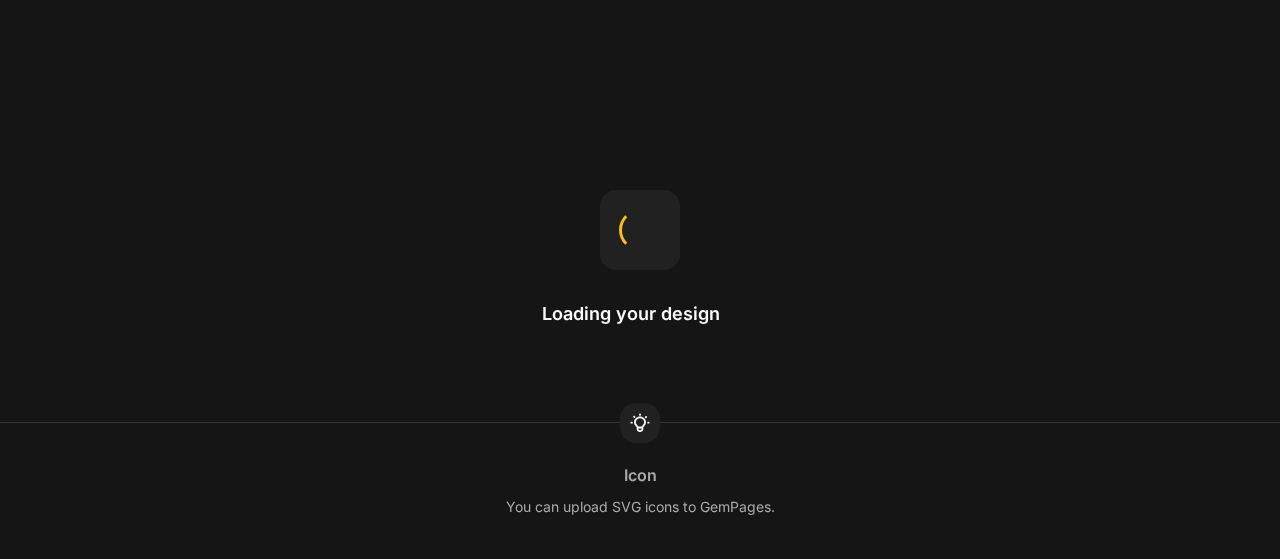 scroll, scrollTop: 0, scrollLeft: 0, axis: both 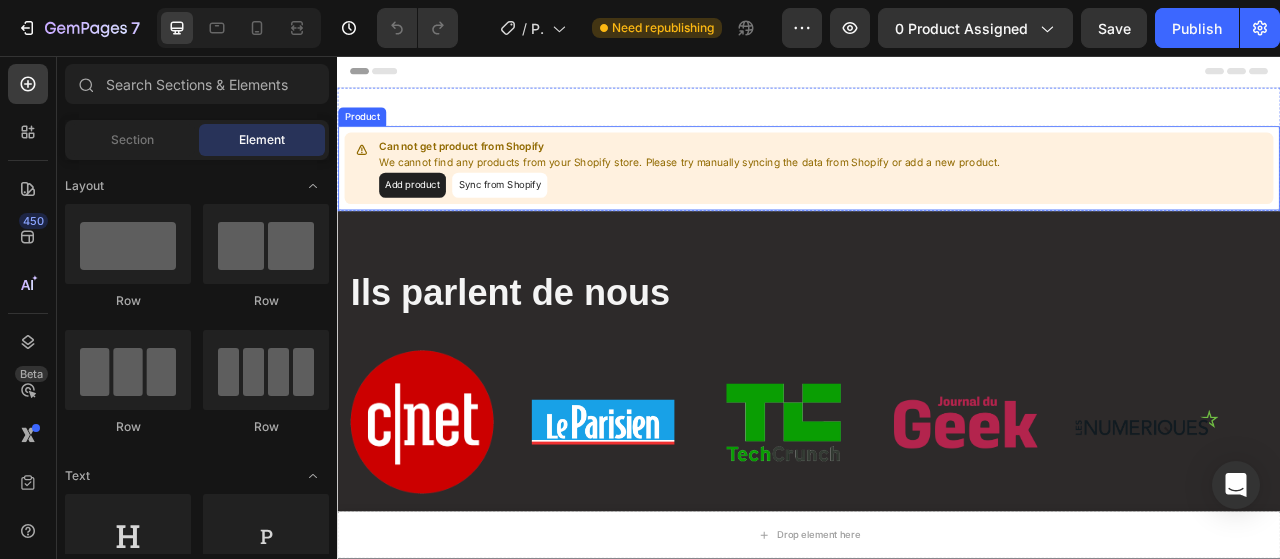 click on "Add product" at bounding box center (432, 221) 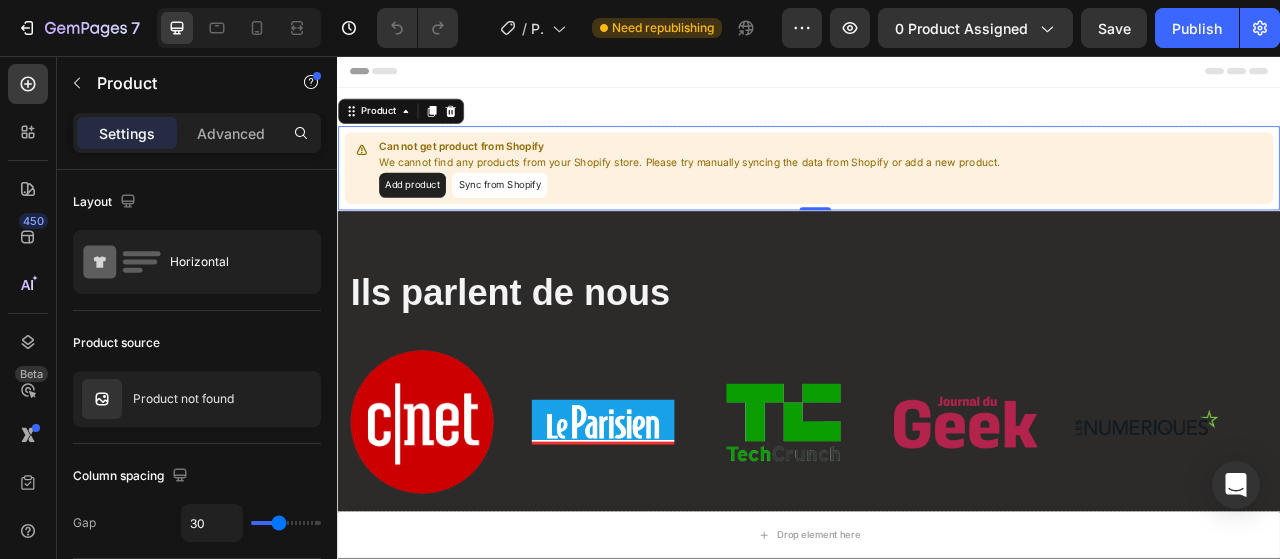 click on "Add product" at bounding box center [432, 221] 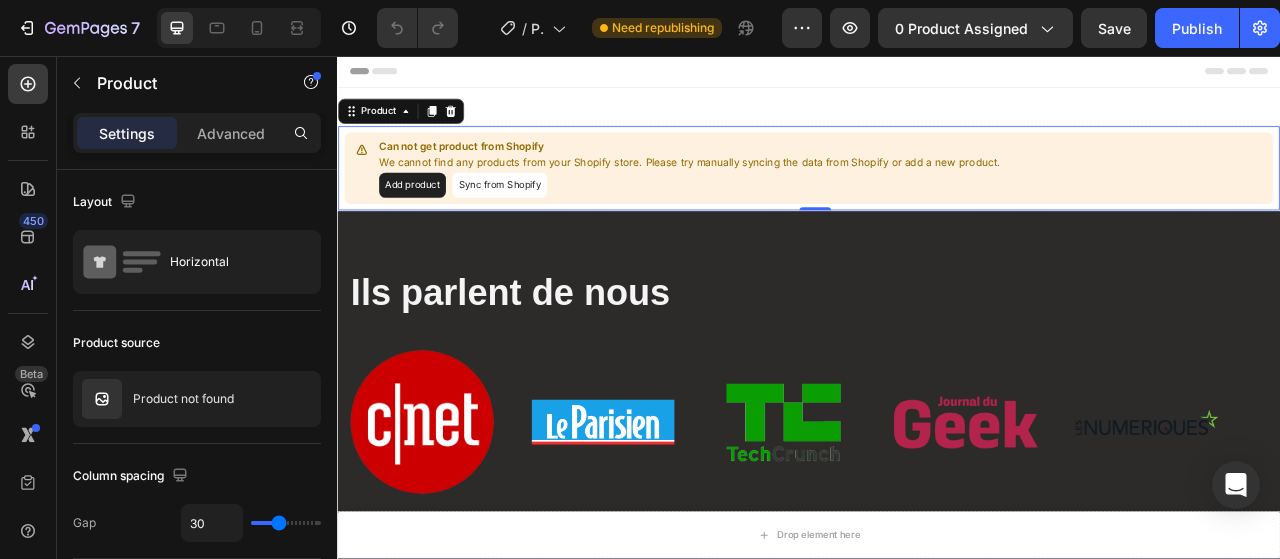click on "Sync from Shopify" at bounding box center [543, 221] 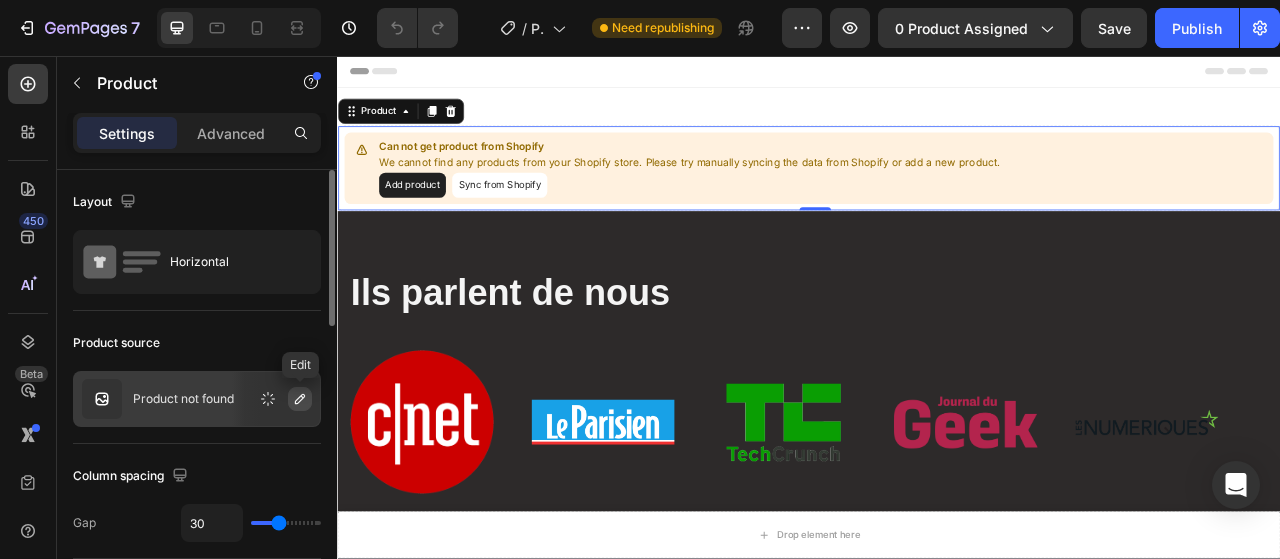 click 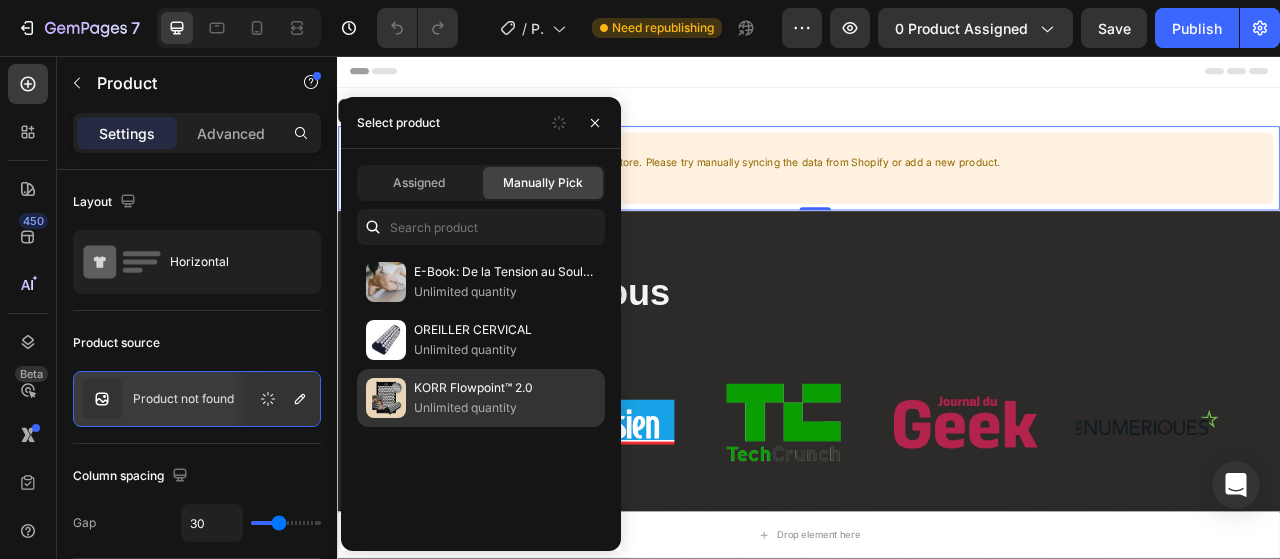 click on "KORR Flowpoint™ 2.0 Unlimited quantity" 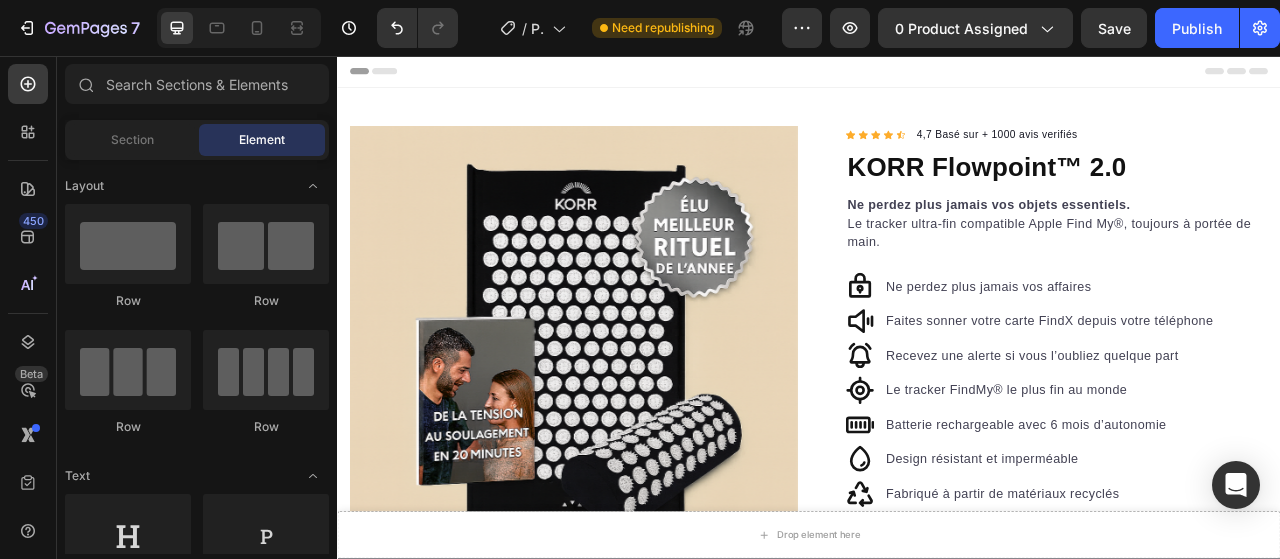click on "Header" at bounding box center (937, 76) 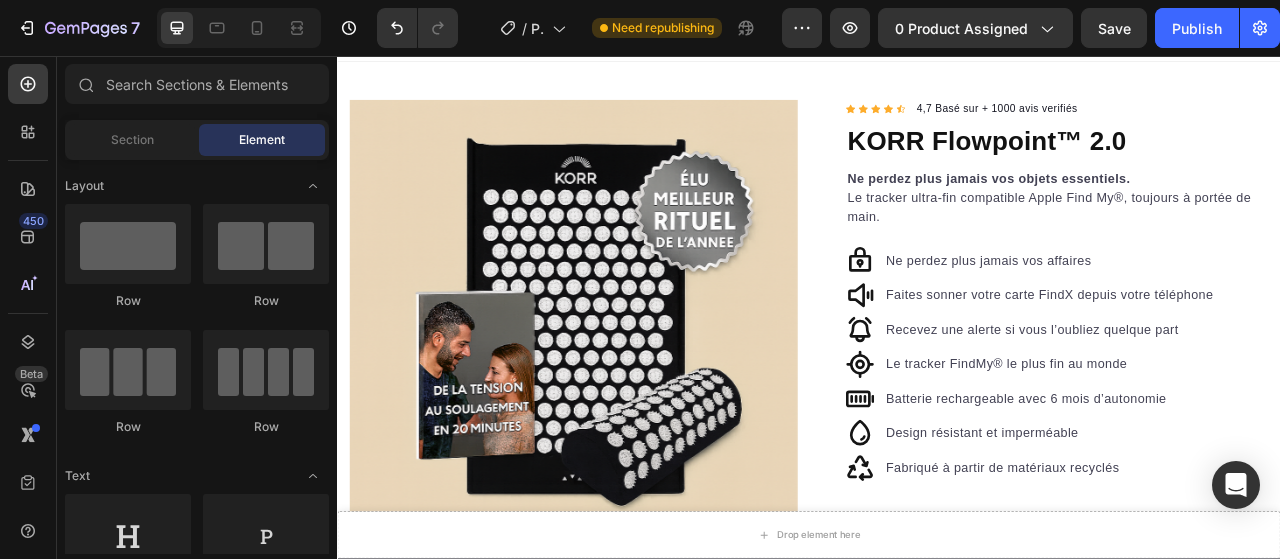 scroll, scrollTop: 36, scrollLeft: 0, axis: vertical 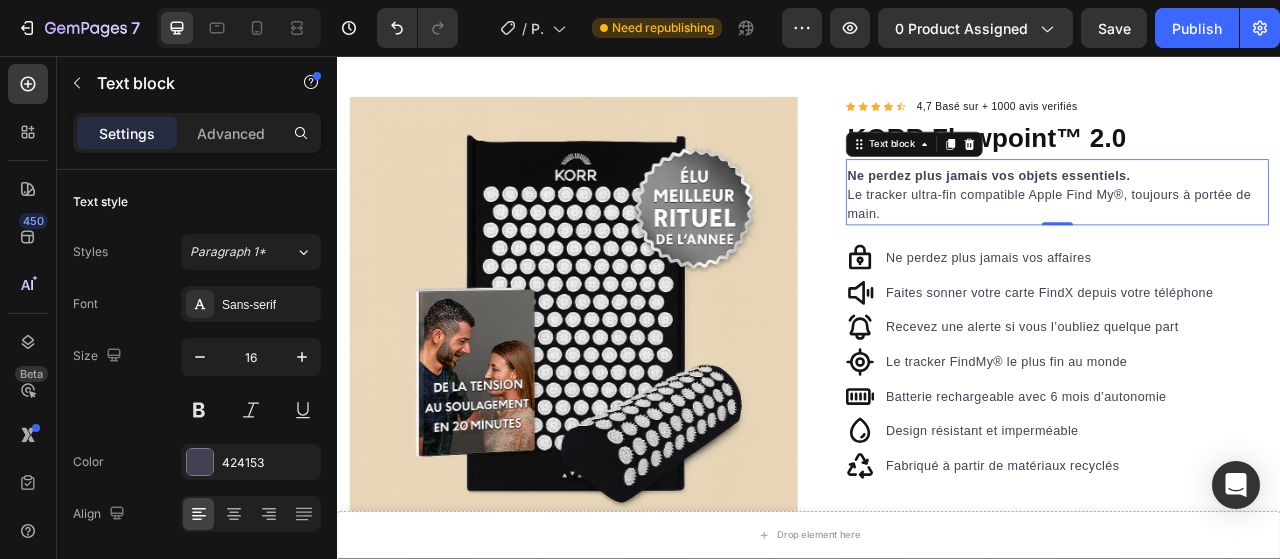click on "Ne perdez plus jamais vos objets essentiels. Le tracker ultra-fin compatible Apple Find My®, toujours à portée de main." at bounding box center (1253, 234) 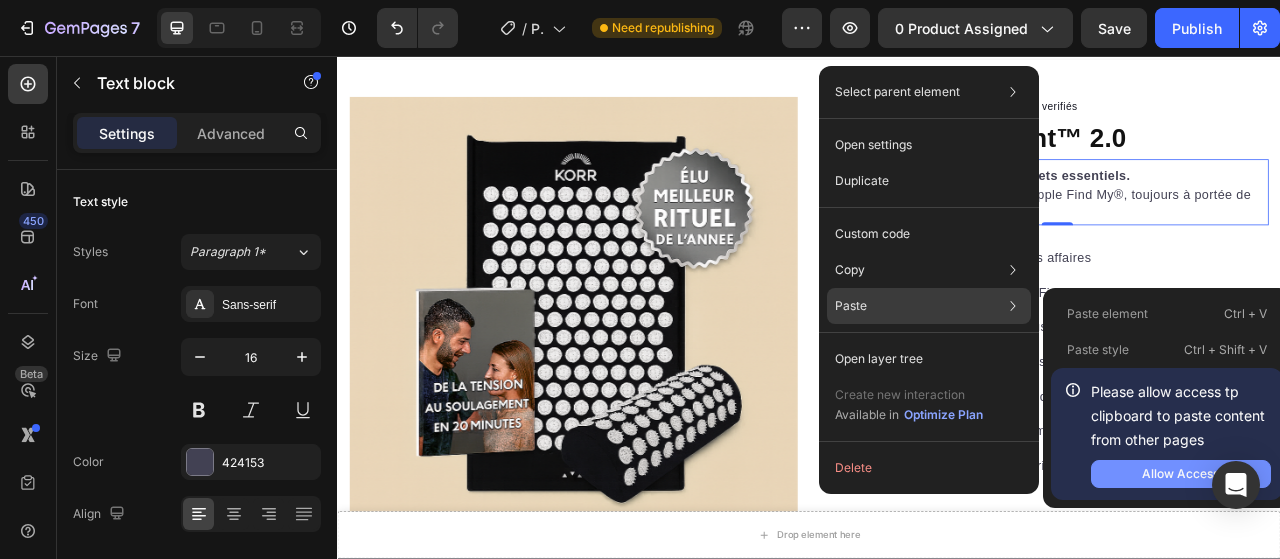 click on "Allow Access" at bounding box center [1180, 474] 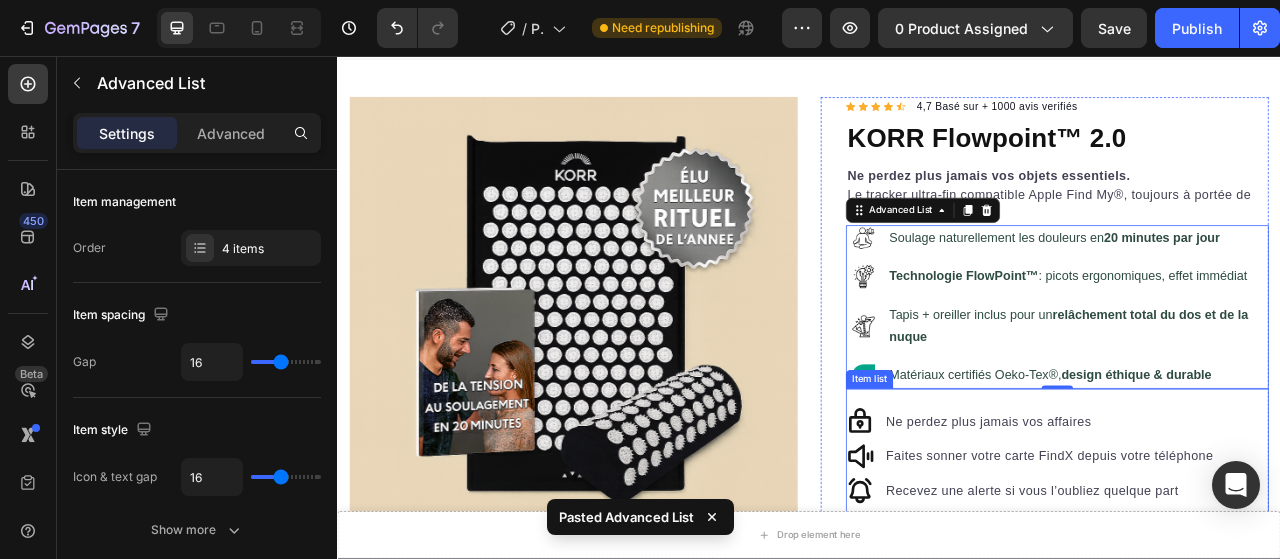 click on "Ne perdez plus jamais vos affaires" at bounding box center [1243, 522] 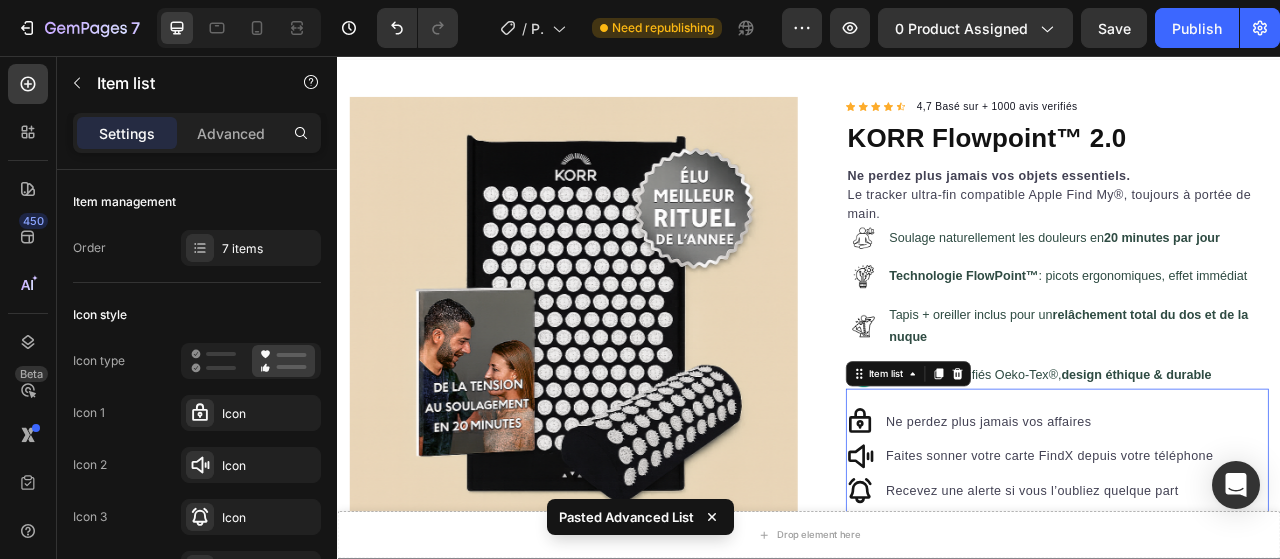 click on "Ne perdez plus jamais vos affaires
Faites sonner votre carte FindX depuis votre téléphone
Recevez une alerte si vous l’oubliez quelque part
Le tracker FindMy® le plus fin au monde
Batterie rechargeable avec 6 mois d’autonomie
Design résistant et imperméable
Fabriqué à partir de matériaux recyclés" at bounding box center [1253, 654] 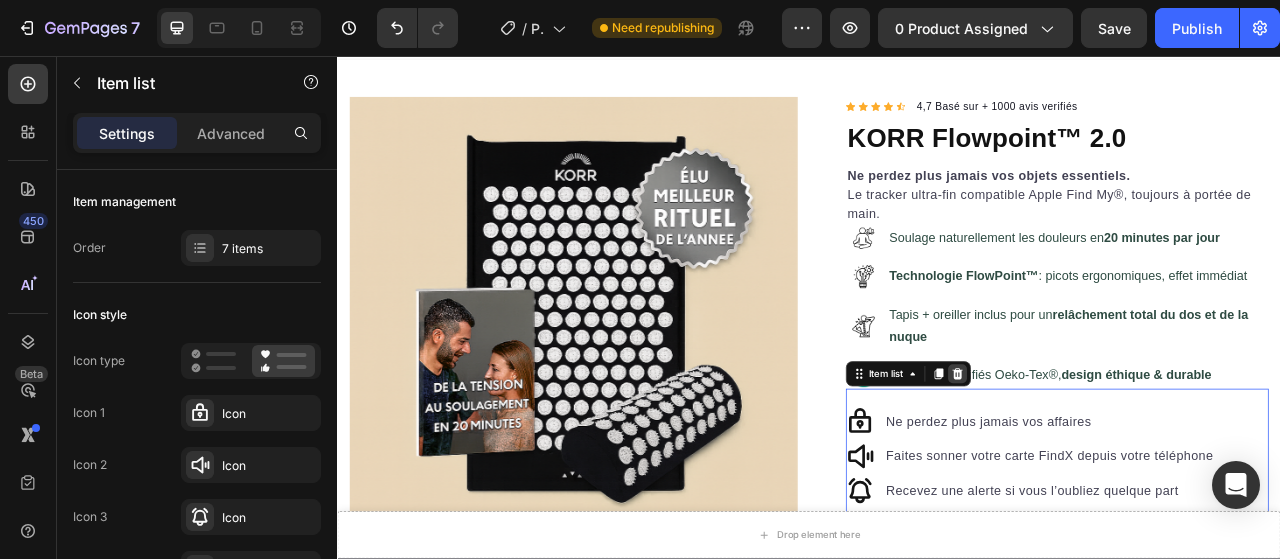 click at bounding box center [1126, 461] 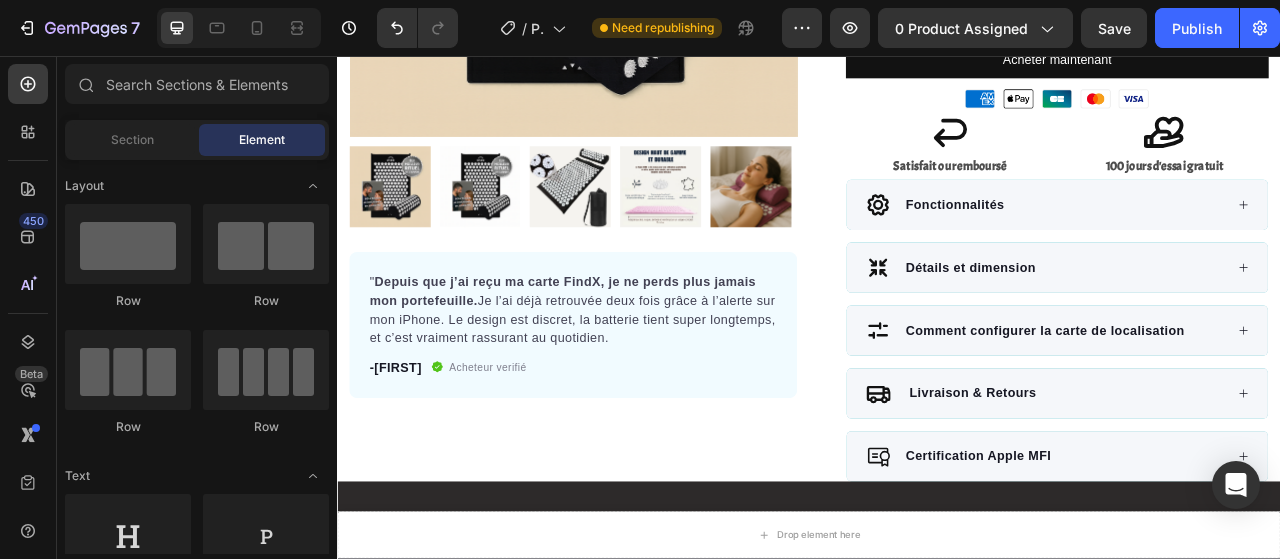 scroll, scrollTop: 585, scrollLeft: 0, axis: vertical 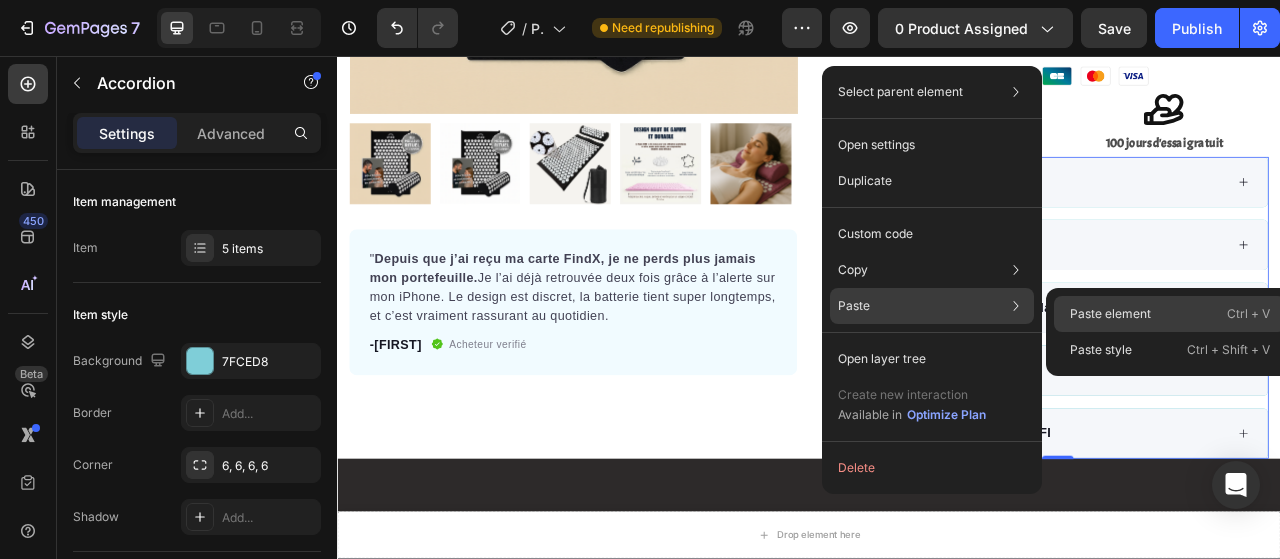 click on "Paste element  Ctrl + V" 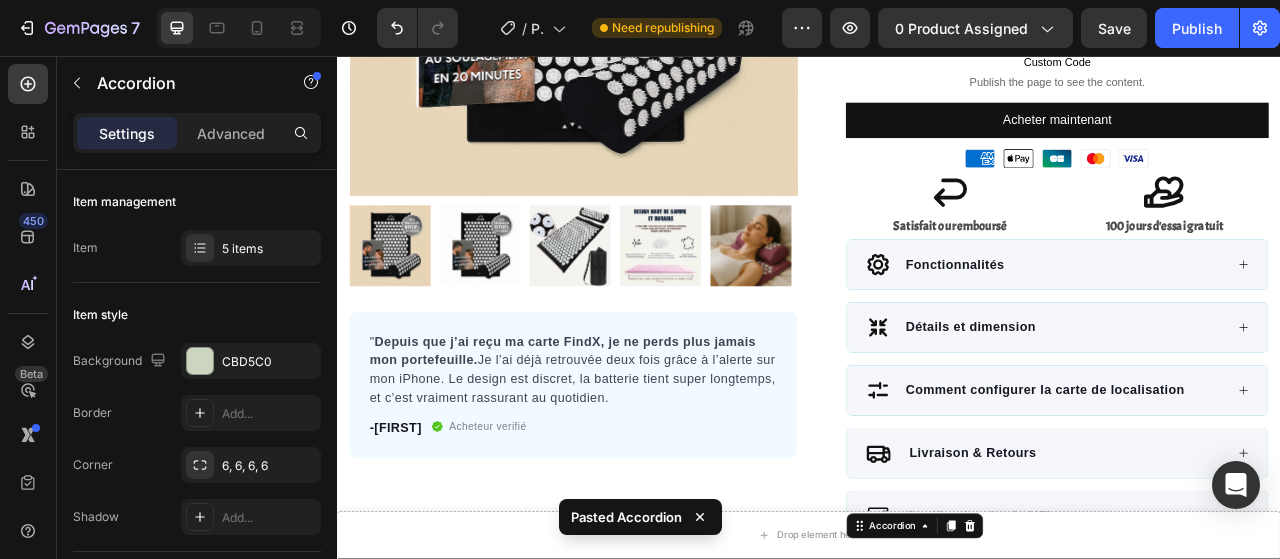 scroll, scrollTop: 474, scrollLeft: 0, axis: vertical 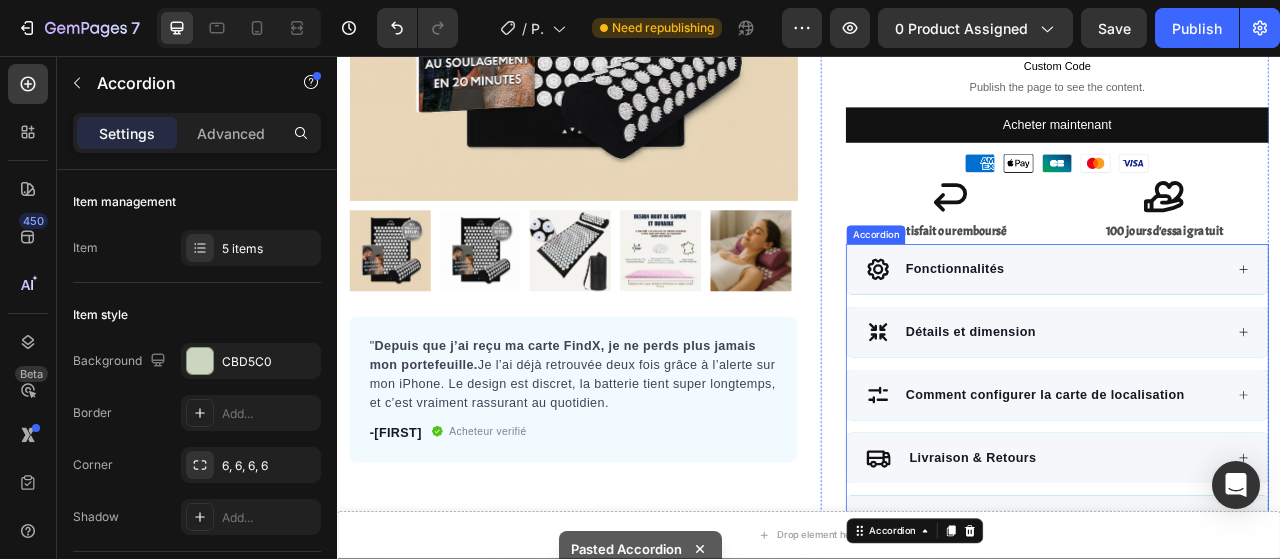 click on "Fonctionnalités
Détails et dimension
Comment configurer la carte de localisation
Livraison & Retours
Certification Apple MFI" at bounding box center (1253, 488) 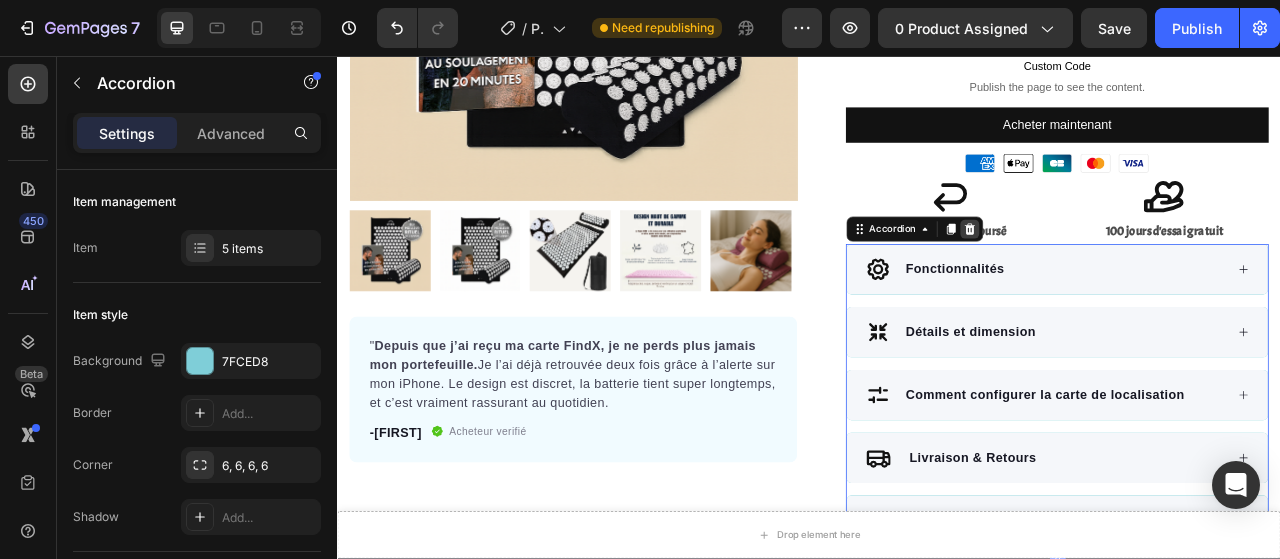 click 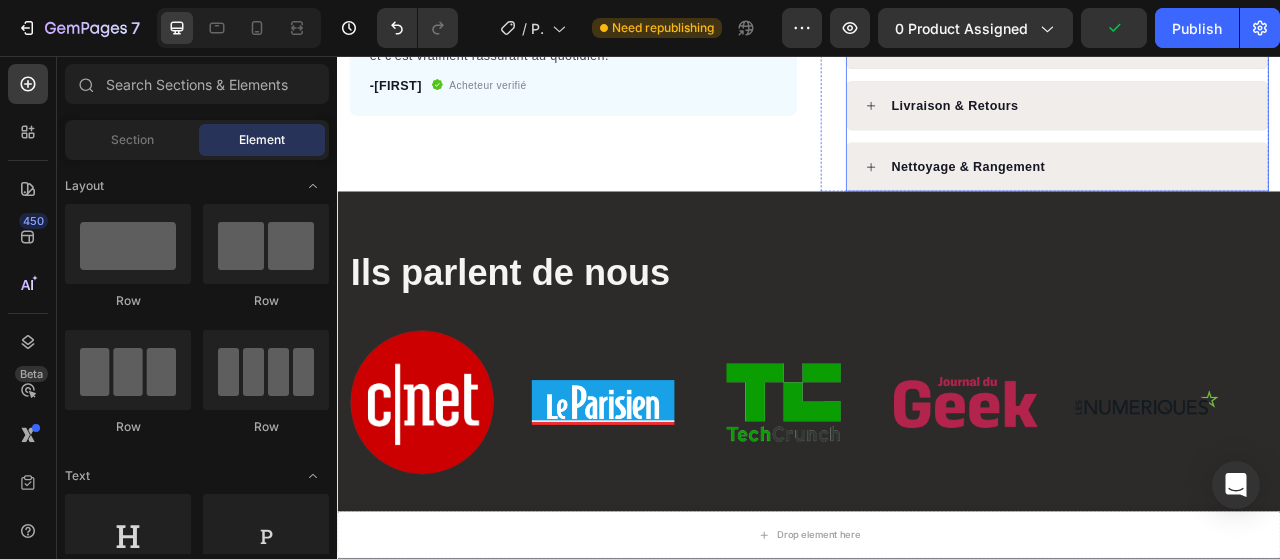 scroll, scrollTop: 1036, scrollLeft: 0, axis: vertical 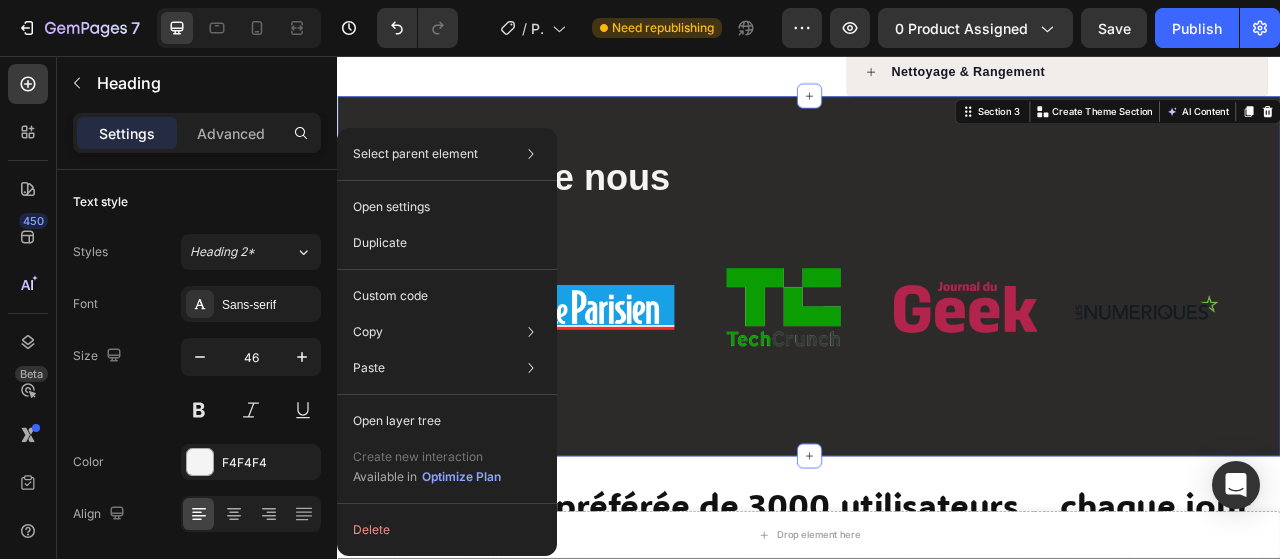 click on "Ils parlent de nous Heading Image Image Image Image Image Image Image Image Image Image Marquee Section 3   You can create reusable sections Create Theme Section AI Content Write with GemAI What would you like to describe here? Tone and Voice Persuasive Product Getting products... Show more Generate" at bounding box center (937, 337) 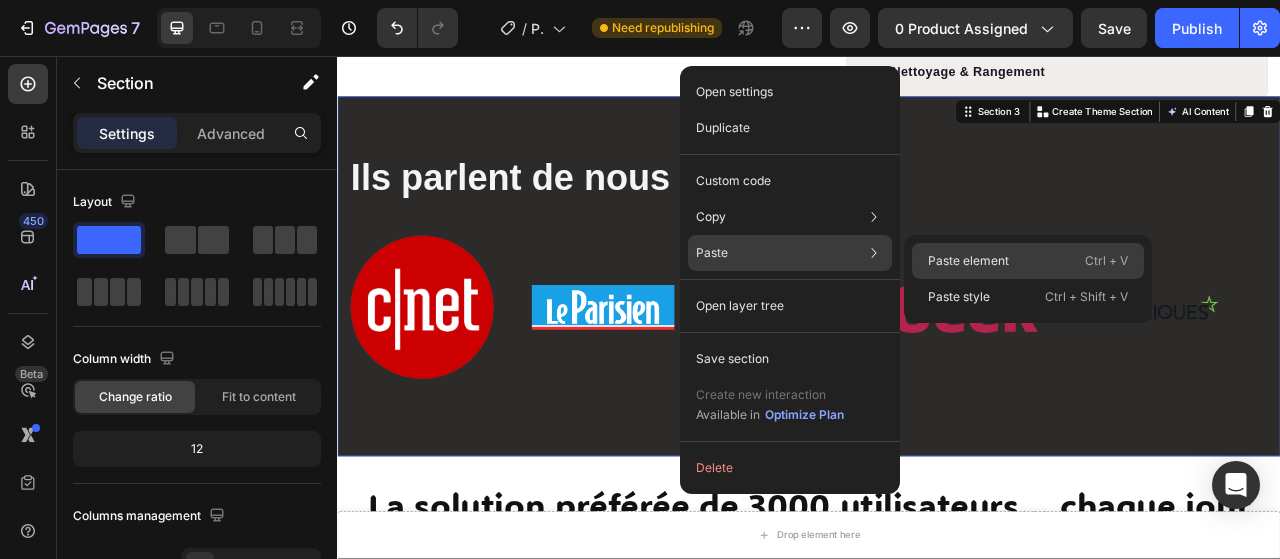 click on "Paste element" at bounding box center [968, 261] 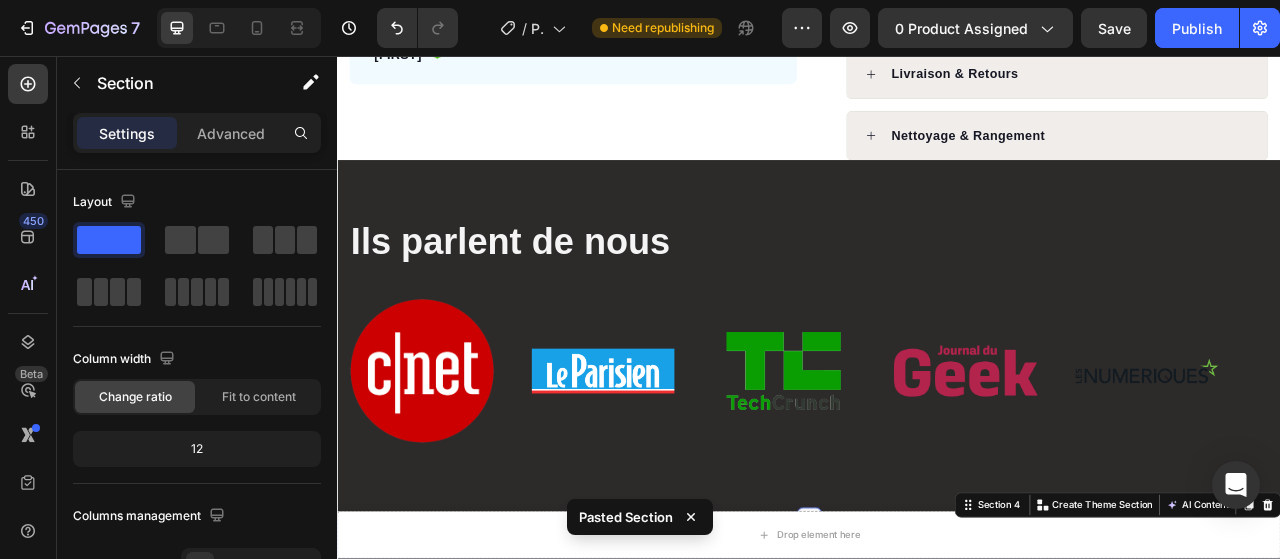 scroll, scrollTop: 954, scrollLeft: 0, axis: vertical 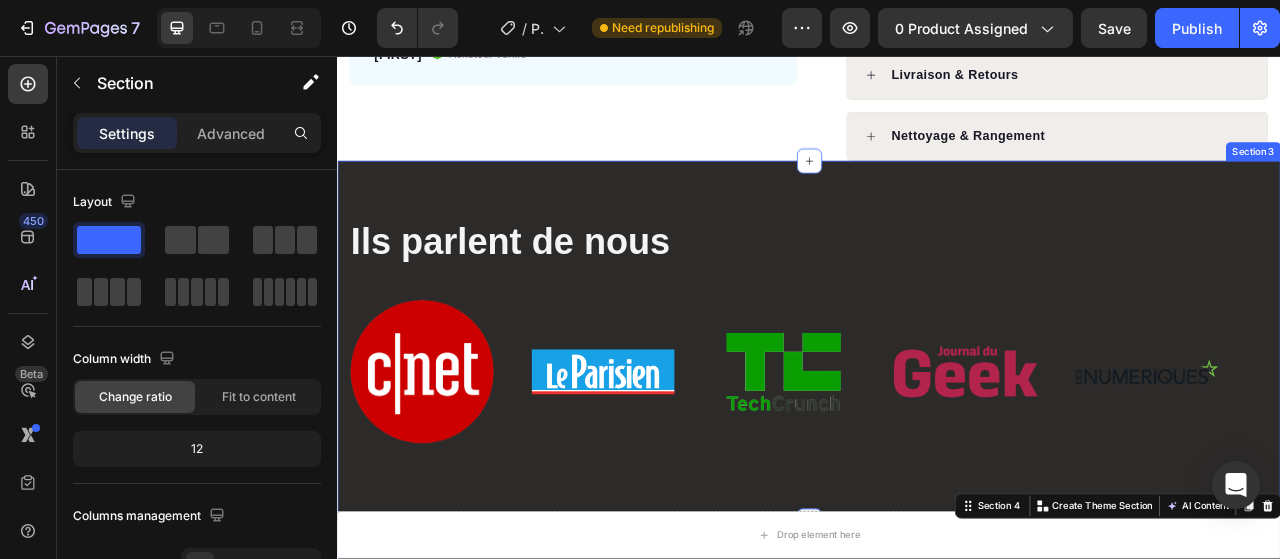 click on "Ils parlent de nous Heading Image Image Image Image Image Image Image Image Image Image Marquee Section 3" at bounding box center (937, 419) 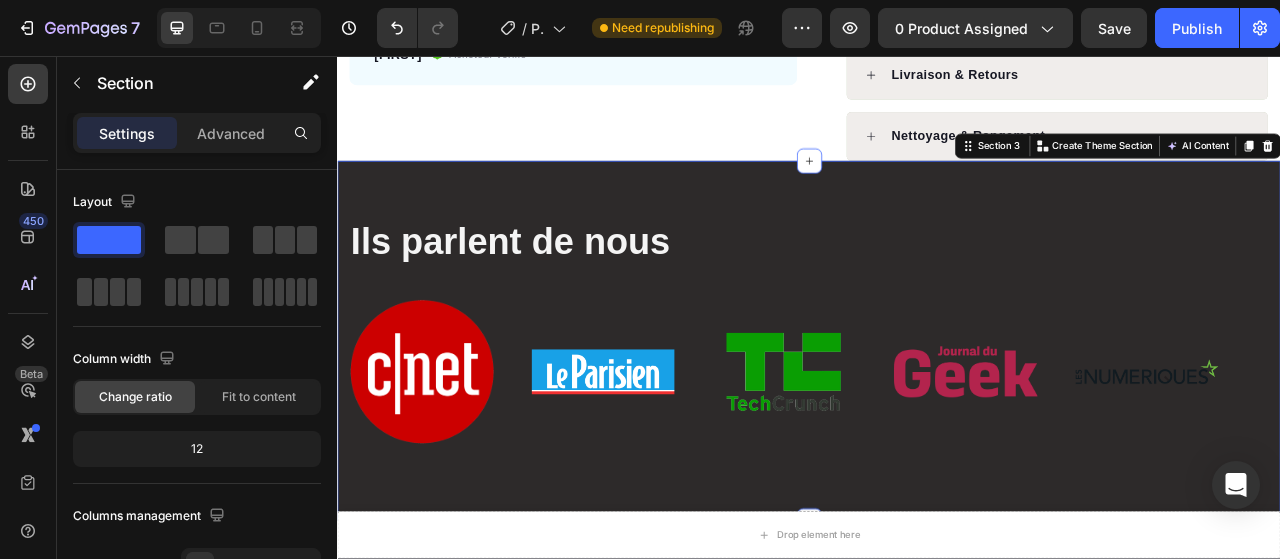 click on "Ils parlent de nous Heading Image Image Image Image Image Image Image Image Image Image Marquee Section 3   You can create reusable sections Create Theme Section AI Content Write with GemAI What would you like to describe here? Tone and Voice Persuasive Product E-Book: De la Tension au Soulagement en 20 minutes Show more Generate" at bounding box center (937, 419) 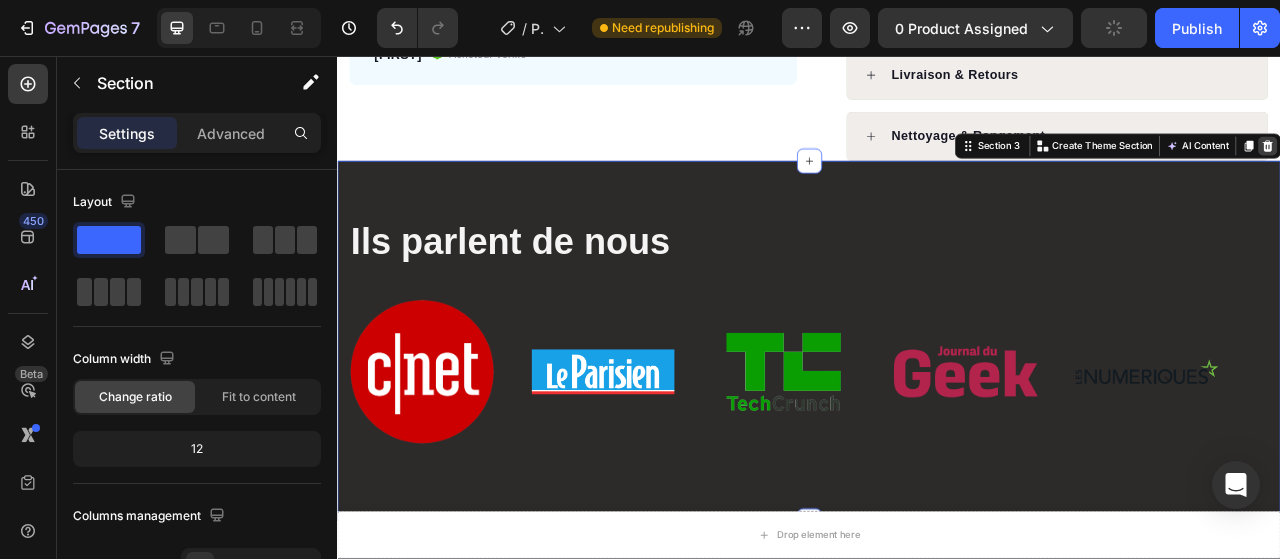 click 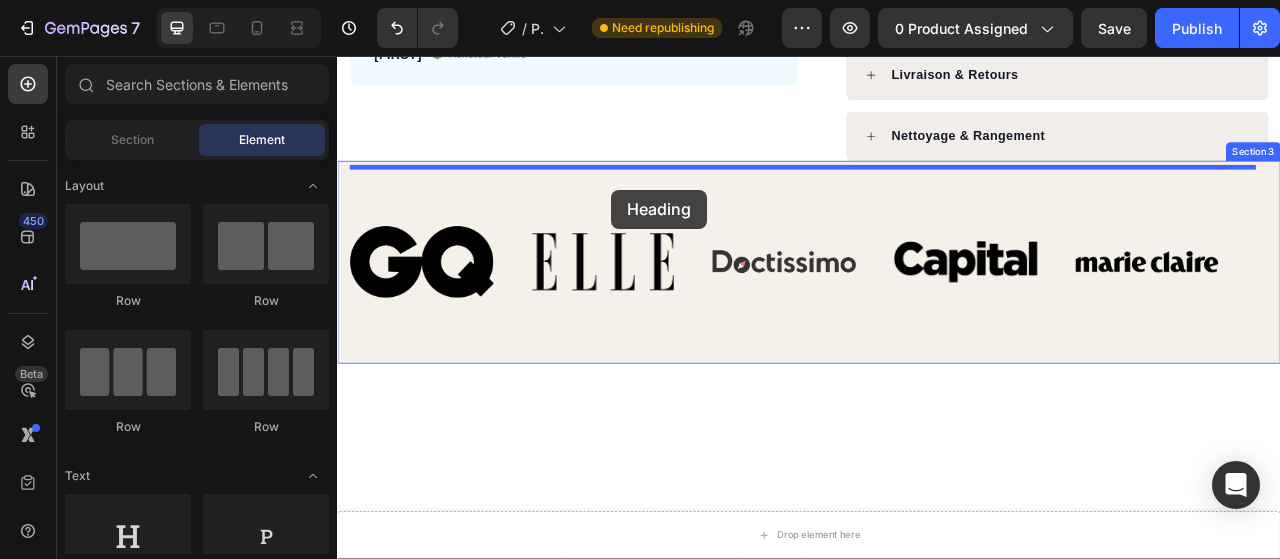 drag, startPoint x: 465, startPoint y: 560, endPoint x: 687, endPoint y: 226, distance: 401.0486 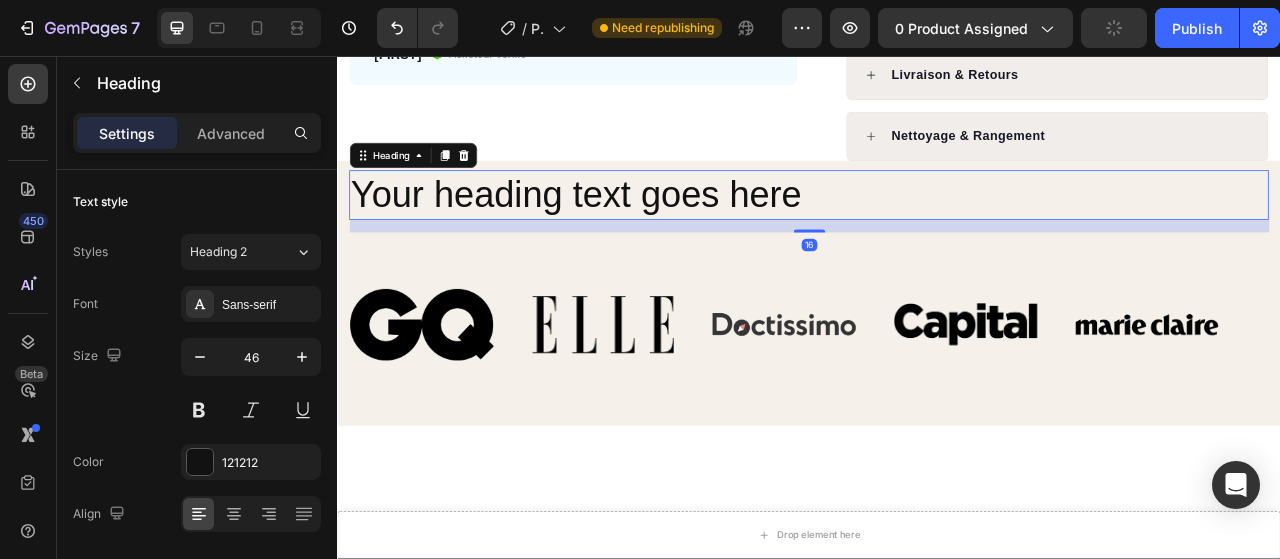 click on "Your heading text goes here" at bounding box center (937, 234) 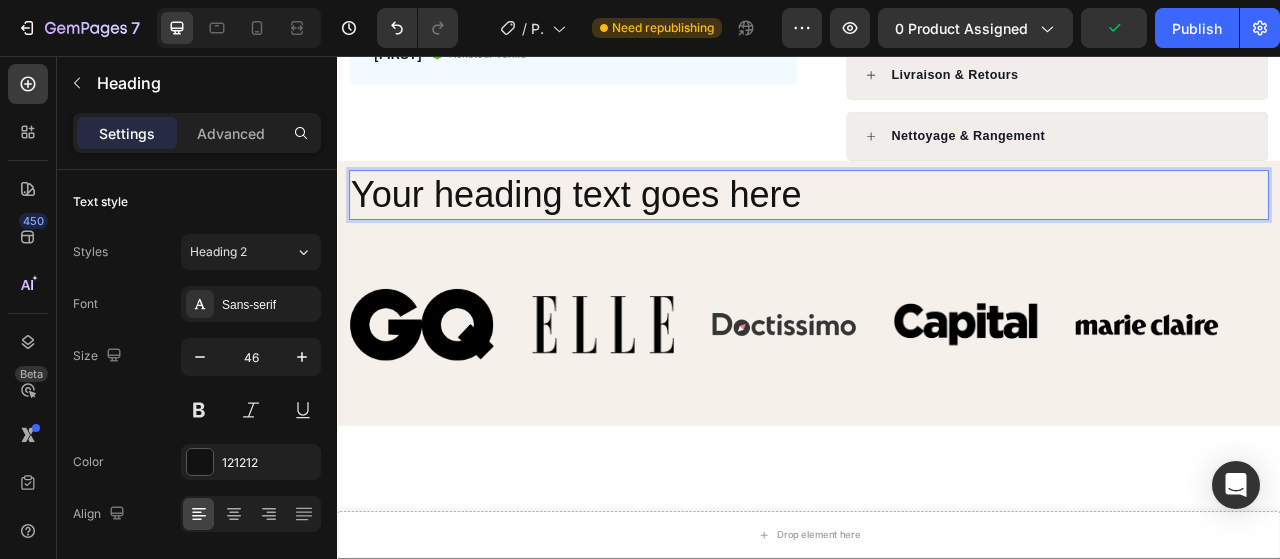 click on "Your heading text goes here" at bounding box center (937, 234) 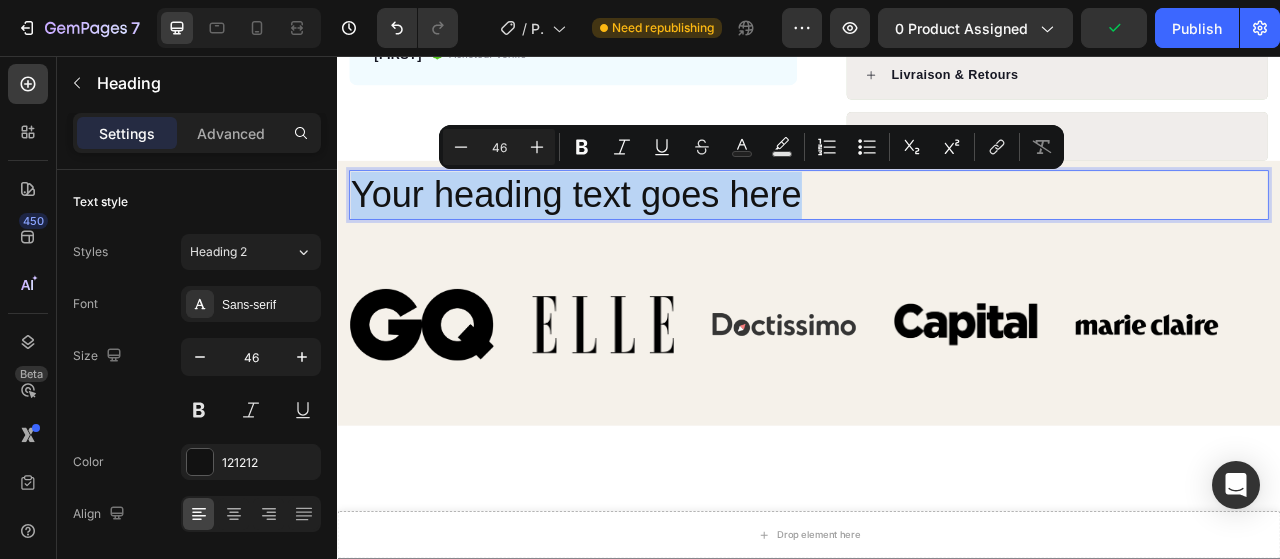 click on "Your heading text goes here" at bounding box center [937, 234] 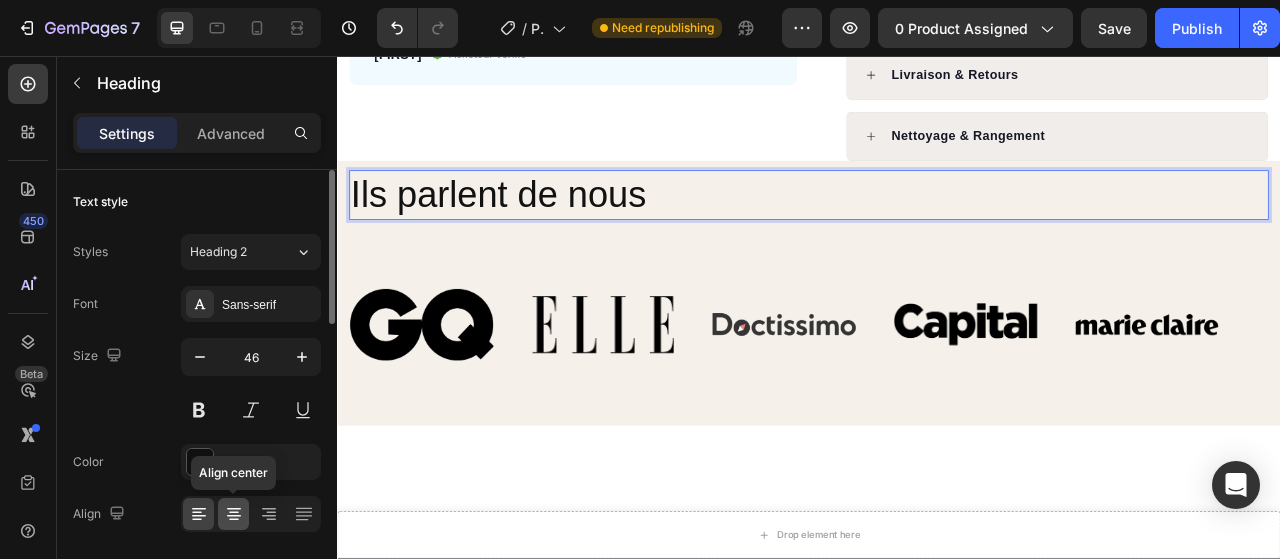 click 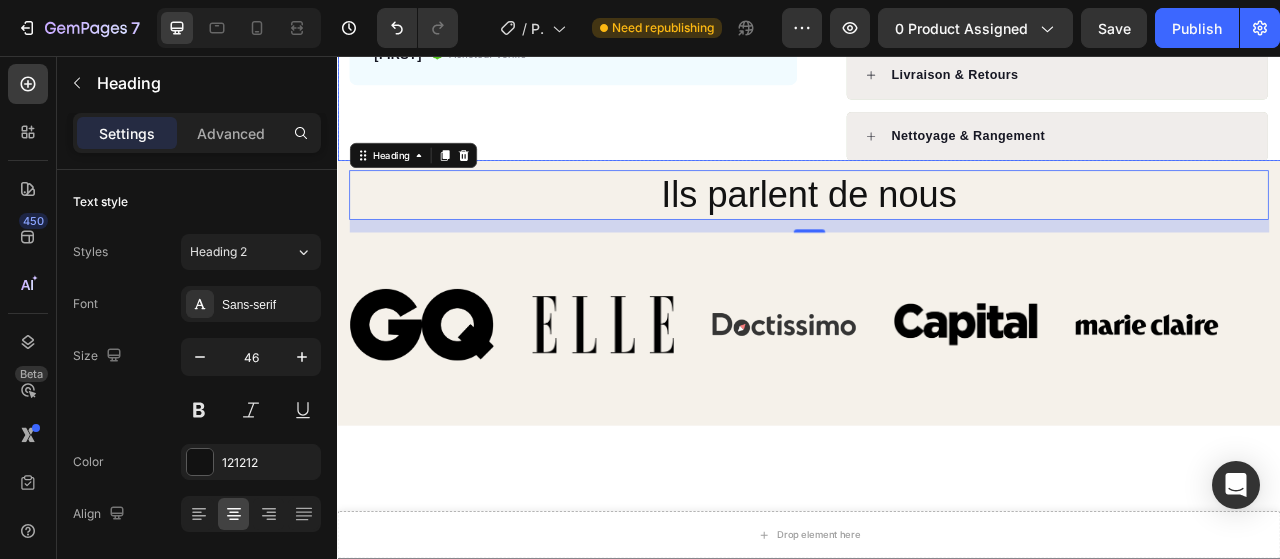 click on "Product Images " Depuis que j’ai reçu ma carte FindX, je ne perds plus jamais mon portefeuille.  Je l’ai déjà retrouvée deux fois grâce à l’alerte sur mon iPhone. Le design est discret, la batterie tient super longtemps, et c’est vraiment rassurant au quotidien. Text block -Julien Text block
Acheteur verifié Item list Row Row Row" at bounding box center (637, -310) 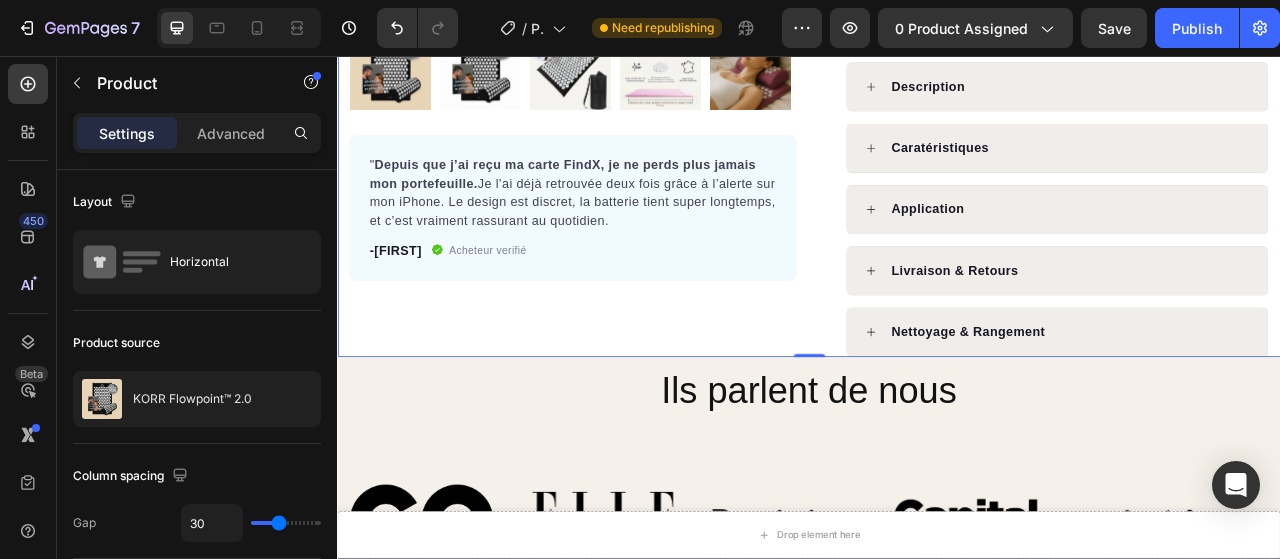 scroll, scrollTop: 723, scrollLeft: 0, axis: vertical 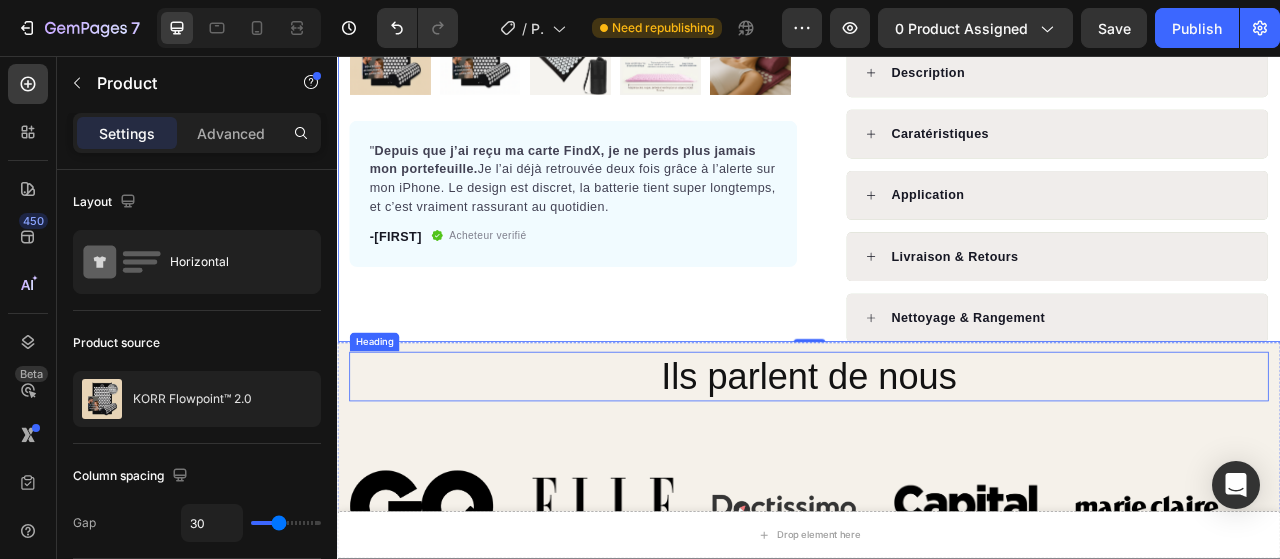 click on "Ils parlent de nous" at bounding box center [937, 465] 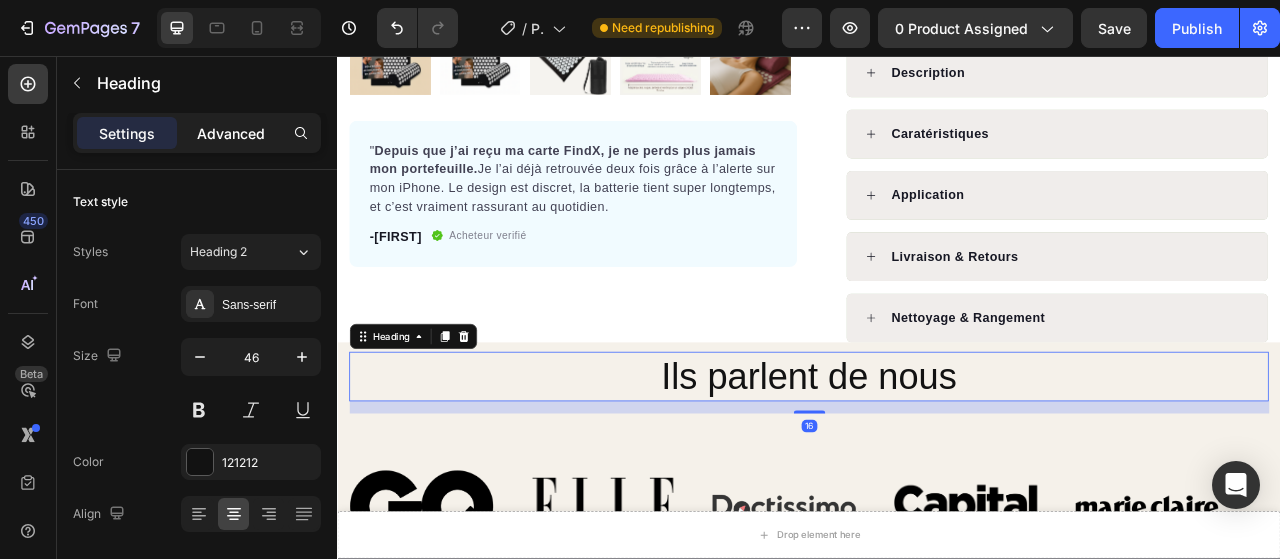 click on "Advanced" at bounding box center [231, 133] 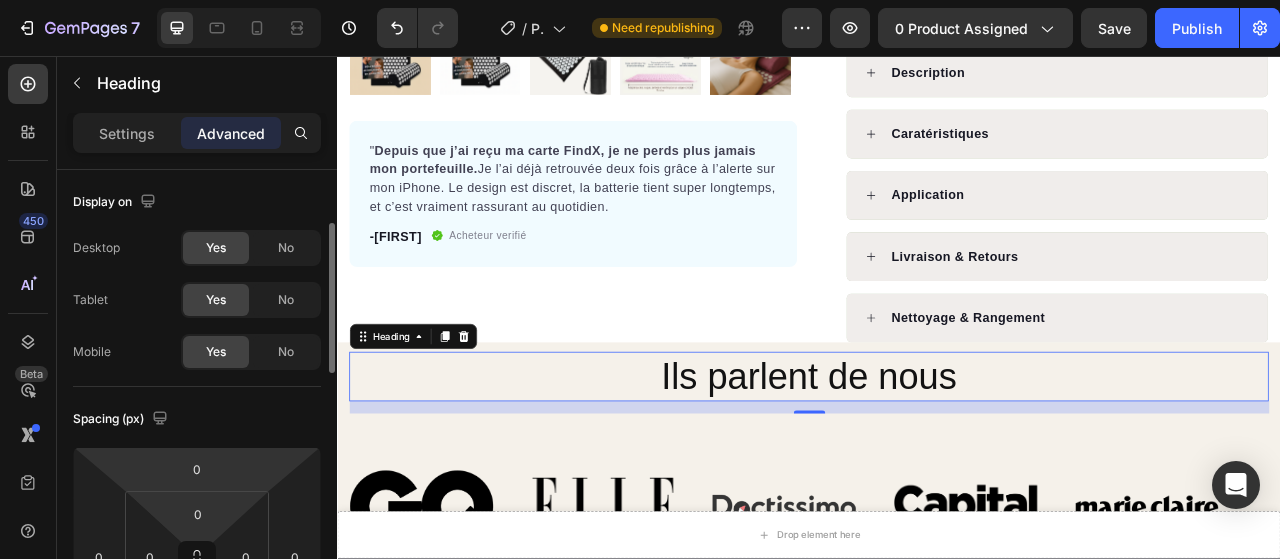 scroll, scrollTop: 196, scrollLeft: 0, axis: vertical 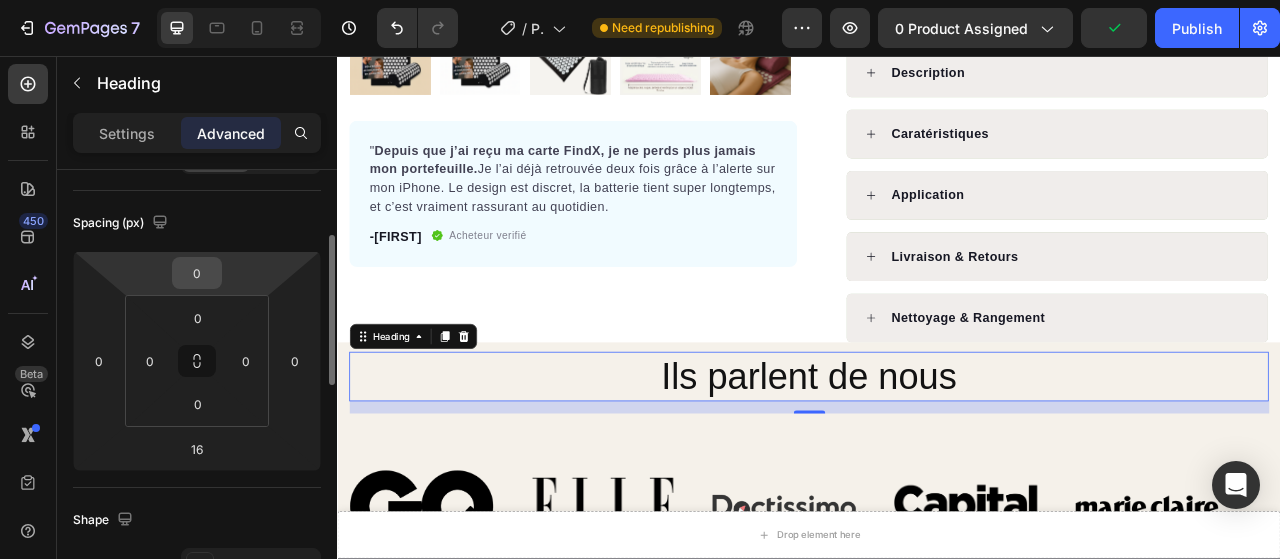 click on "0" at bounding box center (197, 273) 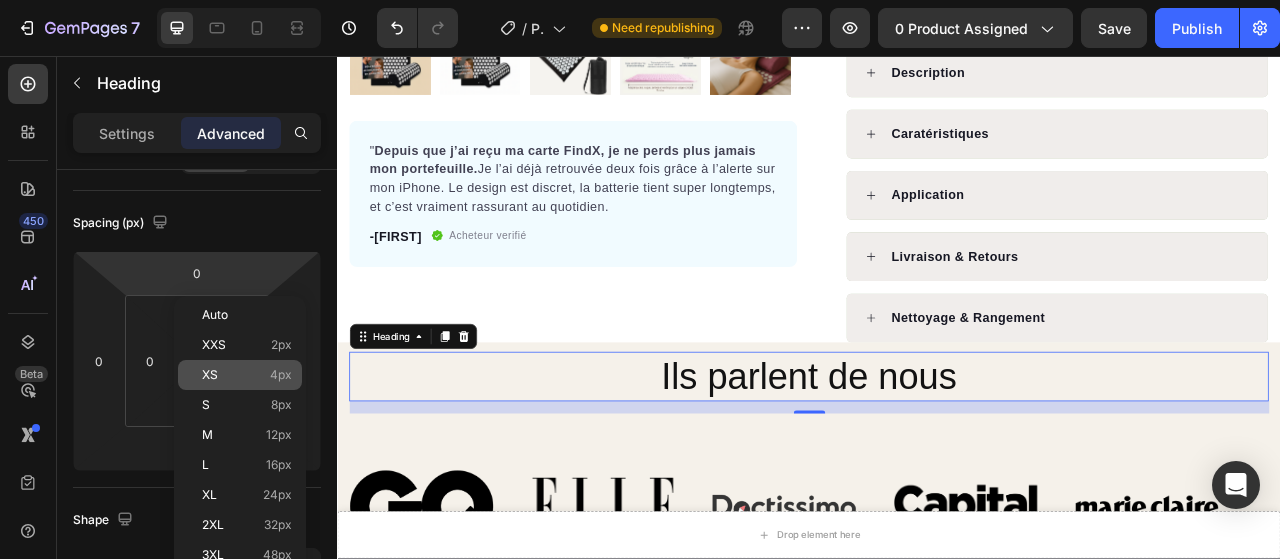 click on "XS 4px" at bounding box center (247, 375) 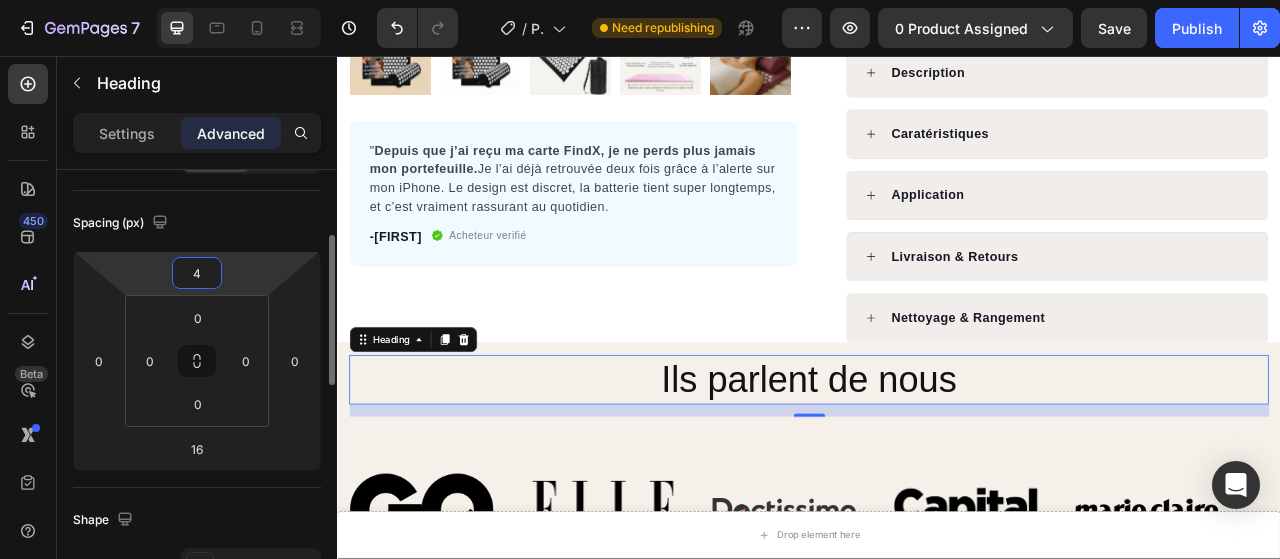 click on "4" at bounding box center [197, 273] 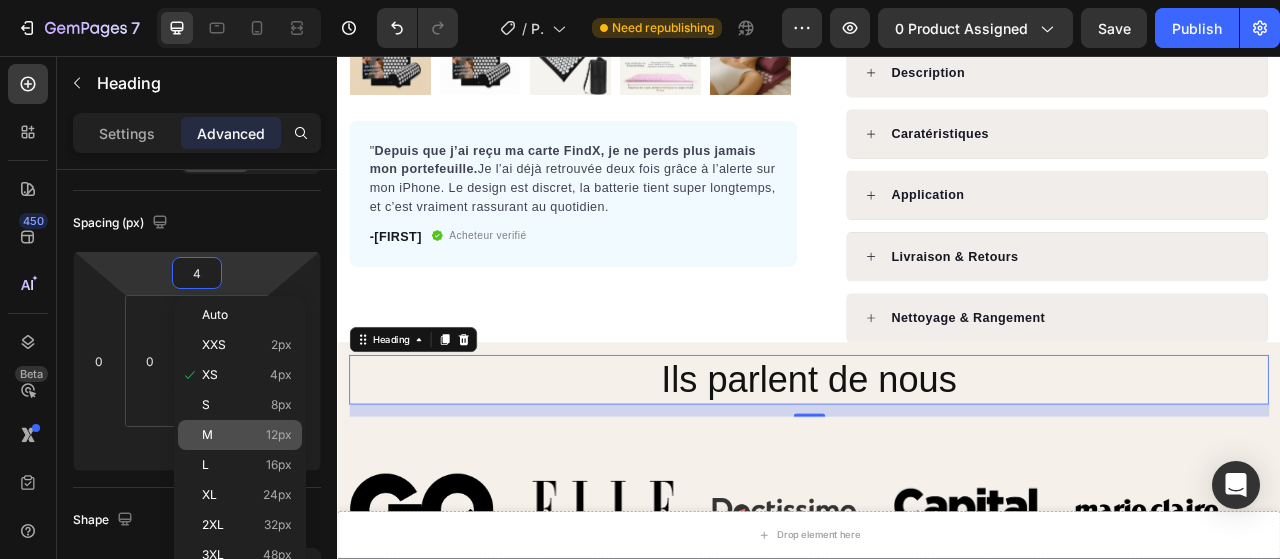 click on "M 12px" at bounding box center (247, 435) 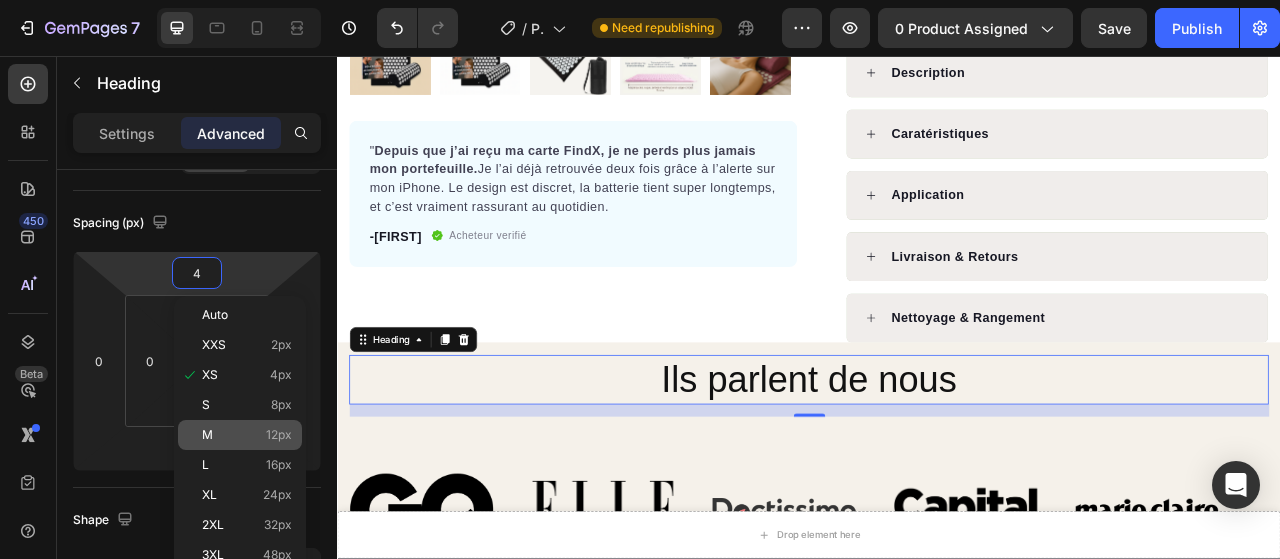 type on "12" 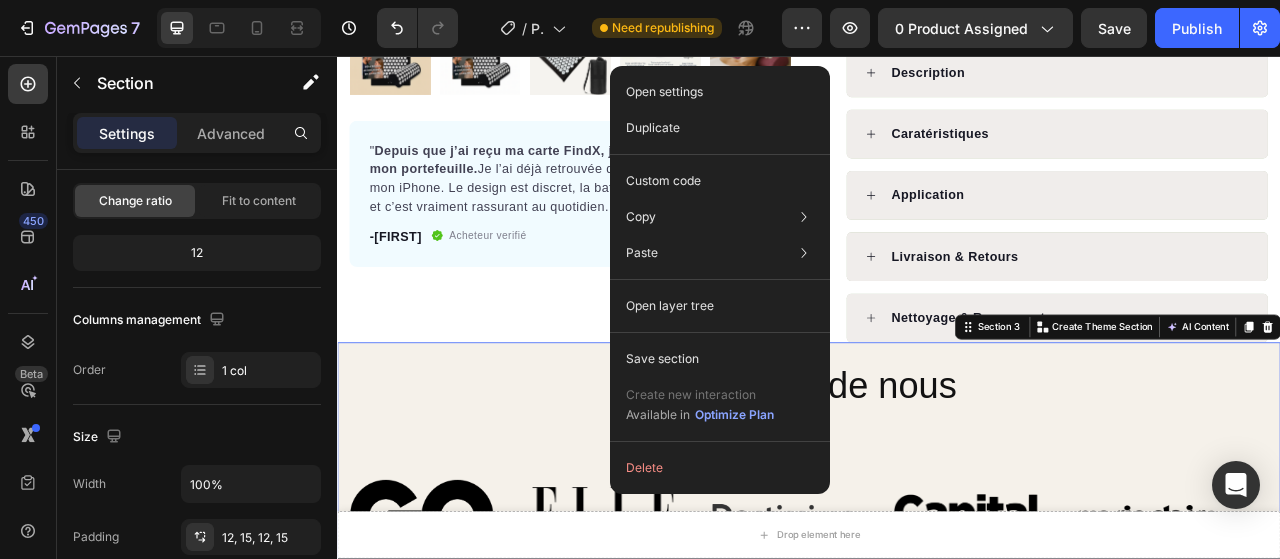 scroll, scrollTop: 0, scrollLeft: 0, axis: both 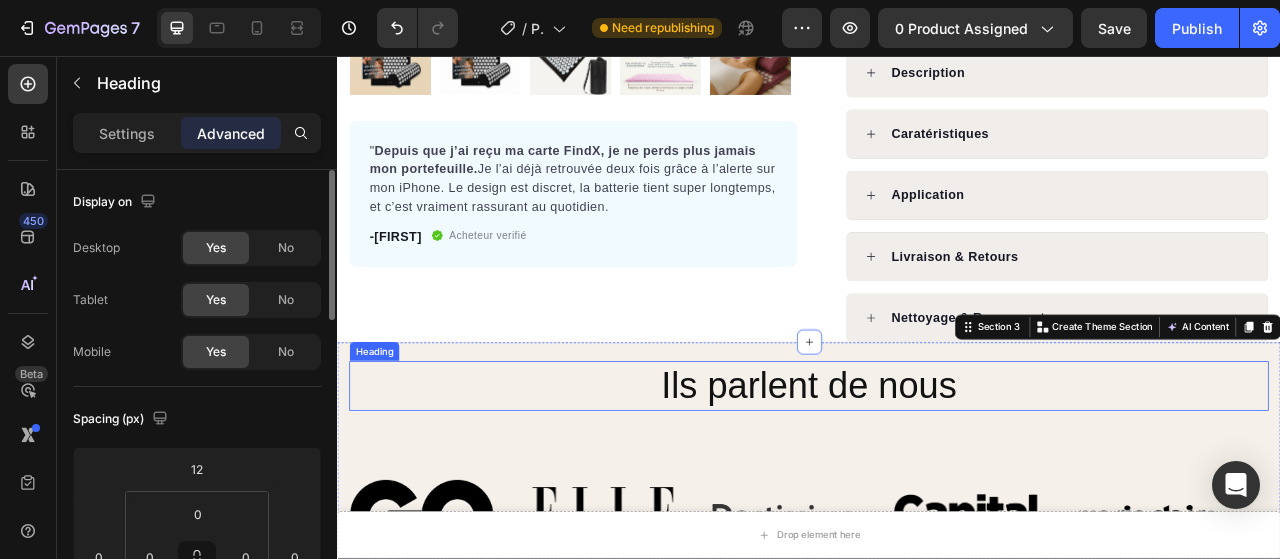 click on "Ils parlent de nous" at bounding box center (937, 477) 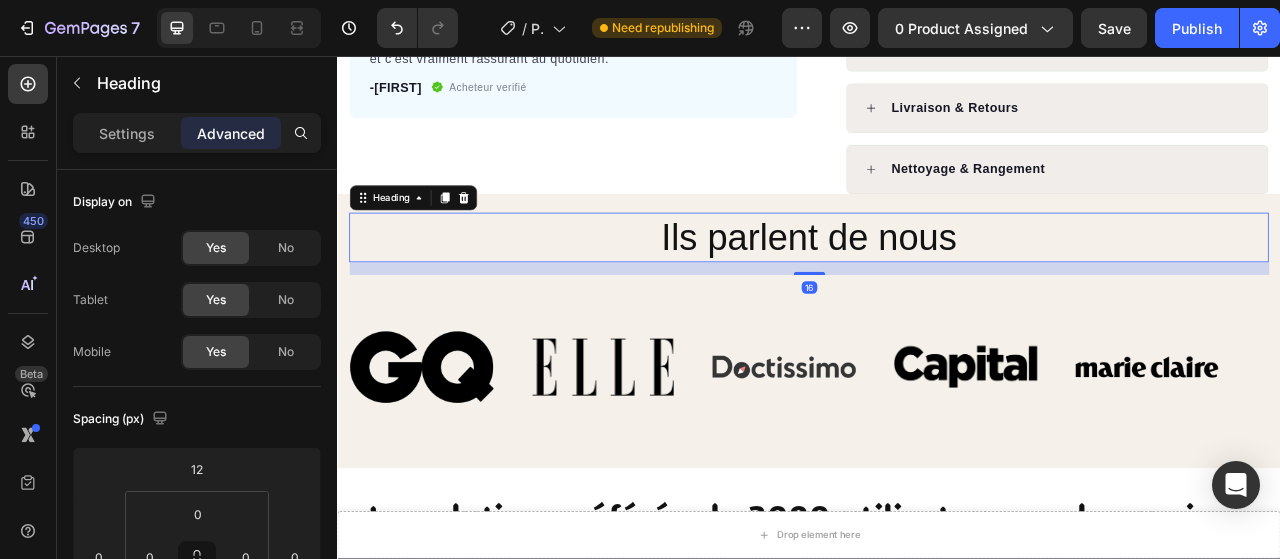 scroll, scrollTop: 929, scrollLeft: 0, axis: vertical 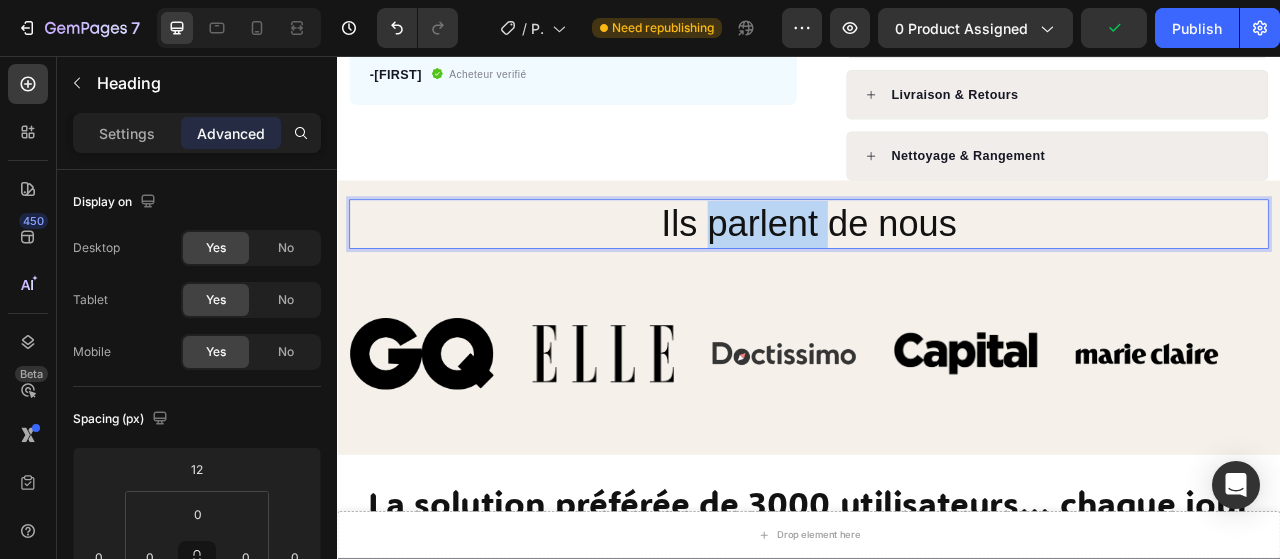 click on "Ils parlent de nous" at bounding box center [937, 271] 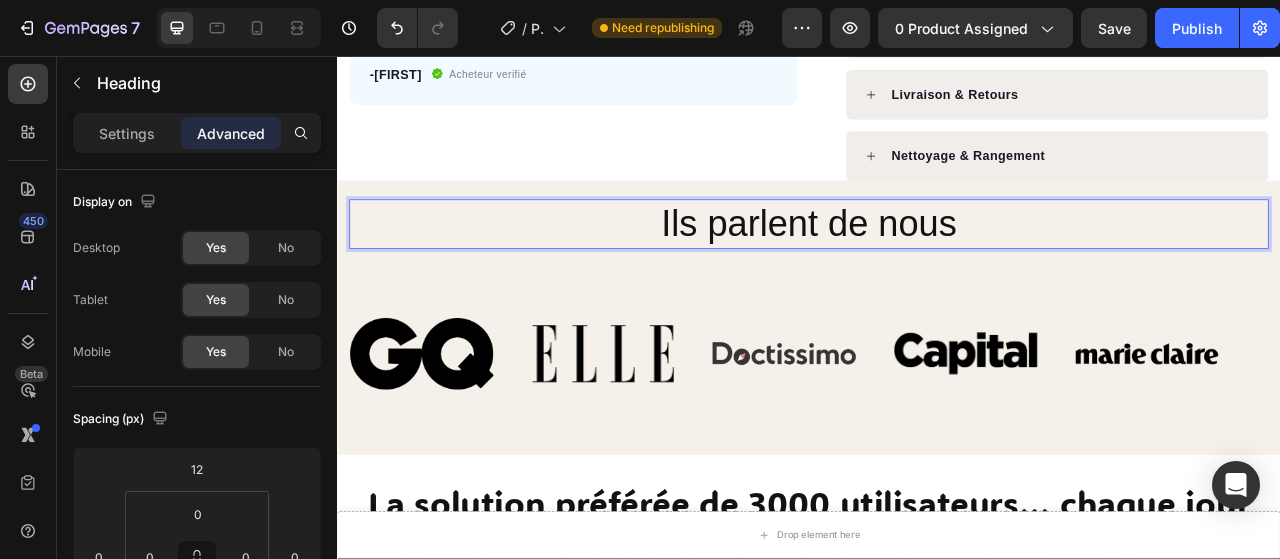 click on "Ils parlent de nous" at bounding box center [937, 271] 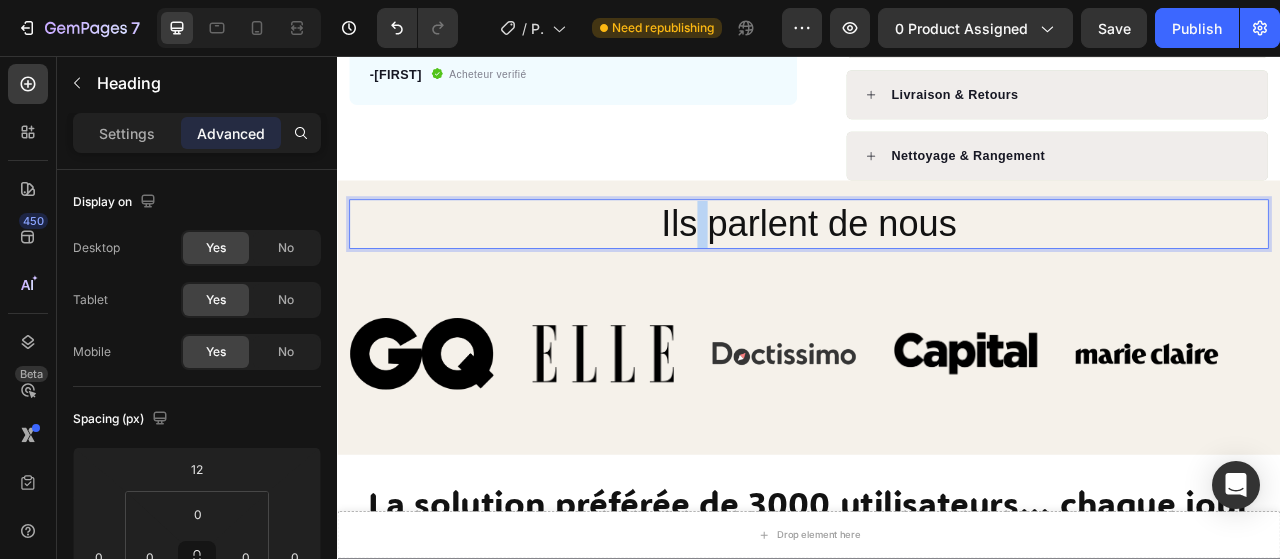 click on "Ils parlent de nous" at bounding box center [937, 271] 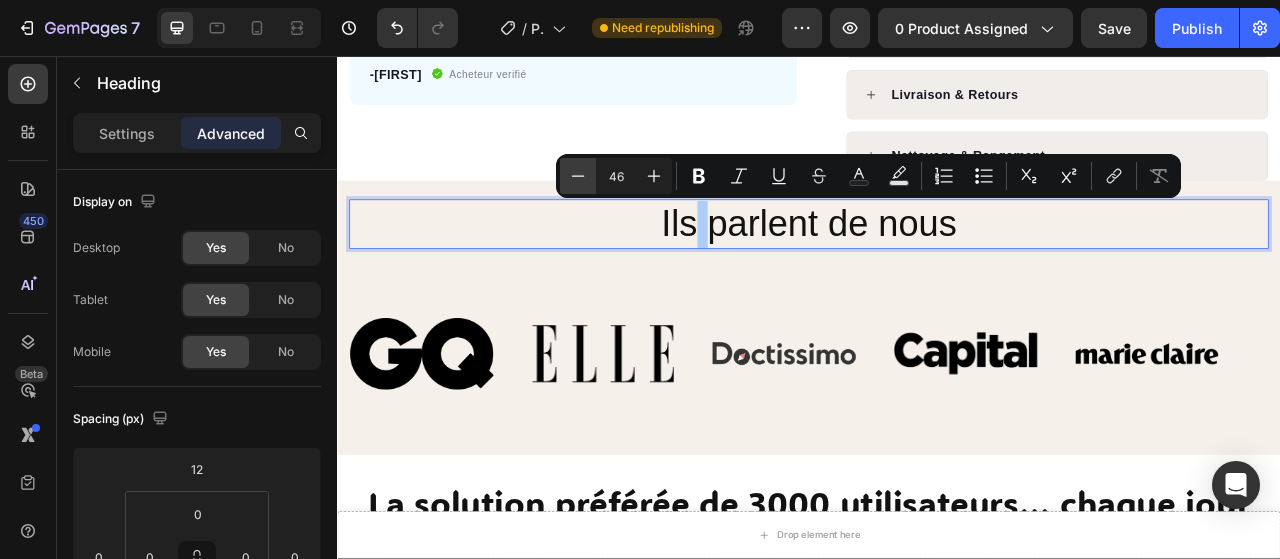 click 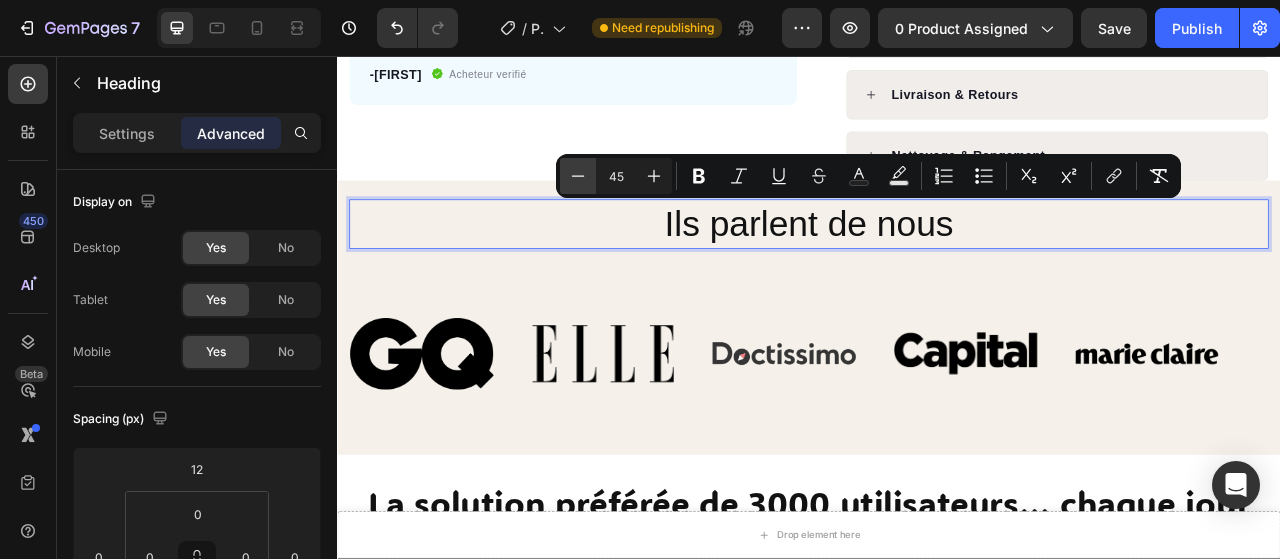 click 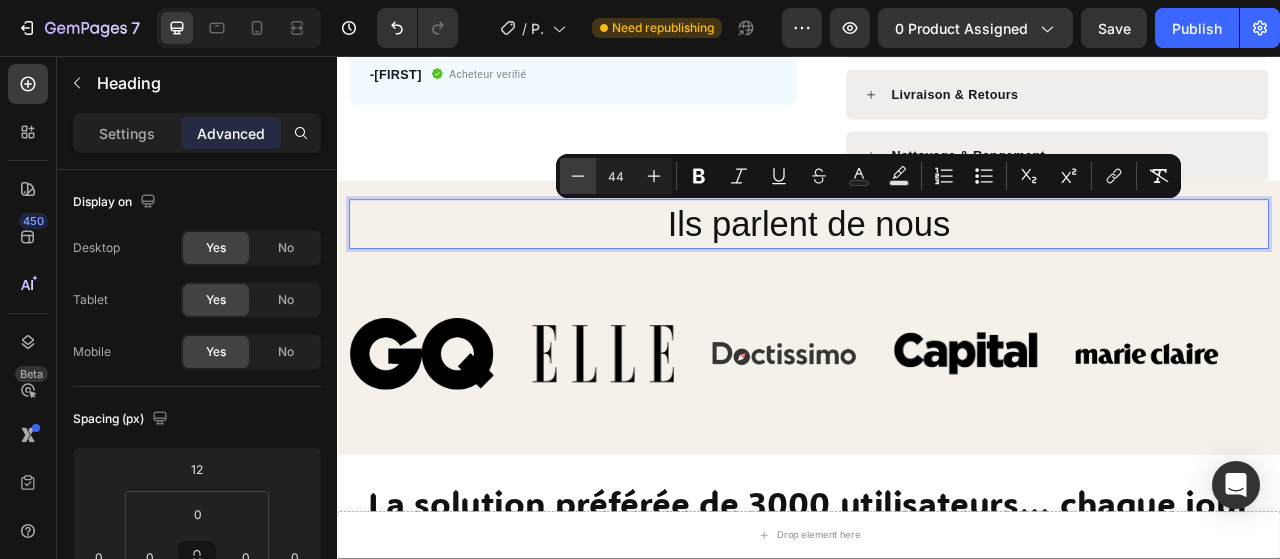 click 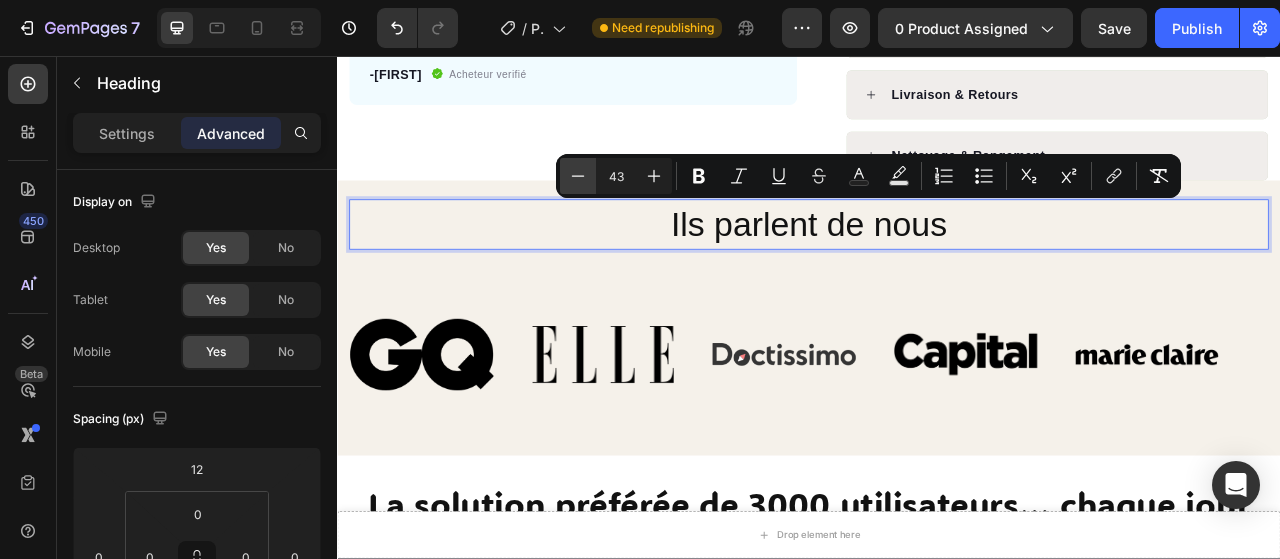 click 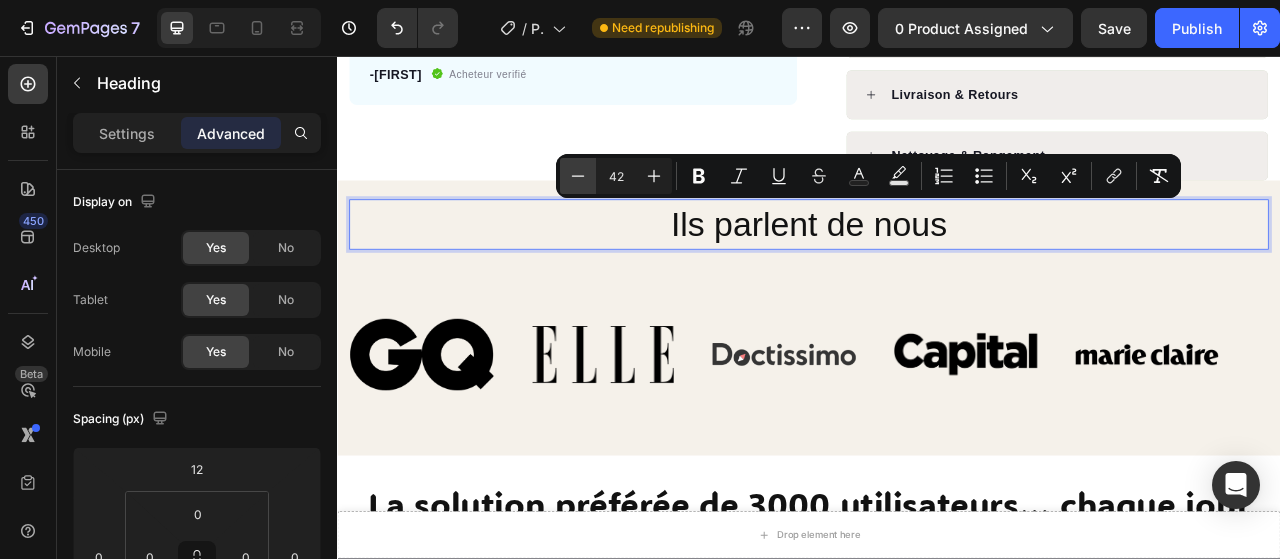 click 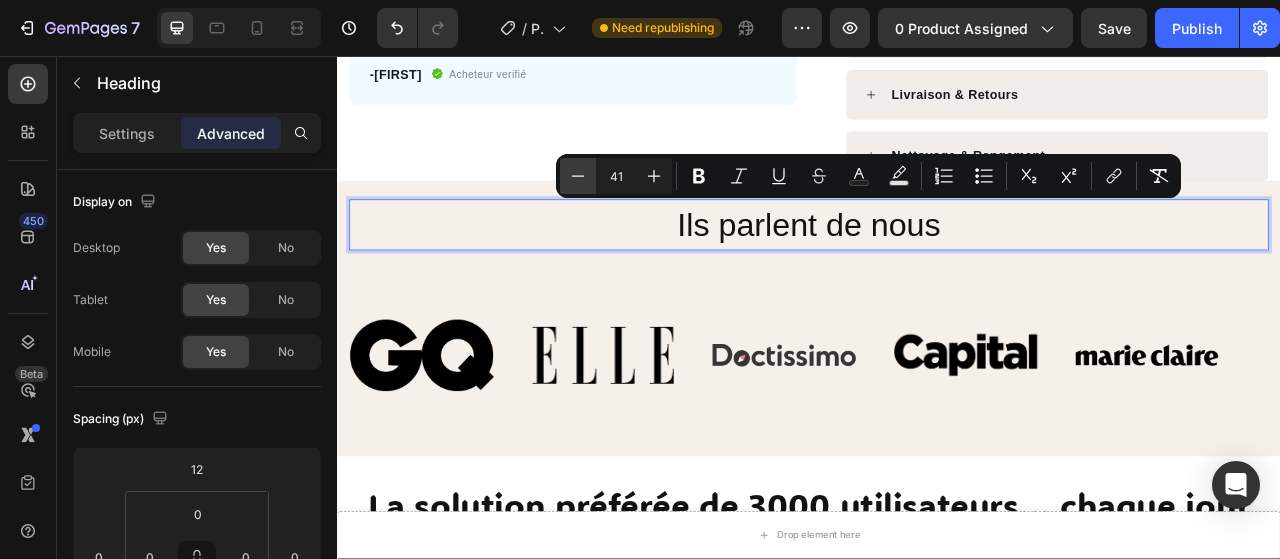 click 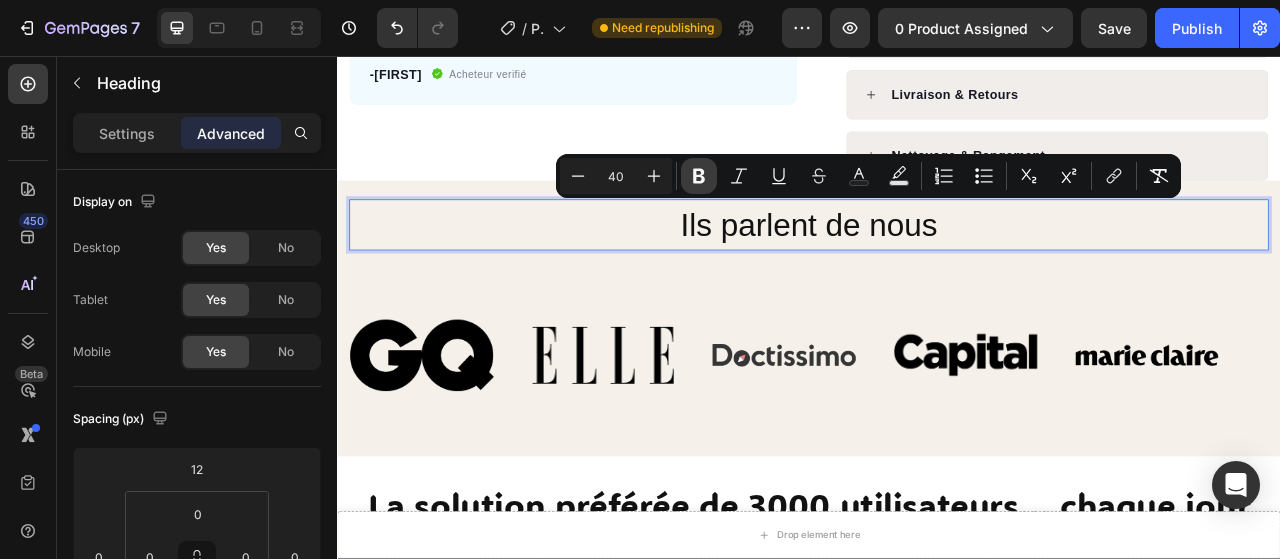 click 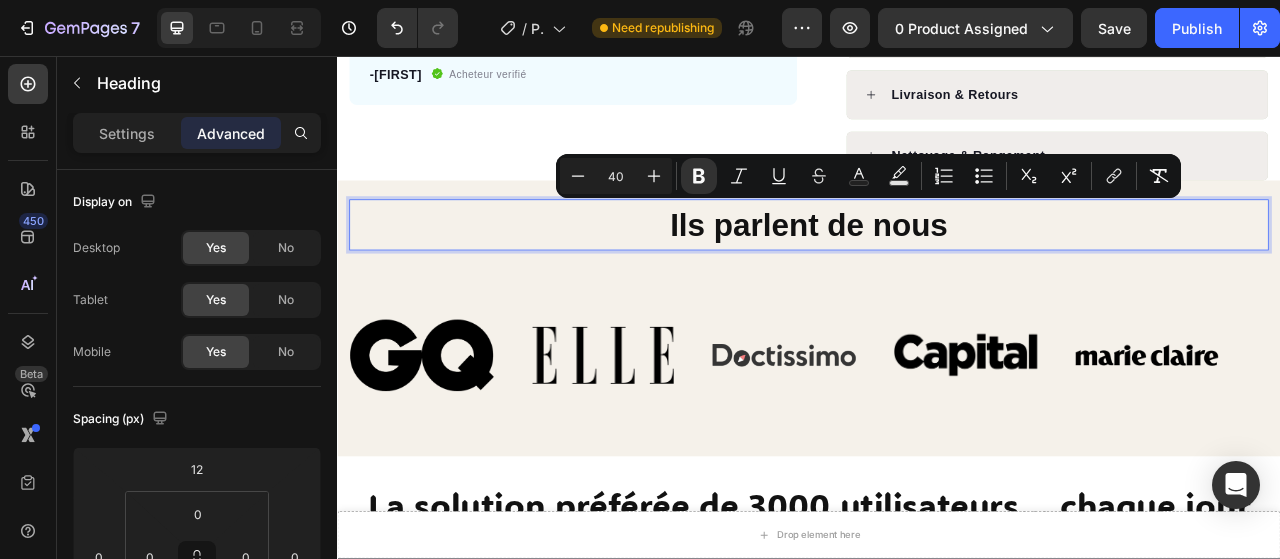 click on "Ils parlent de nous" at bounding box center [937, 272] 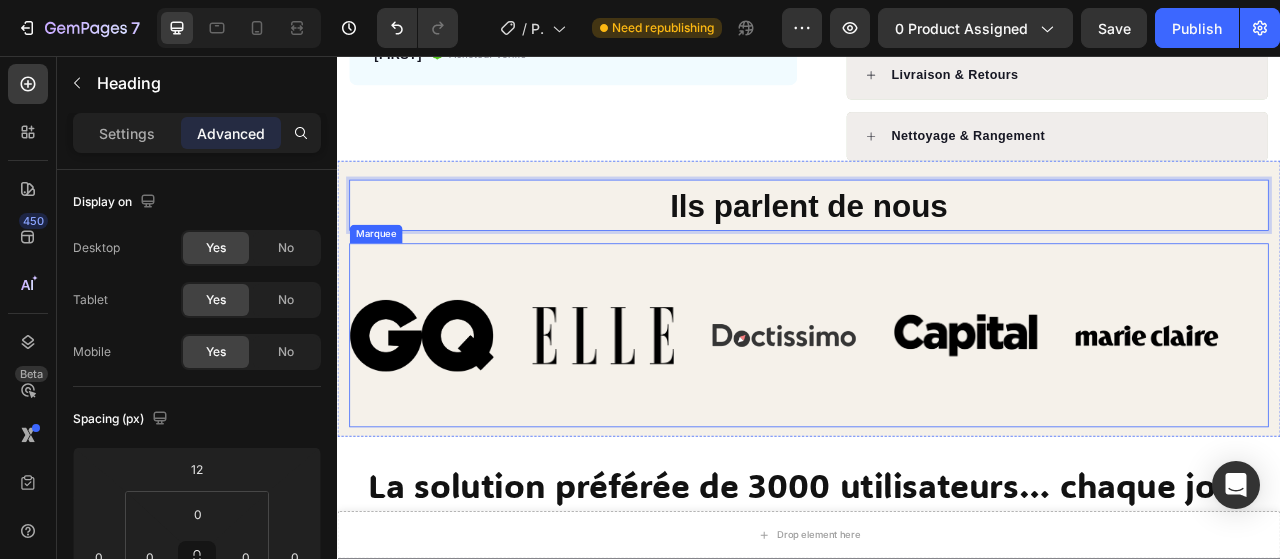 scroll, scrollTop: 955, scrollLeft: 0, axis: vertical 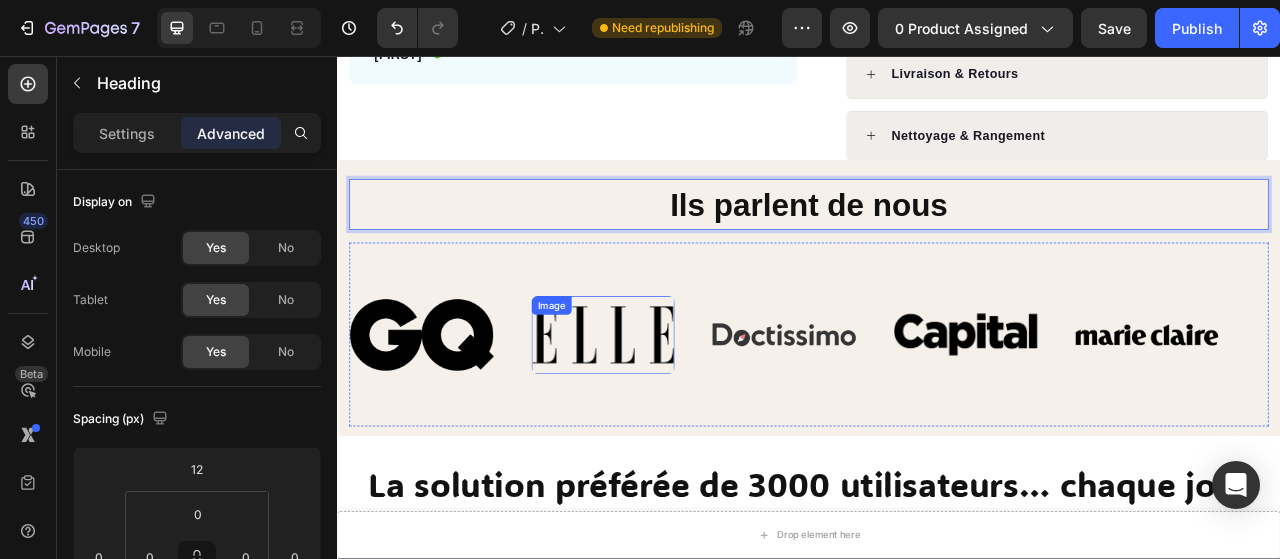 click at bounding box center [675, 411] 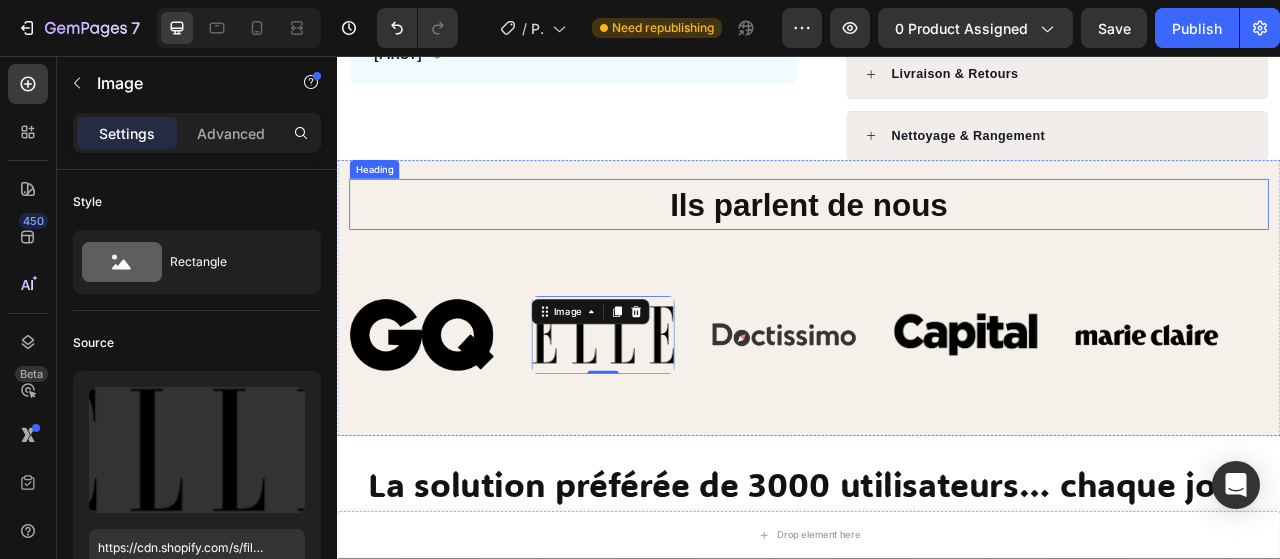 click on "Ils parlent de nous" at bounding box center (936, 246) 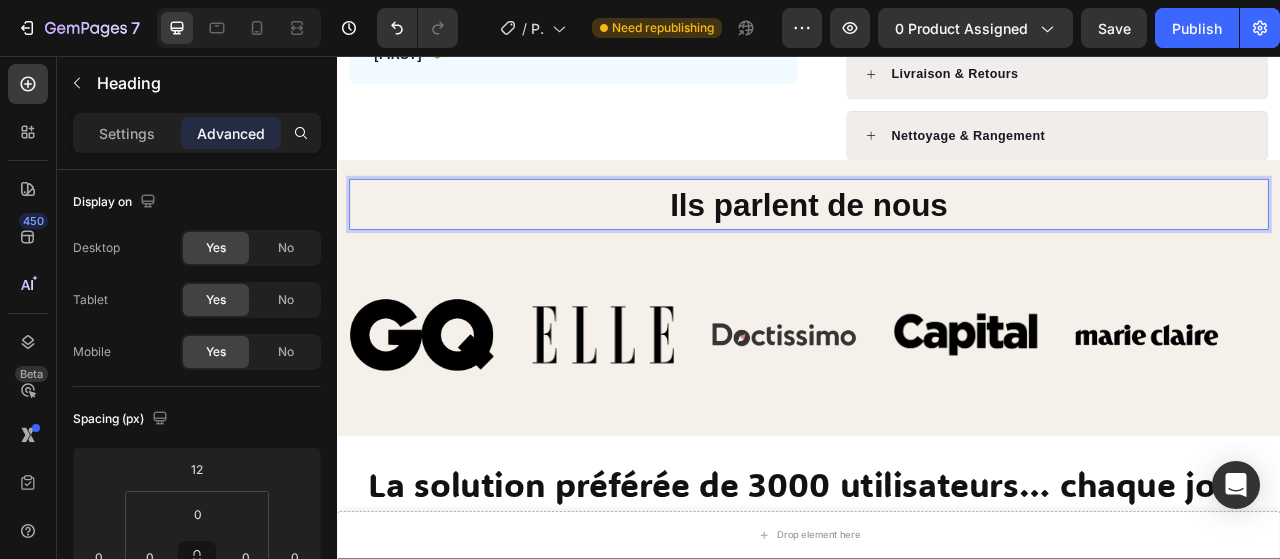 click on "Ils parlent de nous" at bounding box center (936, 246) 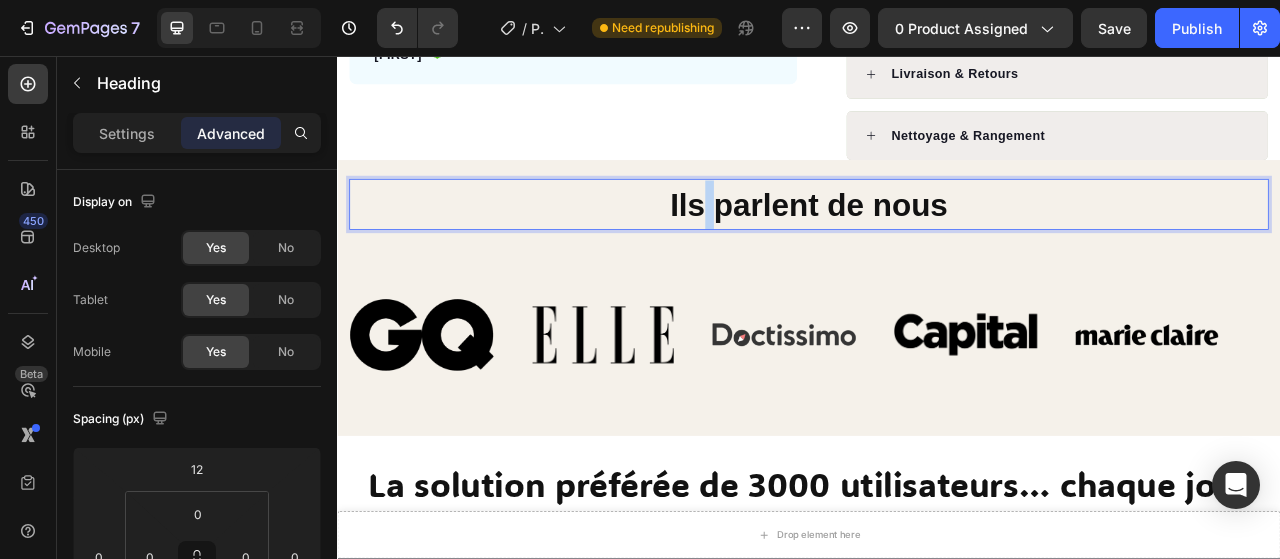 click on "Ils parlent de nous" at bounding box center [936, 246] 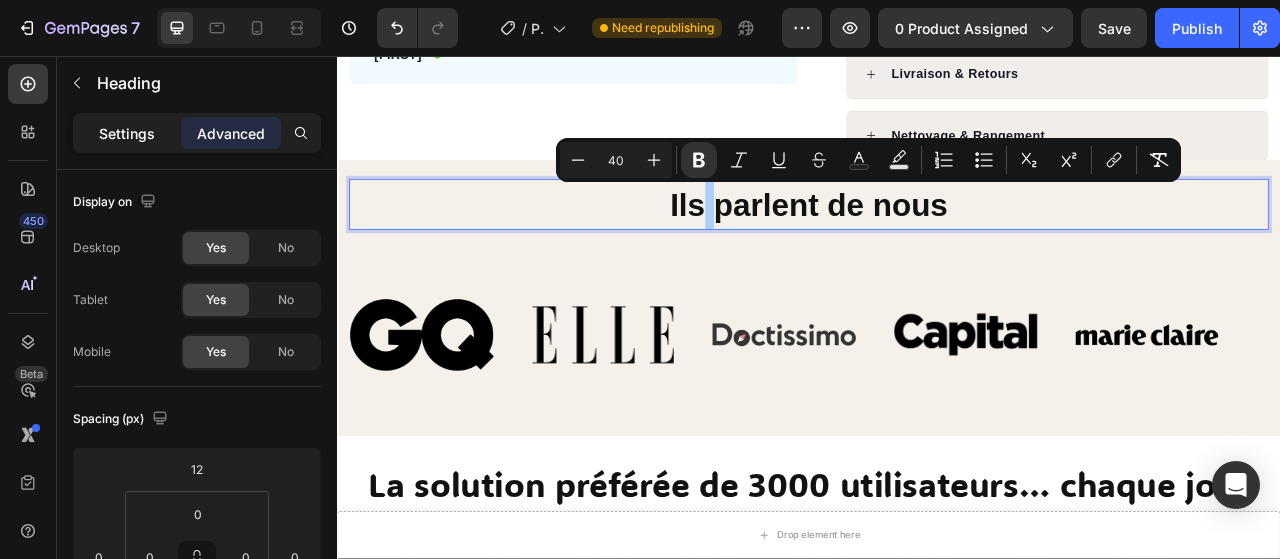 click on "Settings" at bounding box center [127, 133] 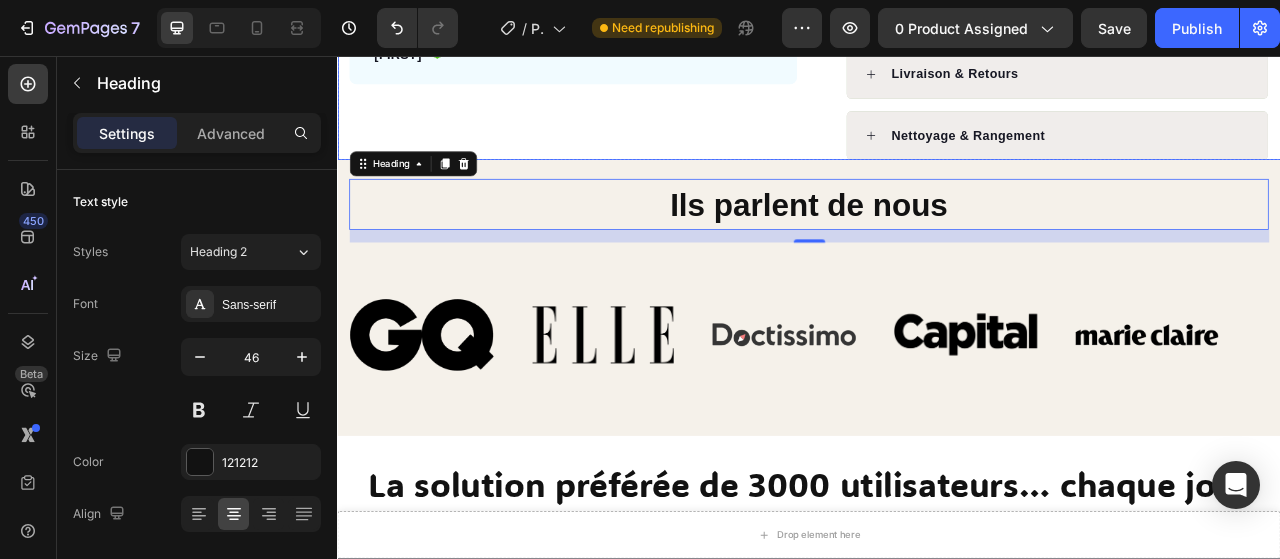 click on "Product Images " Depuis que j’ai reçu ma carte FindX, je ne perds plus jamais mon portefeuille.  Je l’ai déjà retrouvée deux fois grâce à l’alerte sur mon iPhone. Le design est discret, la batterie tient super longtemps, et c’est vraiment rassurant au quotidien. Text block -Julien Text block
Acheteur verifié Item list Row Row Row" at bounding box center (637, -311) 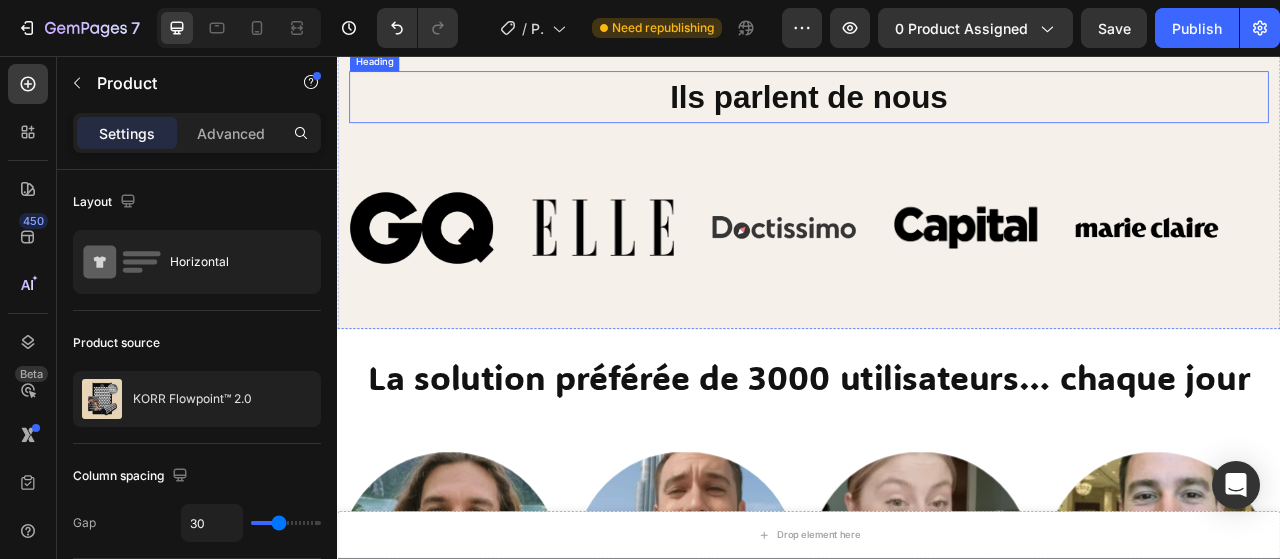 scroll, scrollTop: 1152, scrollLeft: 0, axis: vertical 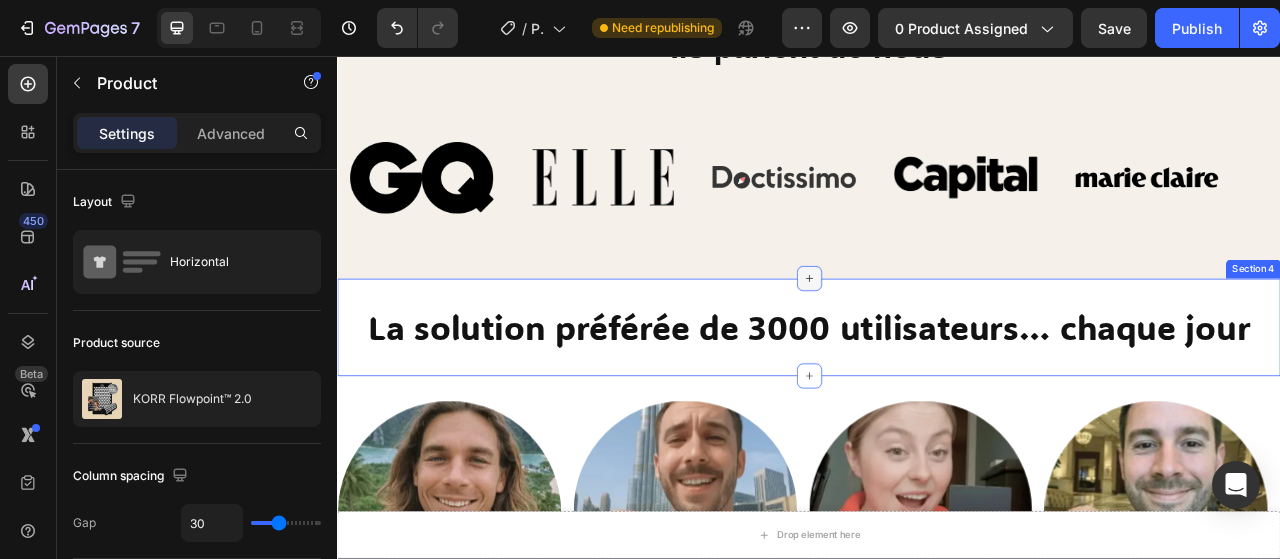 click 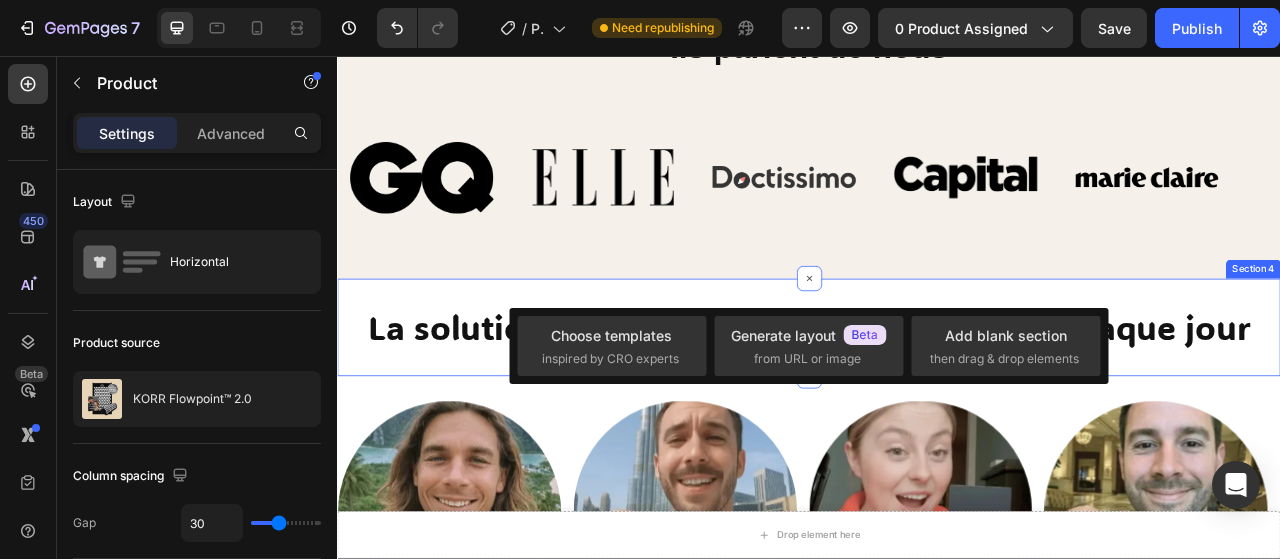 click on "Ils parlent de nous  Heading Image Image Image Image Image Image Image Image Image Image Marquee Section 3" at bounding box center [937, 164] 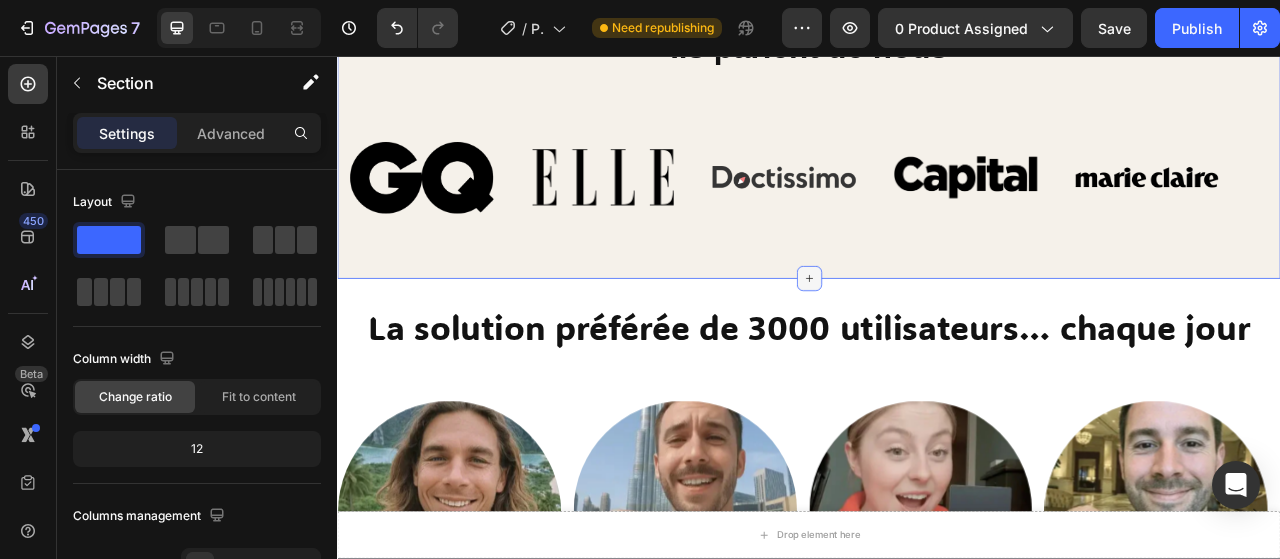 click 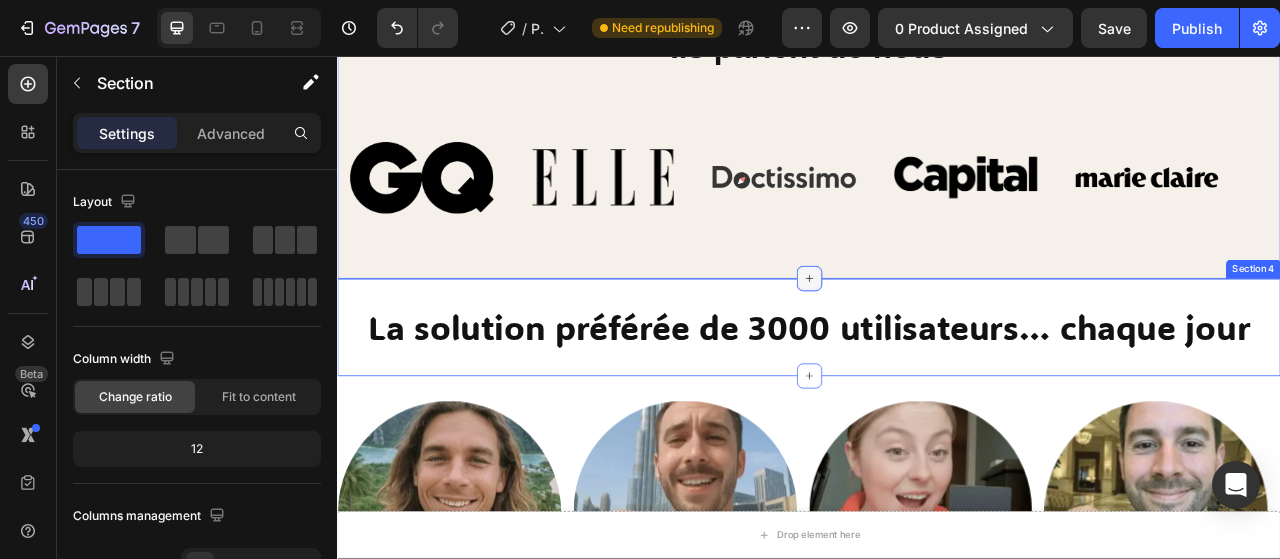 click at bounding box center [937, 340] 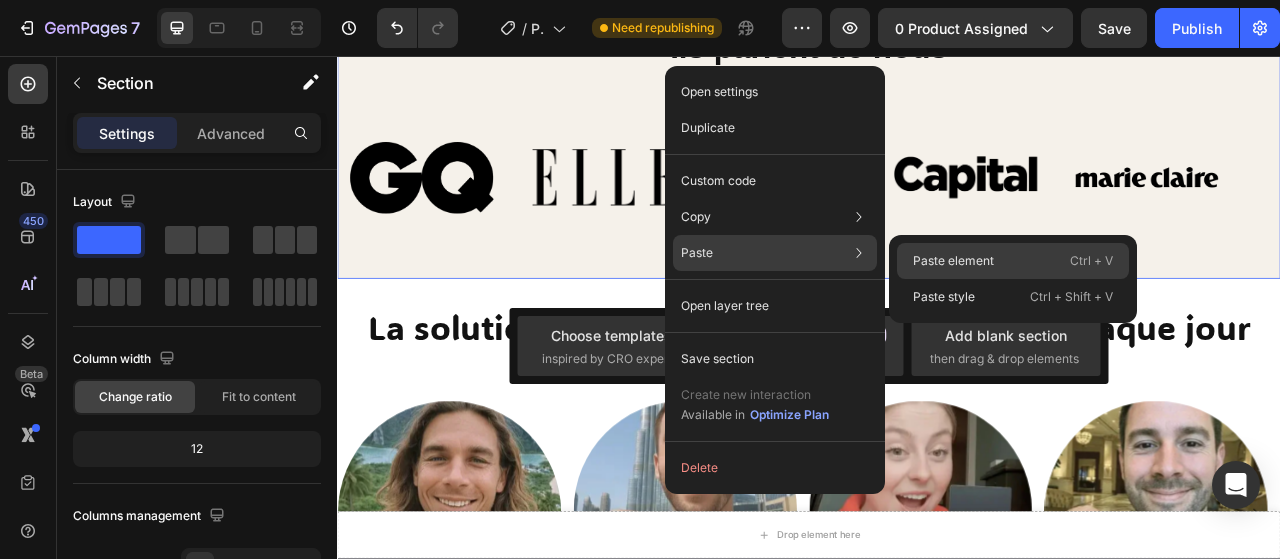 click on "Paste element" at bounding box center (953, 261) 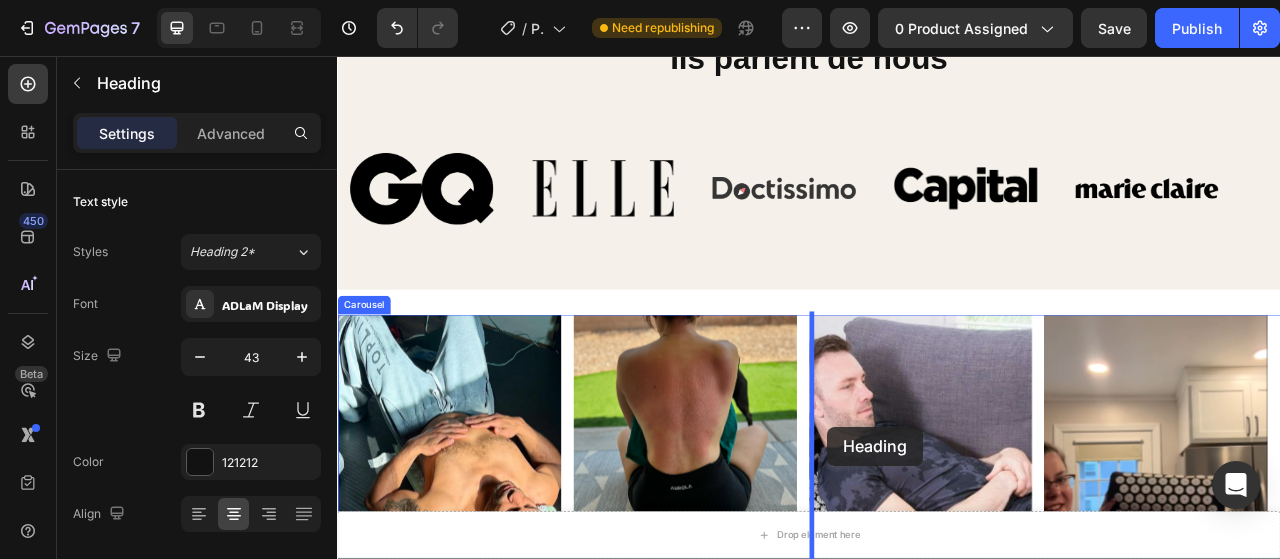 scroll, scrollTop: 1316, scrollLeft: 0, axis: vertical 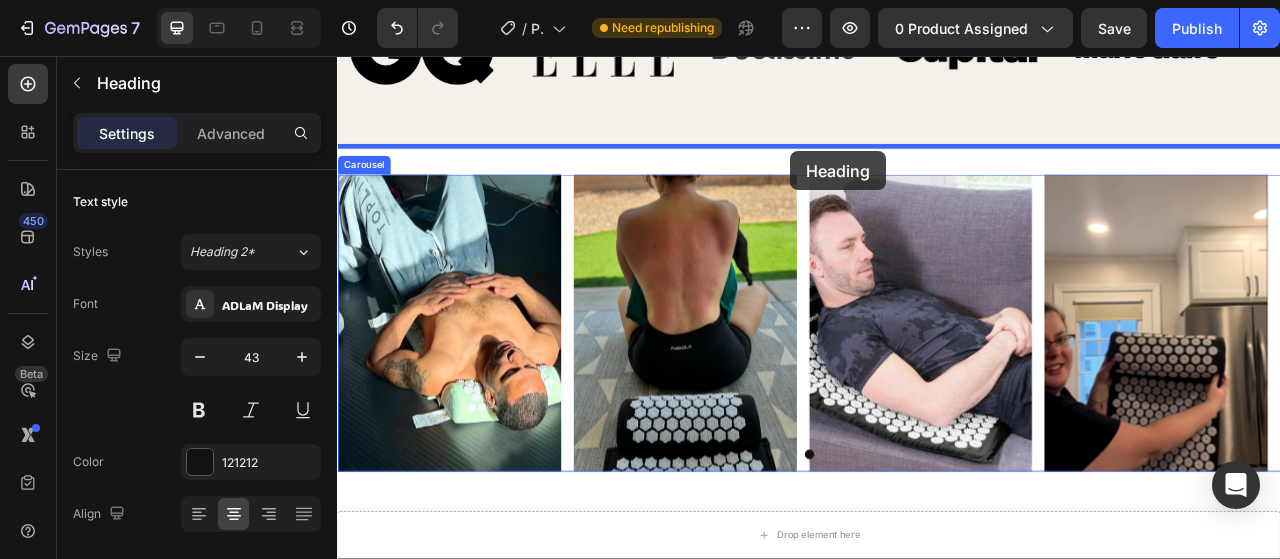 drag, startPoint x: 1021, startPoint y: 289, endPoint x: 914, endPoint y: 177, distance: 154.89674 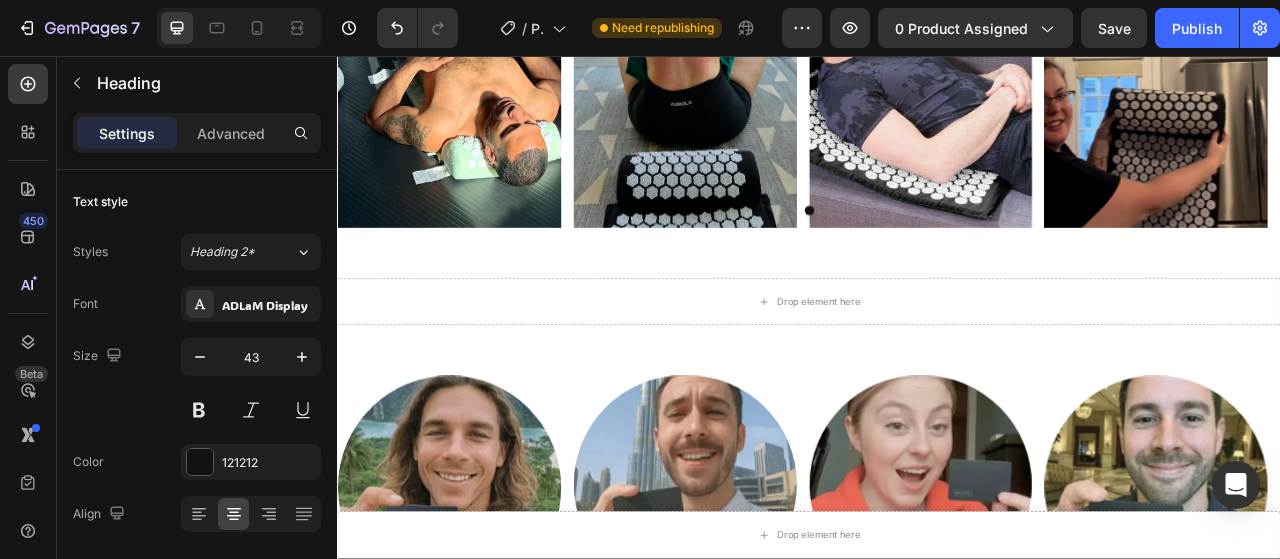 scroll, scrollTop: 1734, scrollLeft: 0, axis: vertical 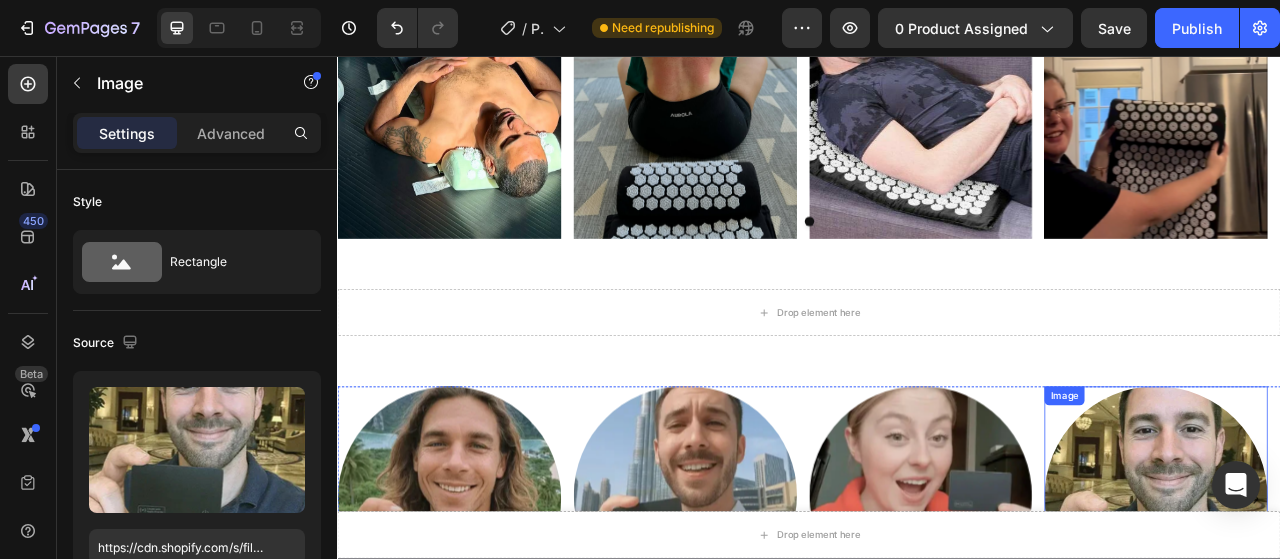 click at bounding box center (1378, 618) 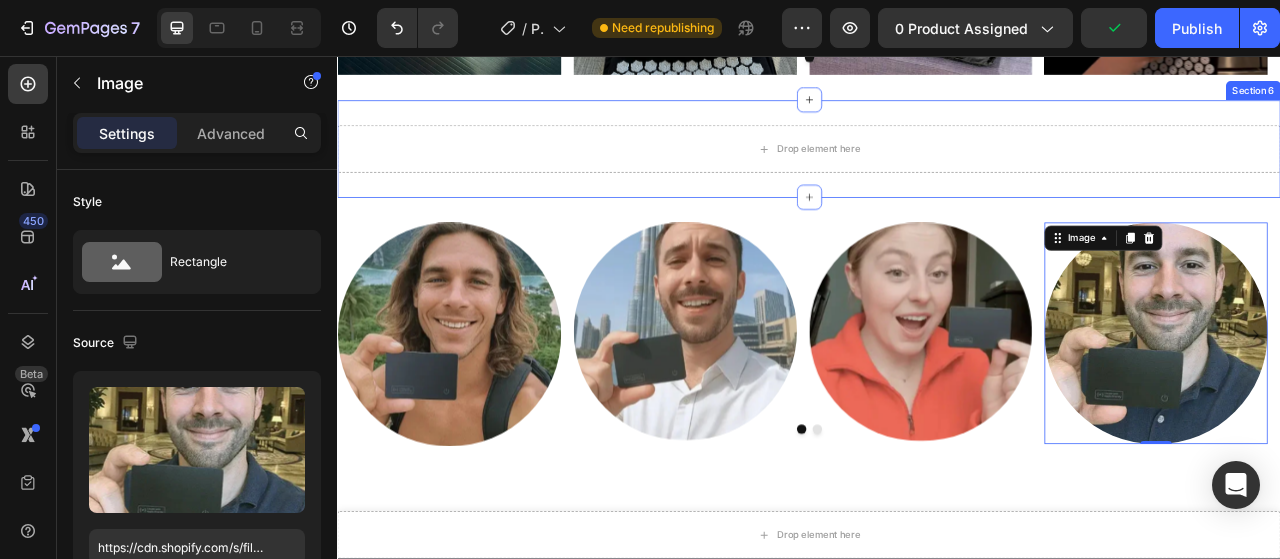 scroll, scrollTop: 1944, scrollLeft: 0, axis: vertical 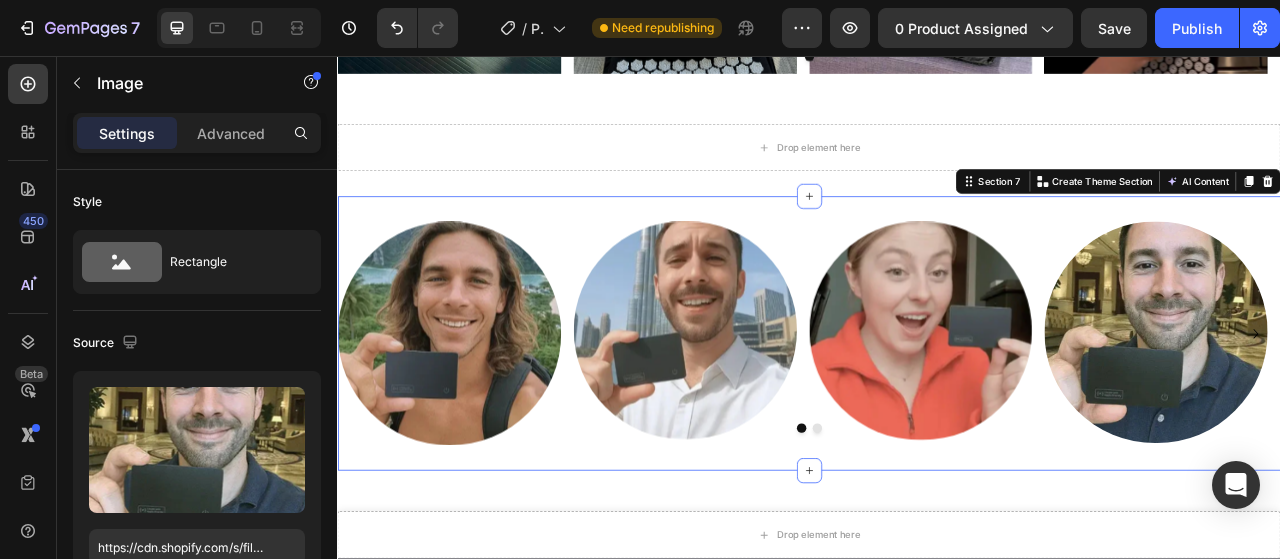 click on "Image Image Image Image Image Image Image Image
Carousel Section 7   You can create reusable sections Create Theme Section AI Content Write with GemAI What would you like to describe here? Tone and Voice Persuasive Product E-Book: De la Tension au Soulagement en 20 minutes Show more Generate" at bounding box center [937, 409] 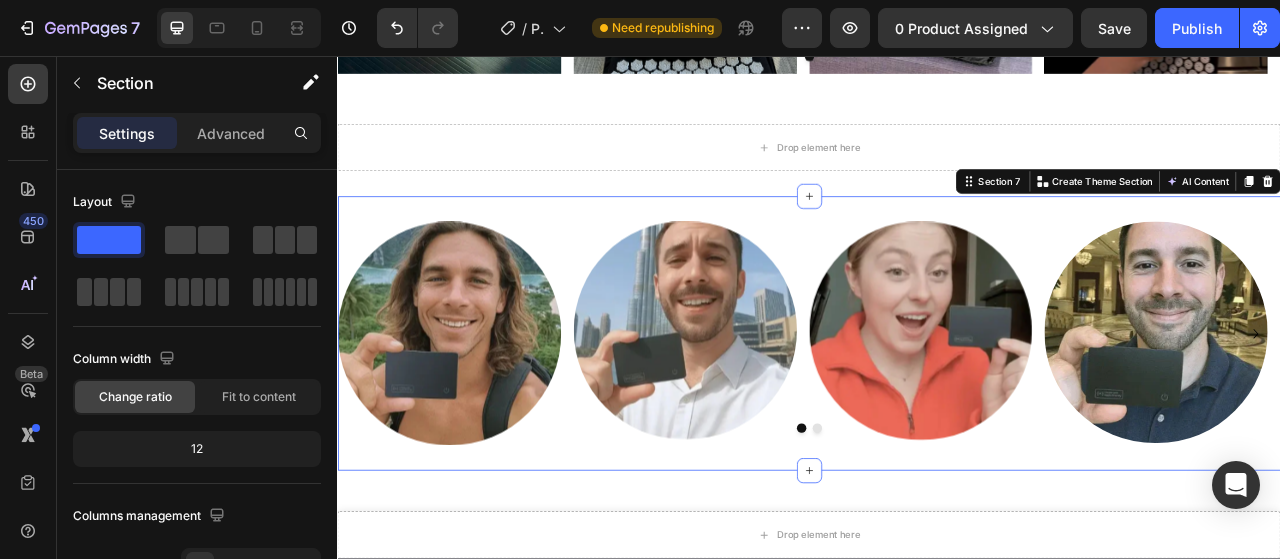 click on "Section 7   You can create reusable sections Create Theme Section AI Content Write with GemAI What would you like to describe here? Tone and Voice Persuasive Product E-Book: De la Tension au Soulagement en 20 minutes Show more Generate" at bounding box center (1330, 216) 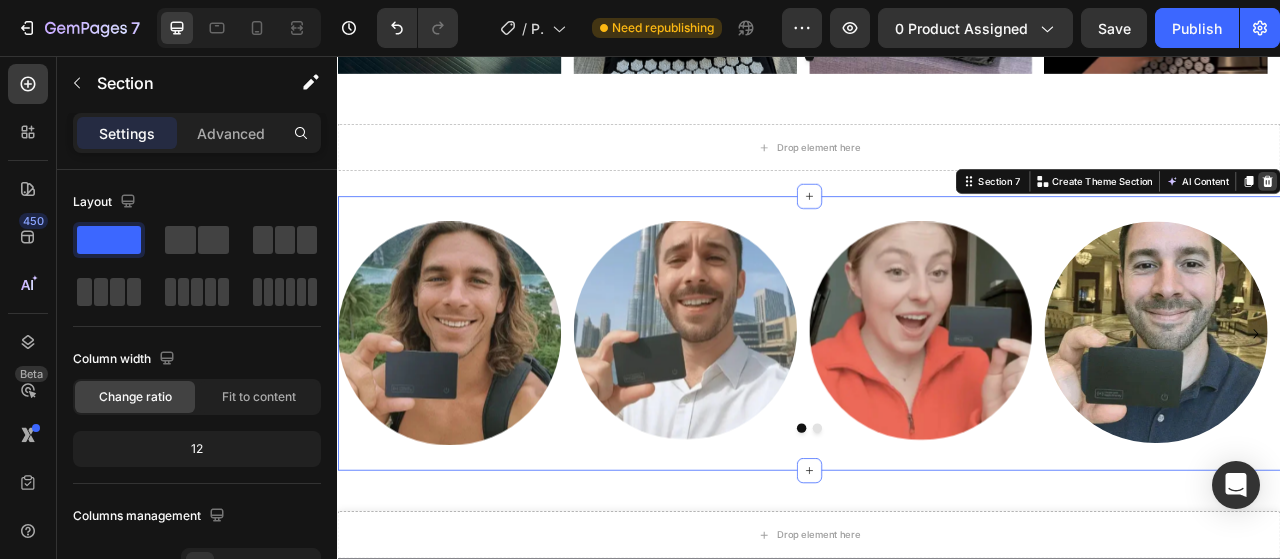 click at bounding box center (1520, 216) 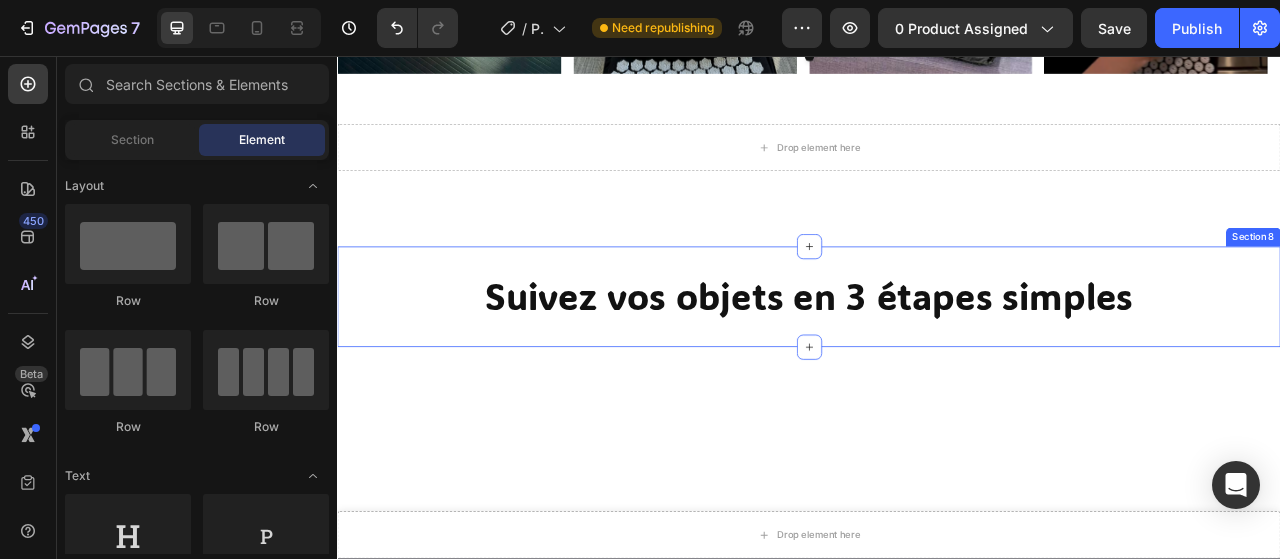 click on "Suivez vos objets en 3 étapes simples Heading Section 8" at bounding box center [937, 363] 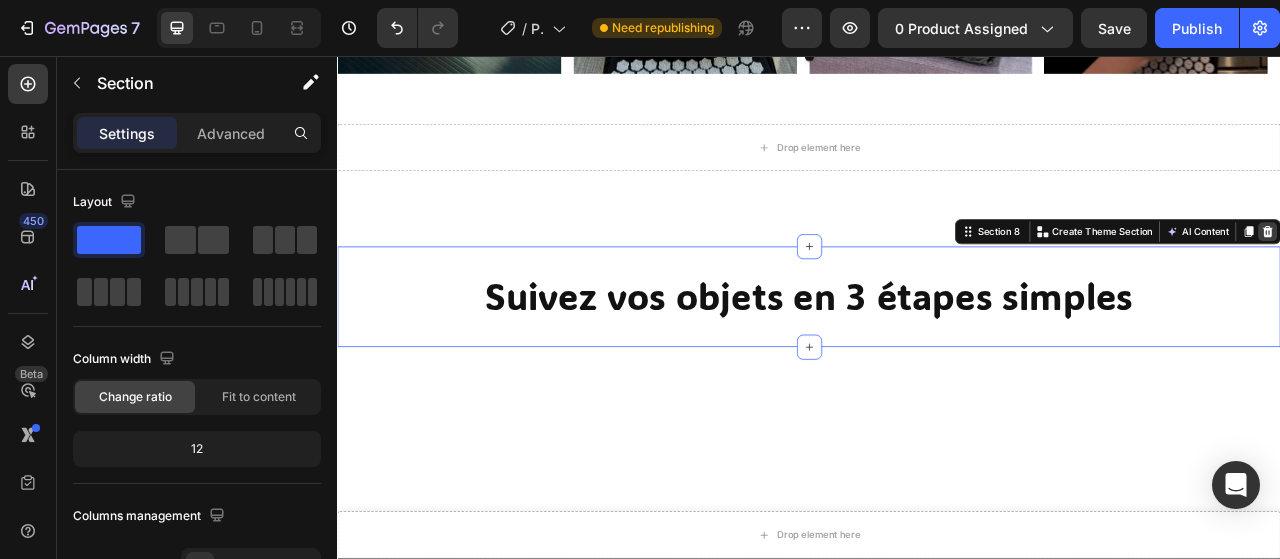 click 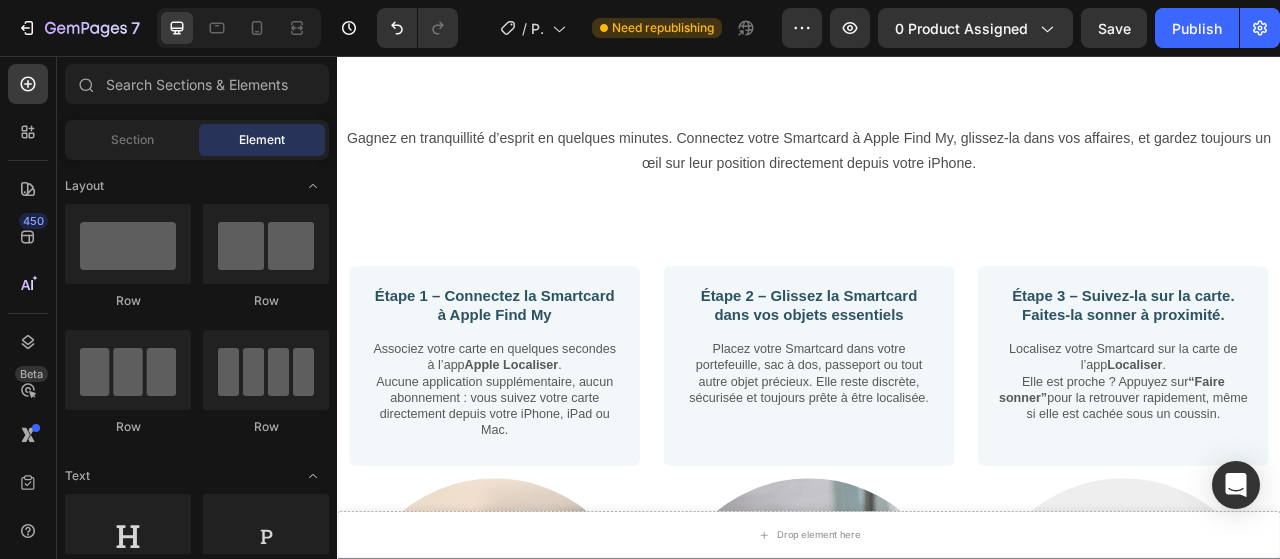 scroll, scrollTop: 2130, scrollLeft: 0, axis: vertical 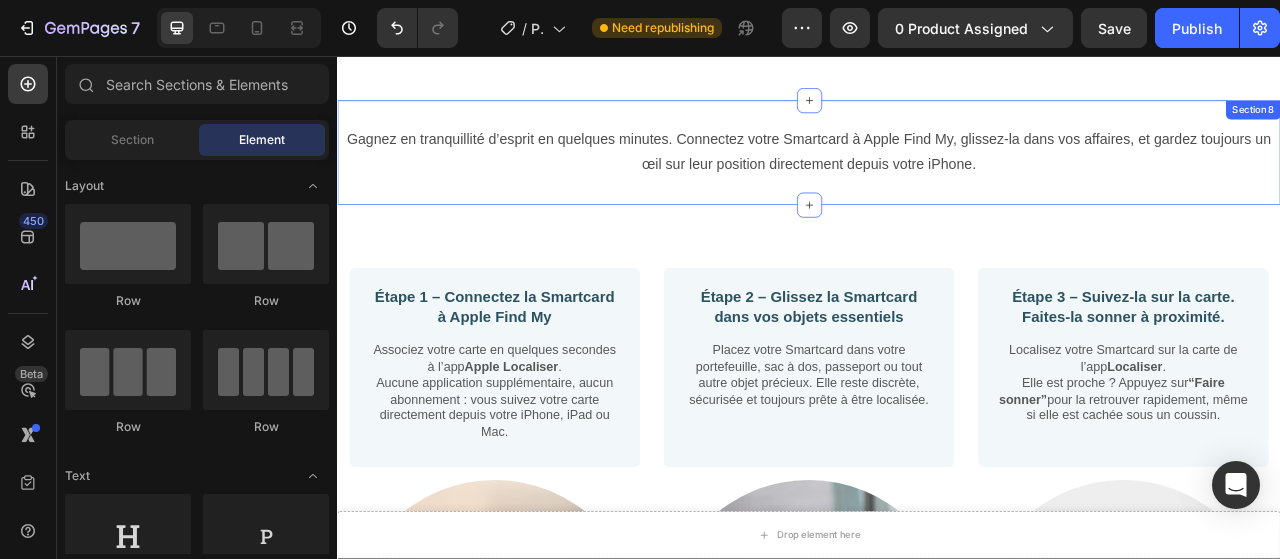 click on "Gagnez en tranquillité d’esprit en quelques minutes. Connectez votre Smartcard à Apple Find My, glissez-la dans vos affaires, et gardez toujours un œil sur leur position directement depuis votre iPhone. Text Block Section 8" at bounding box center (937, 179) 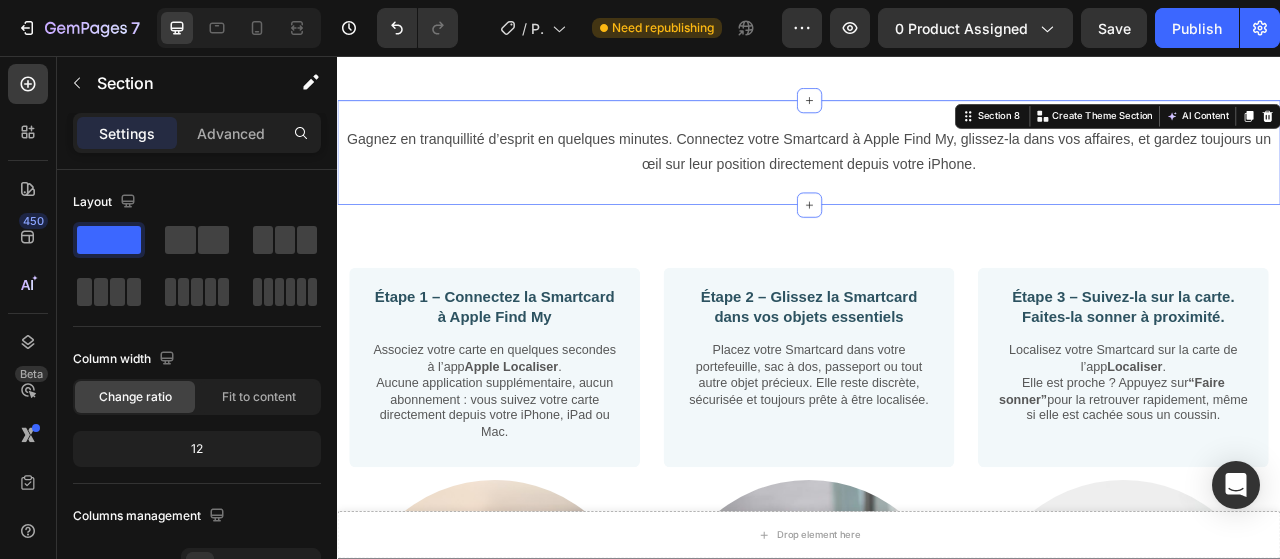 click on "Section 8   You can create reusable sections Create Theme Section AI Content Write with GemAI What would you like to describe here? Tone and Voice Persuasive Product E-Book: De la Tension au Soulagement en 20 minutes Show more Generate" at bounding box center [1329, 133] 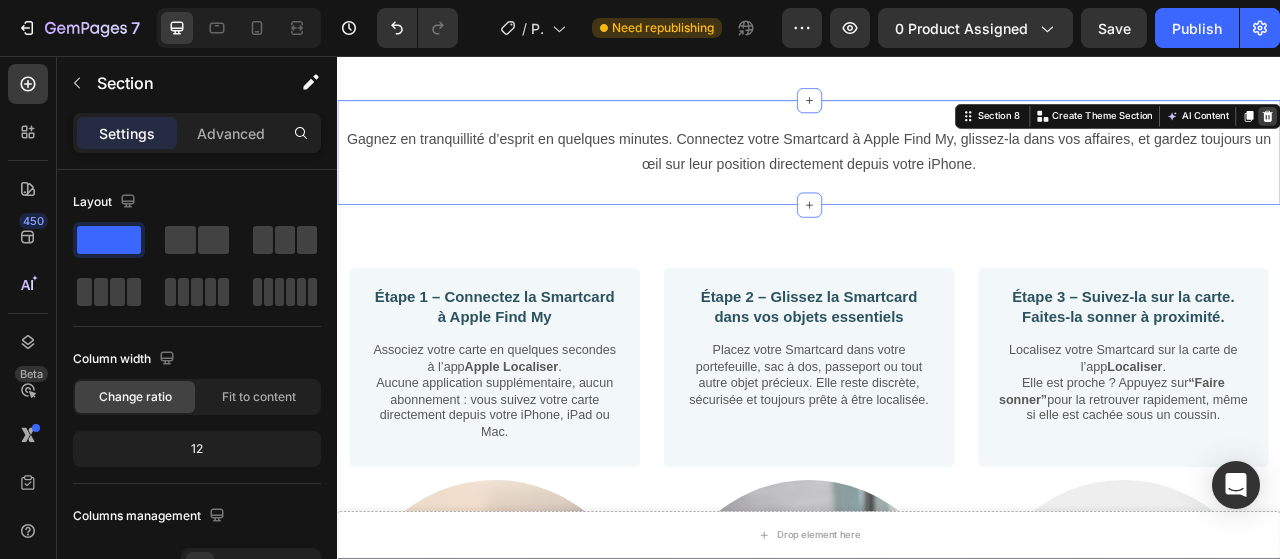 click 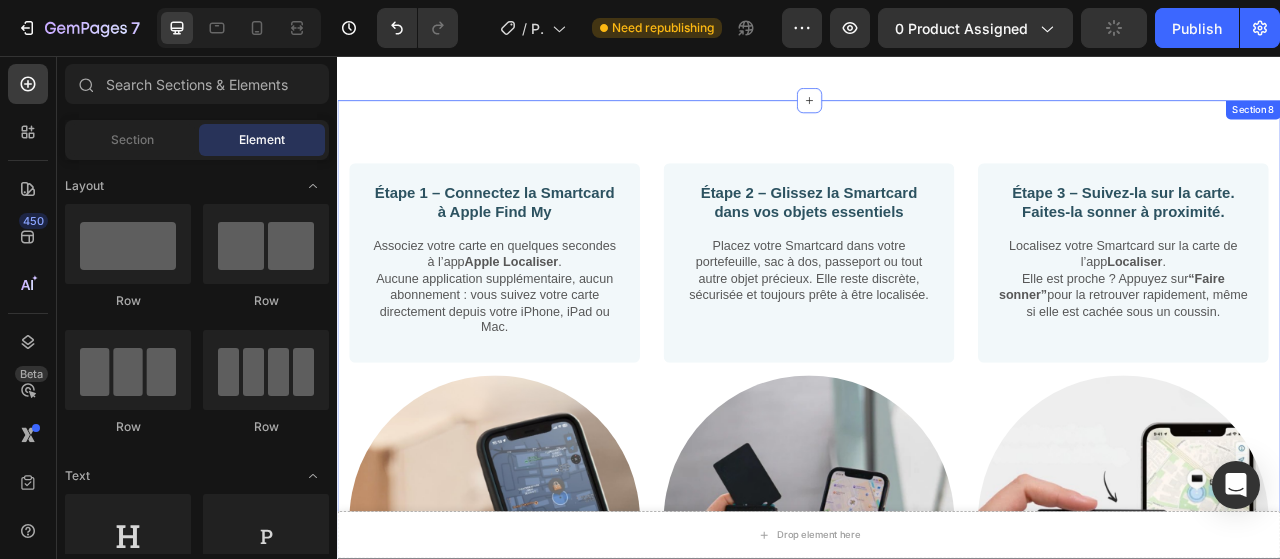 click on "Étape 1 – Connectez la Smartcard à Apple Find My Text Block Associez votre carte en quelques secondes à l’app  Apple Localiser . Aucune application supplémentaire, aucun abonnement : vous suivez votre carte directement depuis votre iPhone, iPad ou Mac. Text Block Row Image Étape 2 – Glissez la Smartcard dans vos objets essentiels Text Block Placez votre Smartcard dans votre portefeuille, sac à dos, passeport ou tout autre objet précieux. Elle reste discrète, sécurisée et toujours prête à être localisée. Text Block Row Image Étape 3 – Suivez-la sur la carte. Faites-la sonner à proximité. Text Block Localisez votre Smartcard sur la carte de l’app  Localiser . Elle est proche ? Appuyez sur  “Faire sonner”  pour la retrouver rapidement, même si elle est cachée sous un coussin. Text Block Row Image Row Protégez ce qui compte le plus Button Section 8" at bounding box center [937, 529] 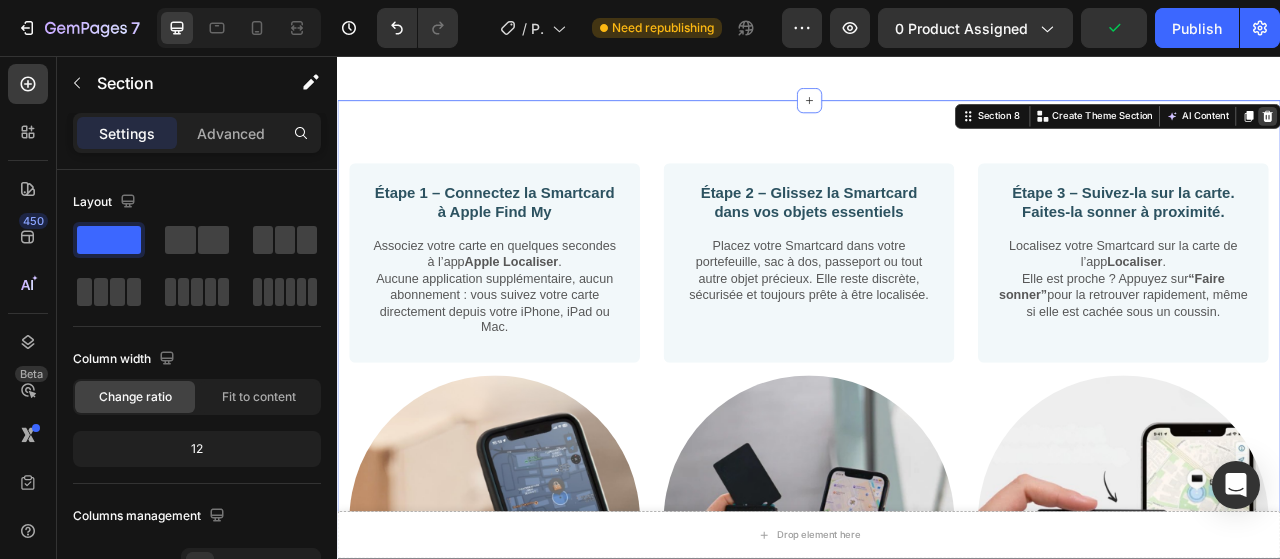click 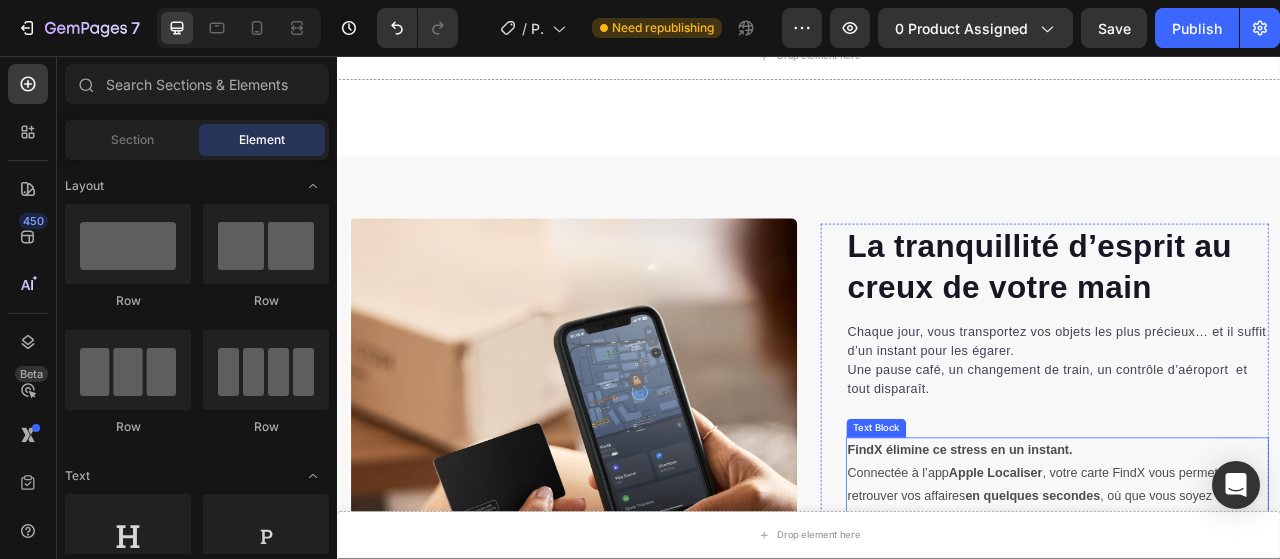 scroll, scrollTop: 2058, scrollLeft: 0, axis: vertical 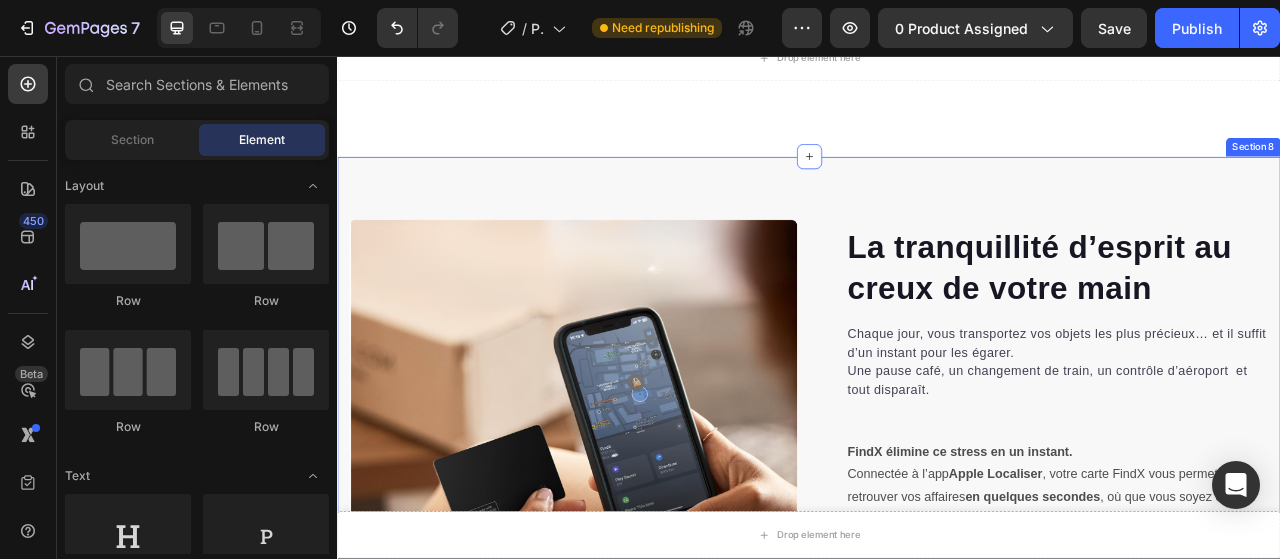 click on "La tranquillité d’esprit au creux de votre main Heading Chaque jour, vous transportez vos objets les plus précieux… et il suffit d’un instant pour les égarer. Une pause café, un changement de train, un contrôle d’aéroport  et tout disparaît. Text block FindX élimine ce stress en un instant. Connectée à l’app  Apple Localiser , votre carte FindX vous permet de retrouver vos affaires  en quelques secondes , où que vous soyez dans le monde. Vous recevez une alerte dès qu’un objet est oublié.  Fini les paniques. Fini les recherches interminables. Text Block                Title Line                Title Line Row Image Image Row Image FindX, la clé d’un quotidien plus serein et connecté. Heading Investissez dans la sécurité de vos objets avec FindX. Une carte intelligente ultra-fine et rechargeable, compatible avec Apple Find My®. Elle s’intègre parfaitement à votre quotidien pour que vous ne perdiez plus jamais ce qui compte. Text block Image
Icon Icon Row" at bounding box center (937, 1192) 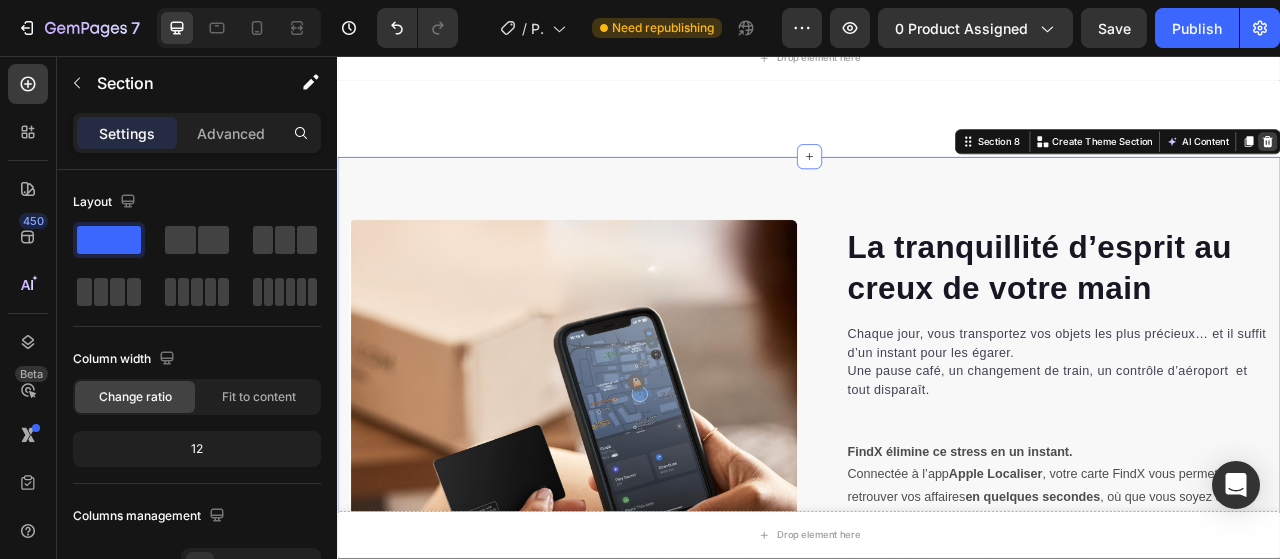 click 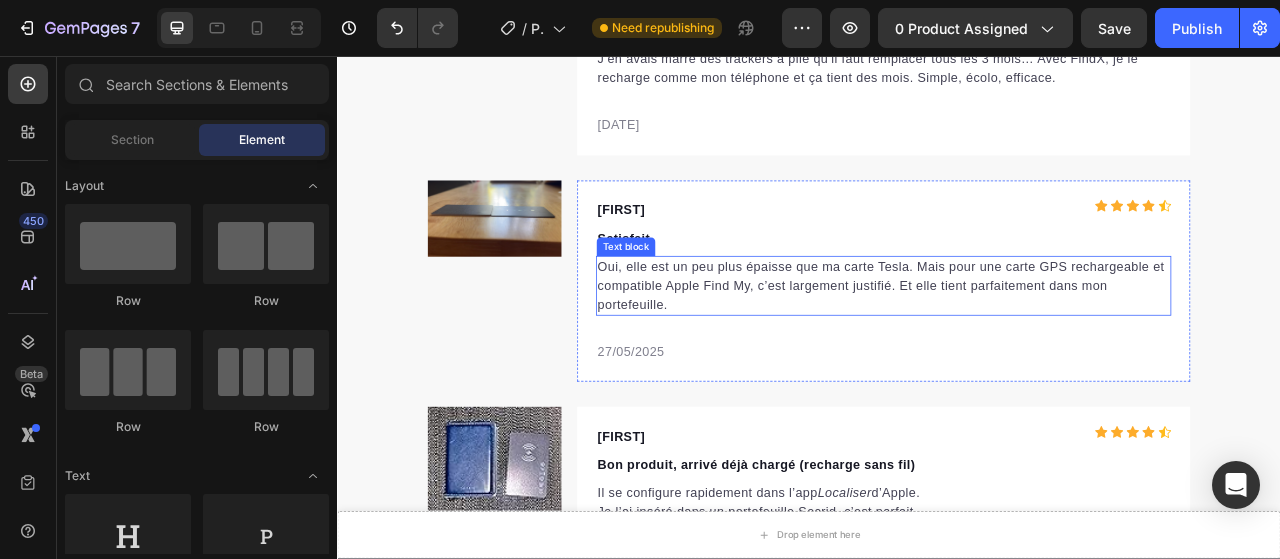 click on "Oui, elle est un peu plus épaisse que ma carte Tesla. Mais pour une carte GPS rechargeable et compatible Apple Find My, c’est largement justifié. Et elle tient parfaitement dans mon portefeuille." at bounding box center [1032, 349] 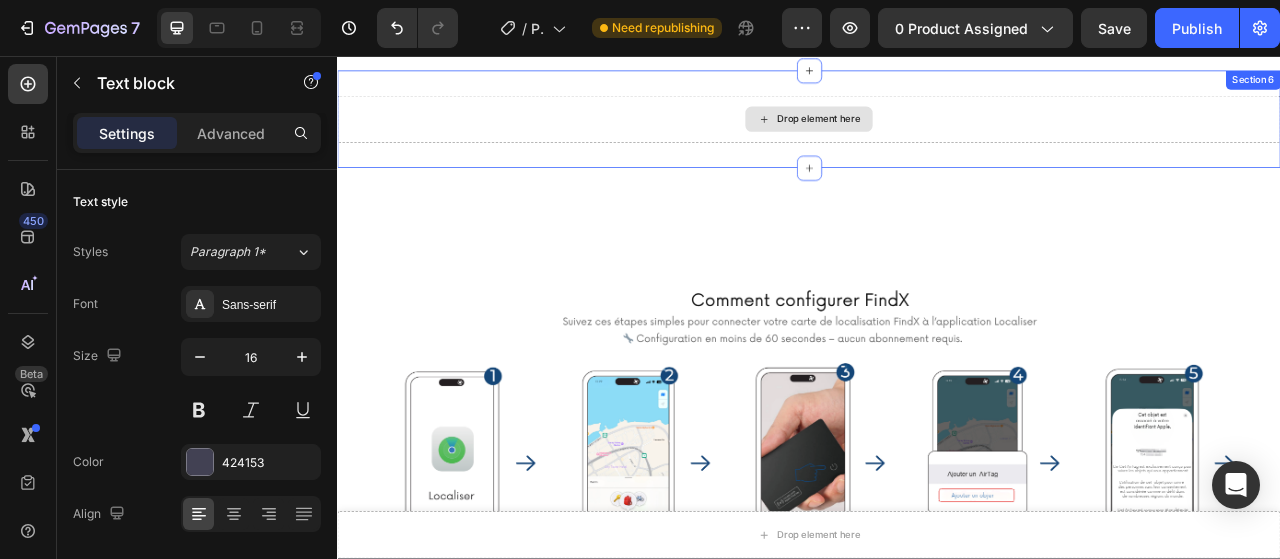 scroll, scrollTop: 1979, scrollLeft: 0, axis: vertical 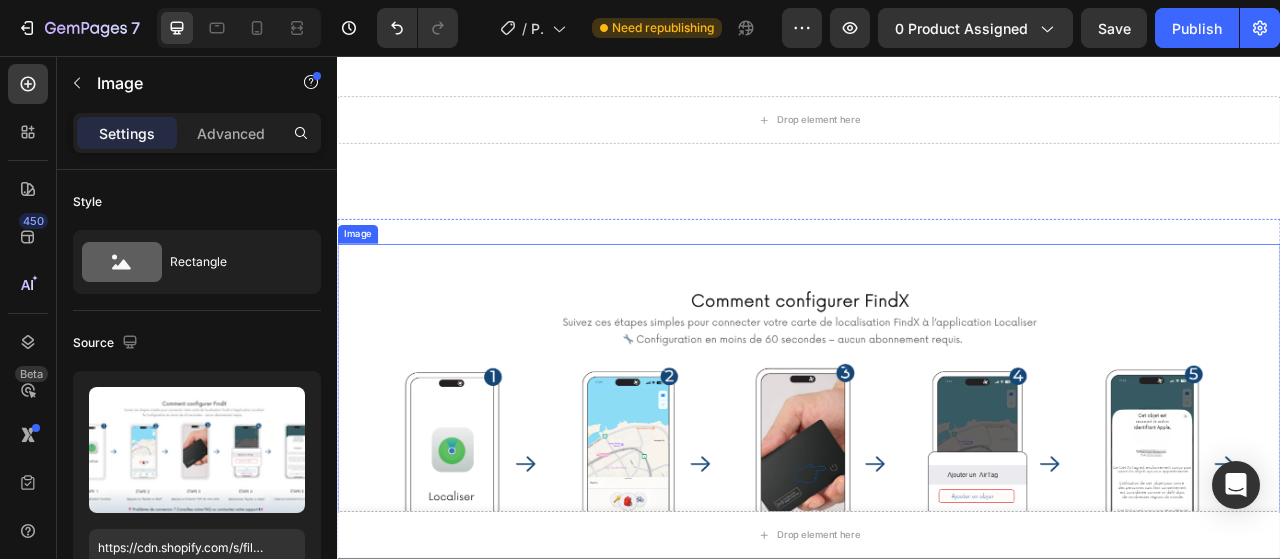 click at bounding box center [937, 569] 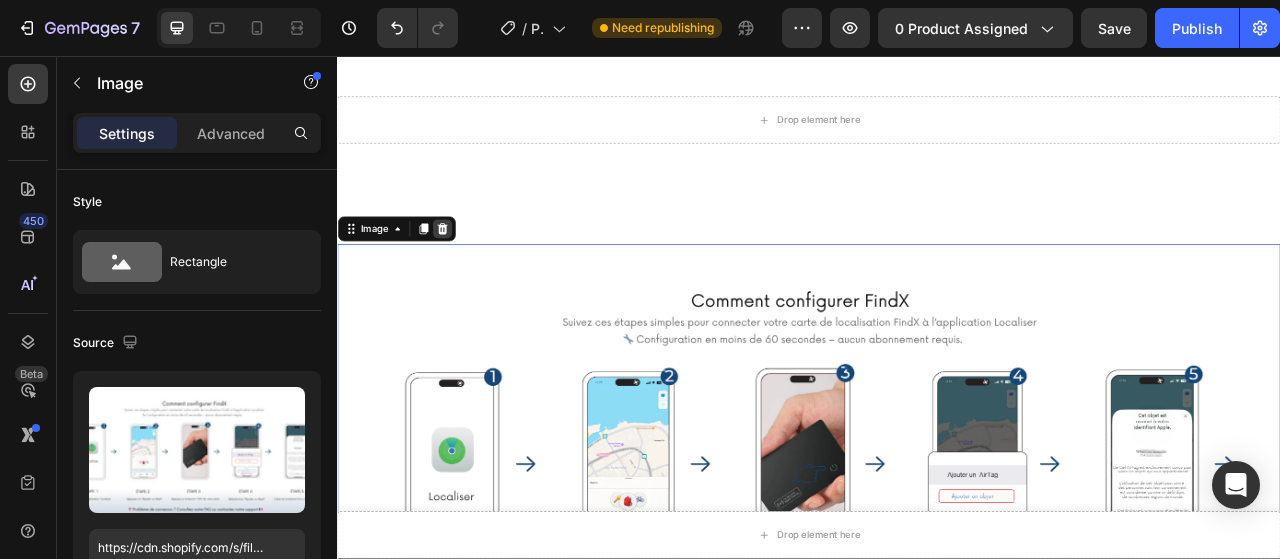 click at bounding box center [470, 277] 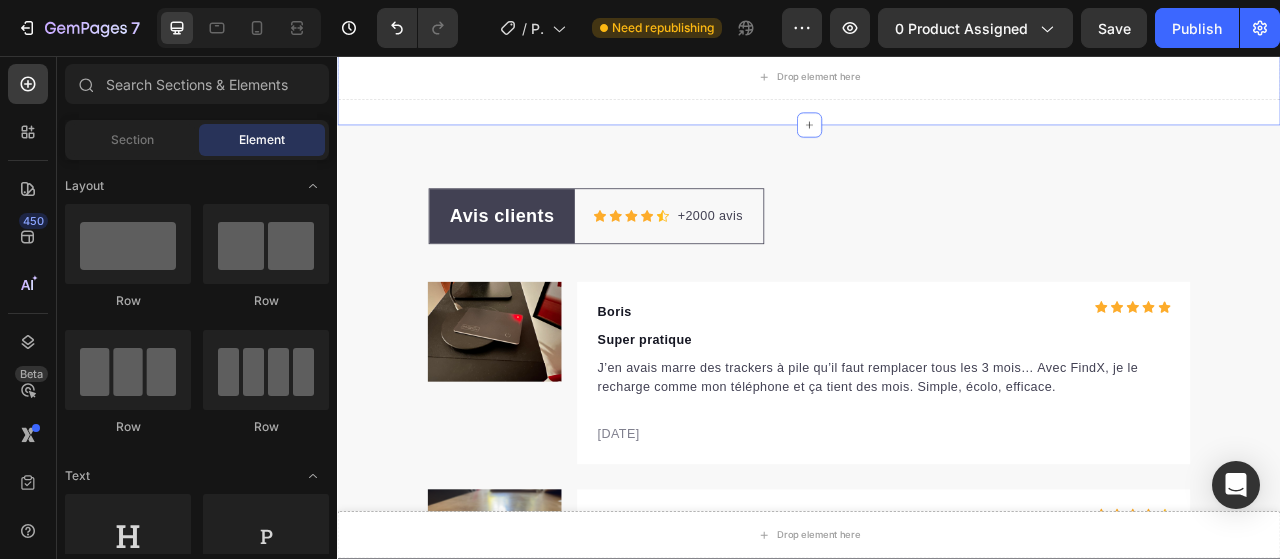 scroll, scrollTop: 2234, scrollLeft: 0, axis: vertical 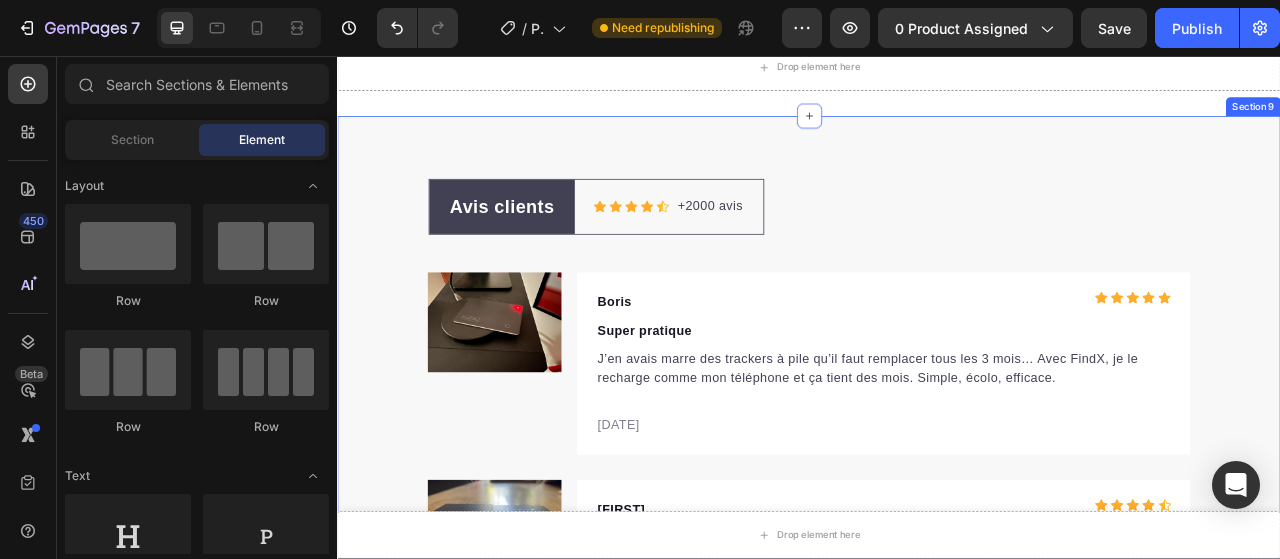 click on "Avis clients Text block Row Icon Icon Icon Icon
Icon Icon List Hoz +2000 avis Text block Row Row Image Boris Text block Icon Icon Icon Icon
Icon Icon List Hoz Row Super pratique  Text block J’en avais marre des trackers à pile qu’il faut remplacer tous les 3 mois… Avec FindX, je le recharge comme mon téléphone et ça tient des mois. Simple, écolo, efficace. Text block 23/05/2025 Text block Row Row Image Julien Text block Icon Icon Icon Icon
Icon Icon List Hoz Row Satisfait Text block Oui, elle est un peu plus épaisse que ma carte Tesla. Mais pour une carte GPS rechargeable et compatible Apple Find My, c’est largement justifié. Et elle tient parfaitement dans mon portefeuille. Text block 27/05/2025 Text block Row Row Image Flavio Text block Icon Icon Icon Icon
Icon Icon List Hoz Row Bon produit, arrivé déjà chargé (recharge sans fil) Text block Il se configure rapidement dans l’app  Localiser  d’Apple. Text block Row" at bounding box center [937, 664] 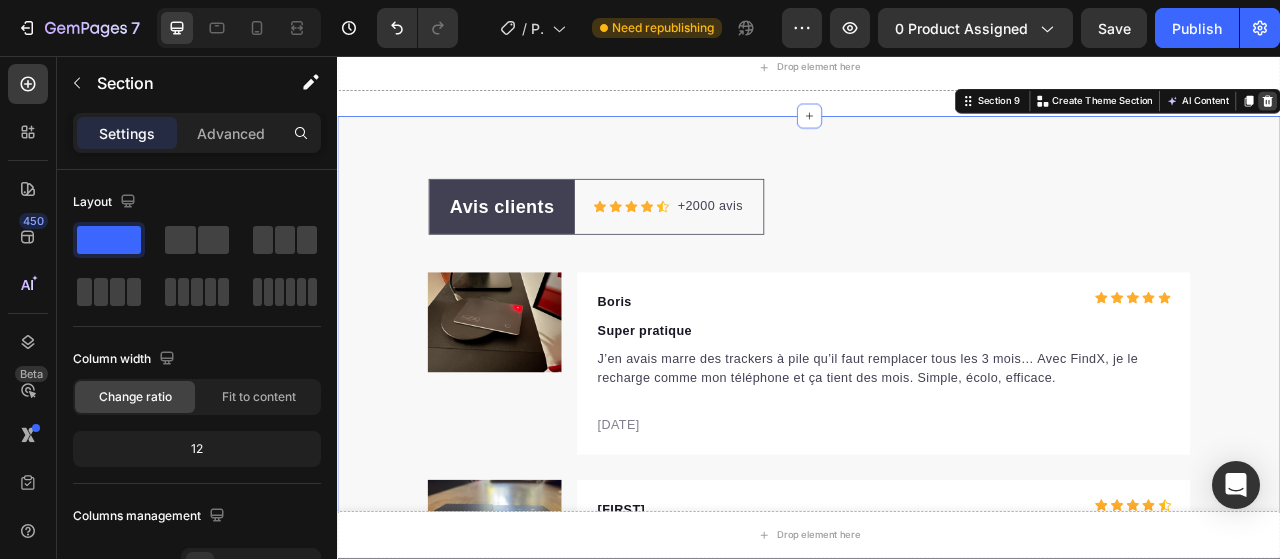 click at bounding box center (1520, 114) 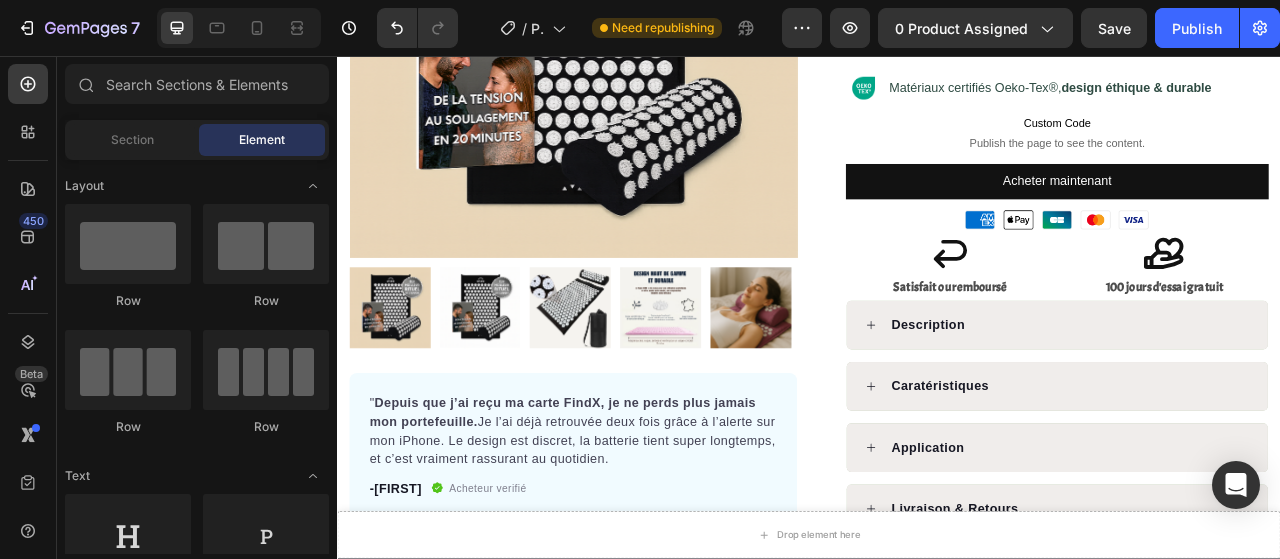 scroll, scrollTop: 465, scrollLeft: 0, axis: vertical 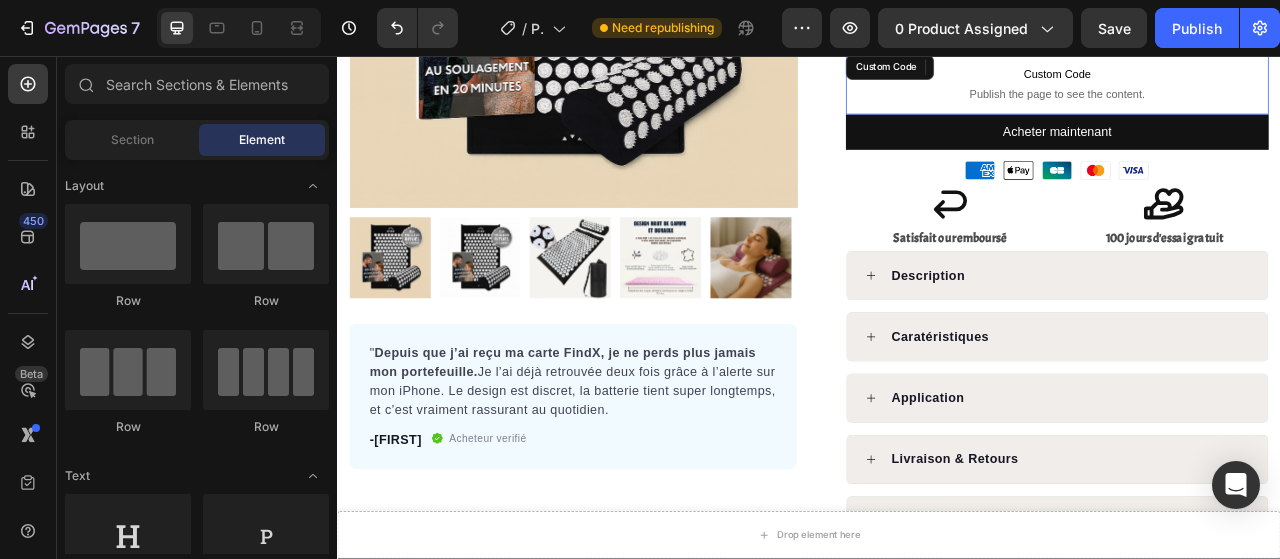 click on "Publish the page to see the content." at bounding box center (1253, 105) 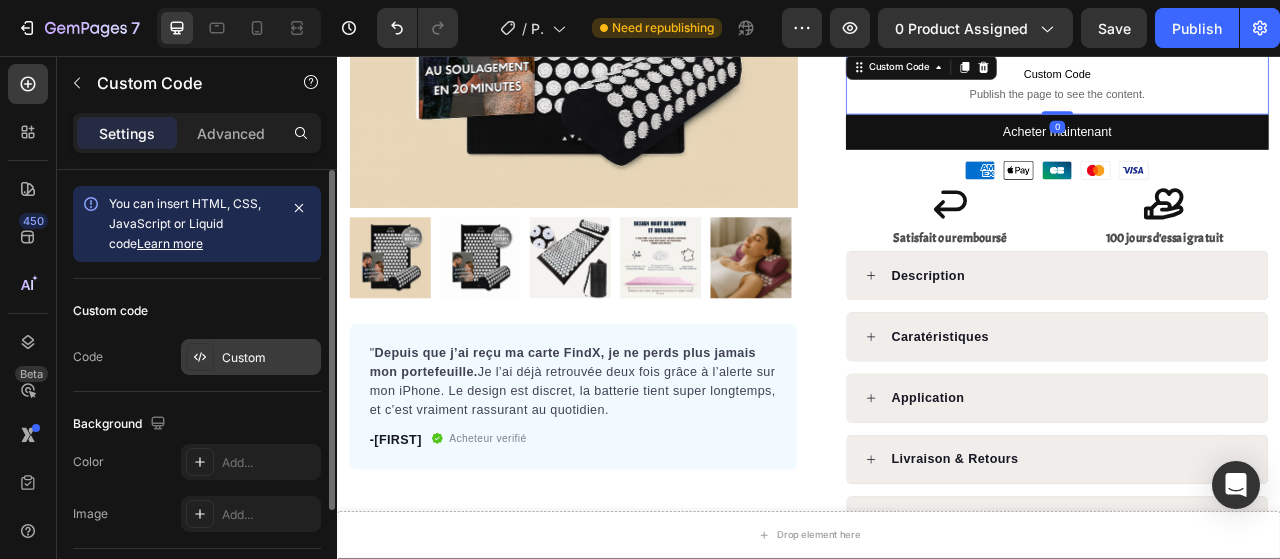 click on "Custom" at bounding box center [251, 357] 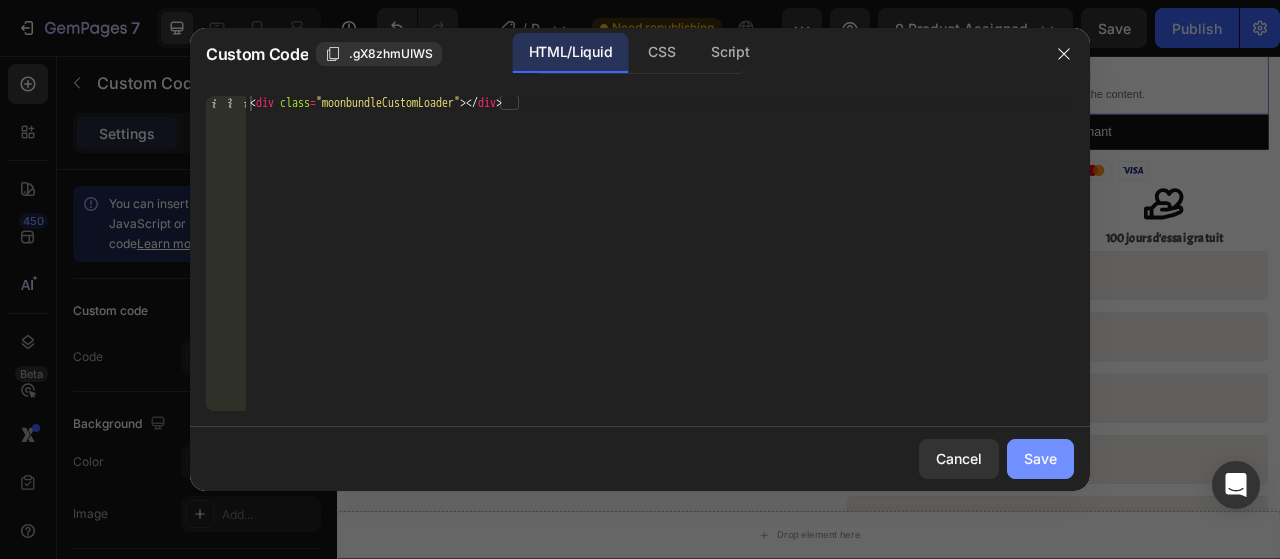 click on "Save" at bounding box center [1040, 458] 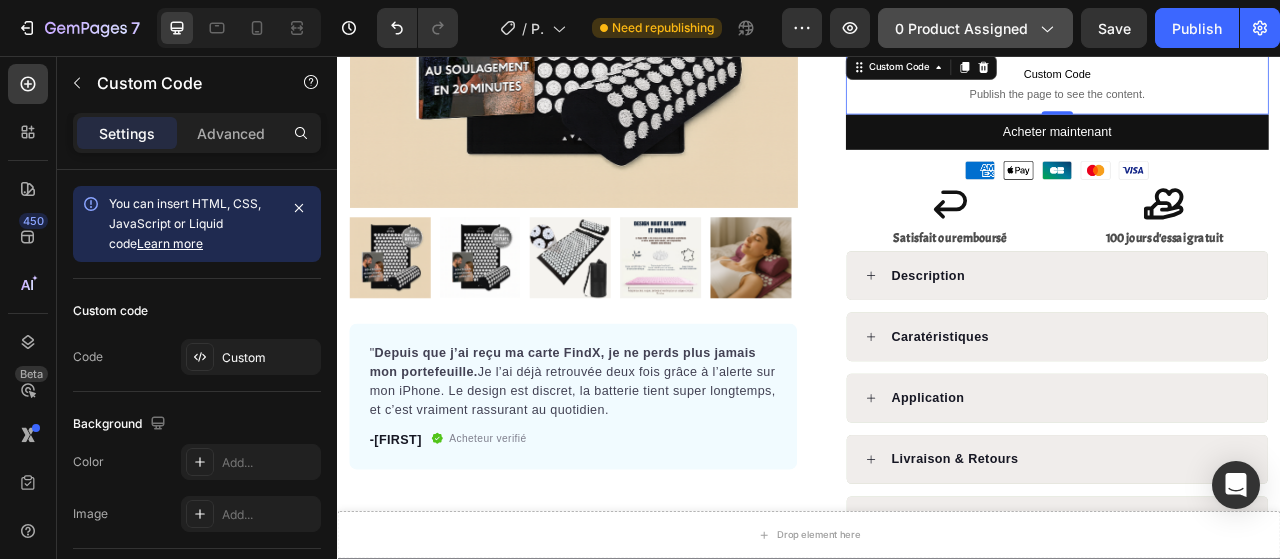 click on "0 product assigned" 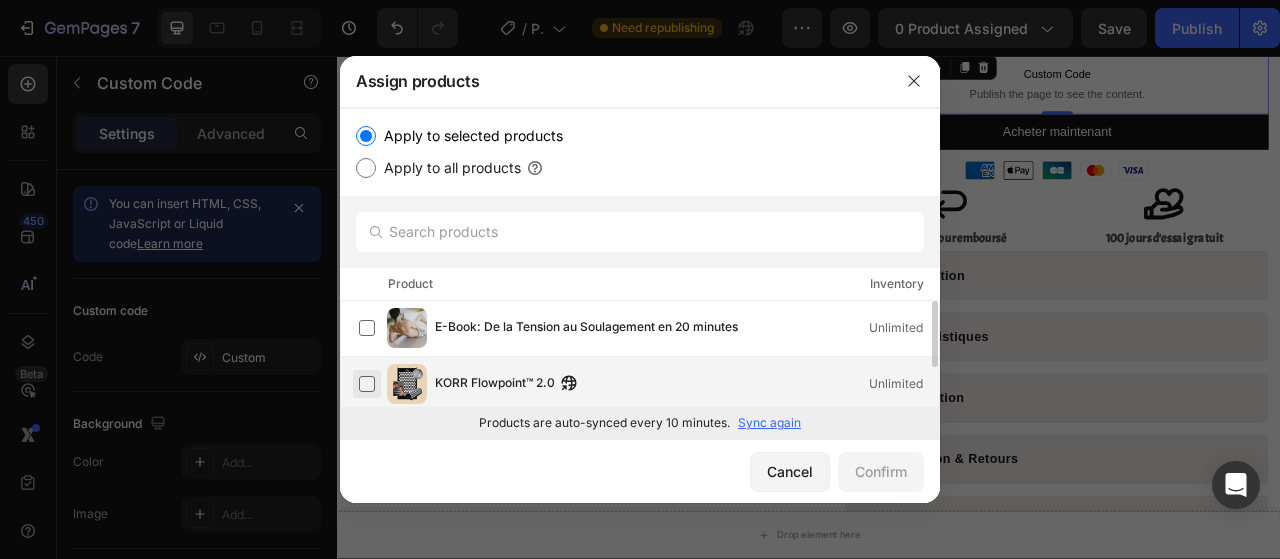 click at bounding box center (367, 384) 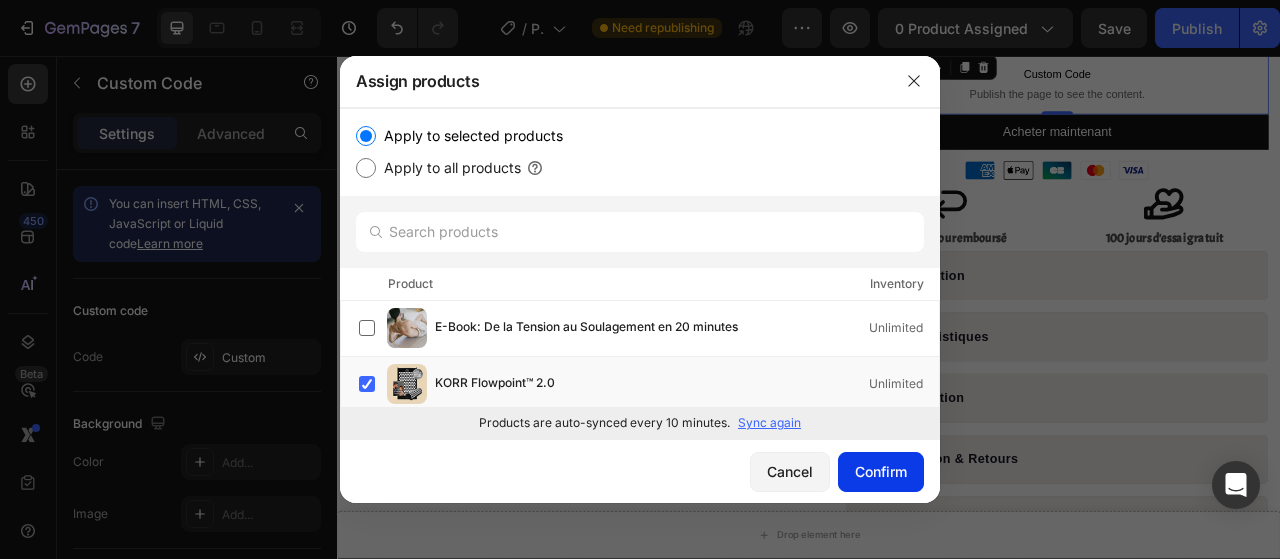 click on "Confirm" 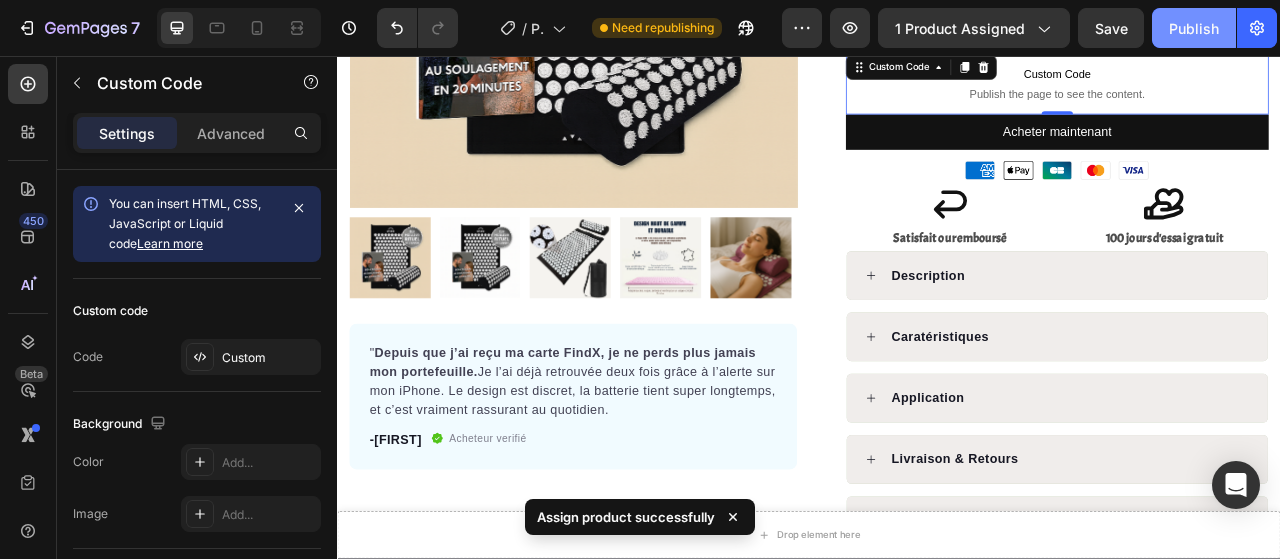 click on "Publish" at bounding box center [1194, 28] 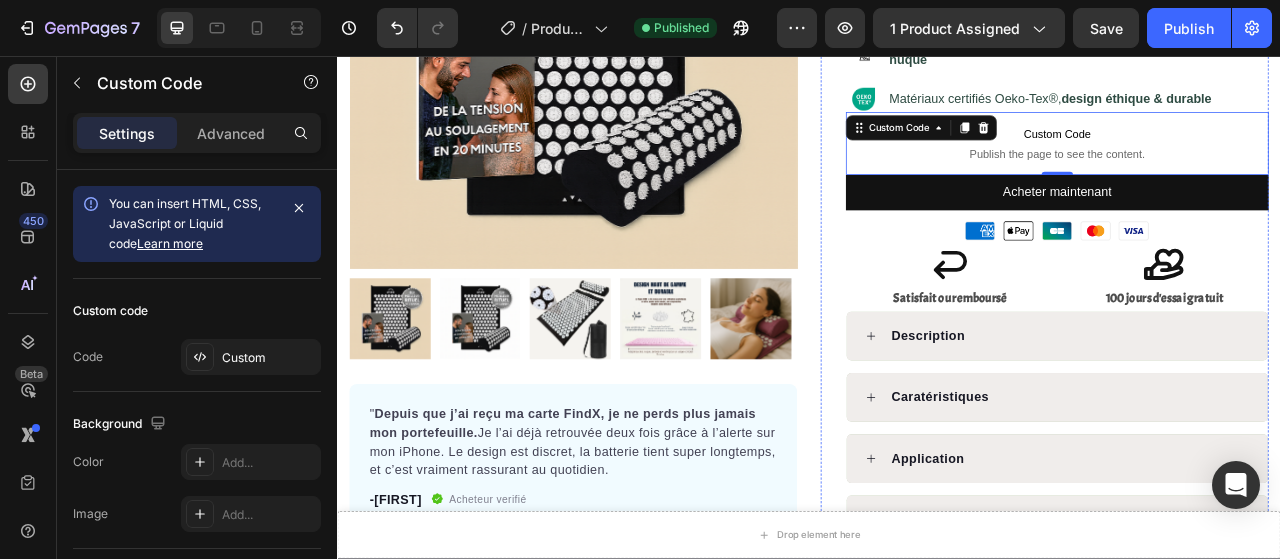 scroll, scrollTop: 400, scrollLeft: 0, axis: vertical 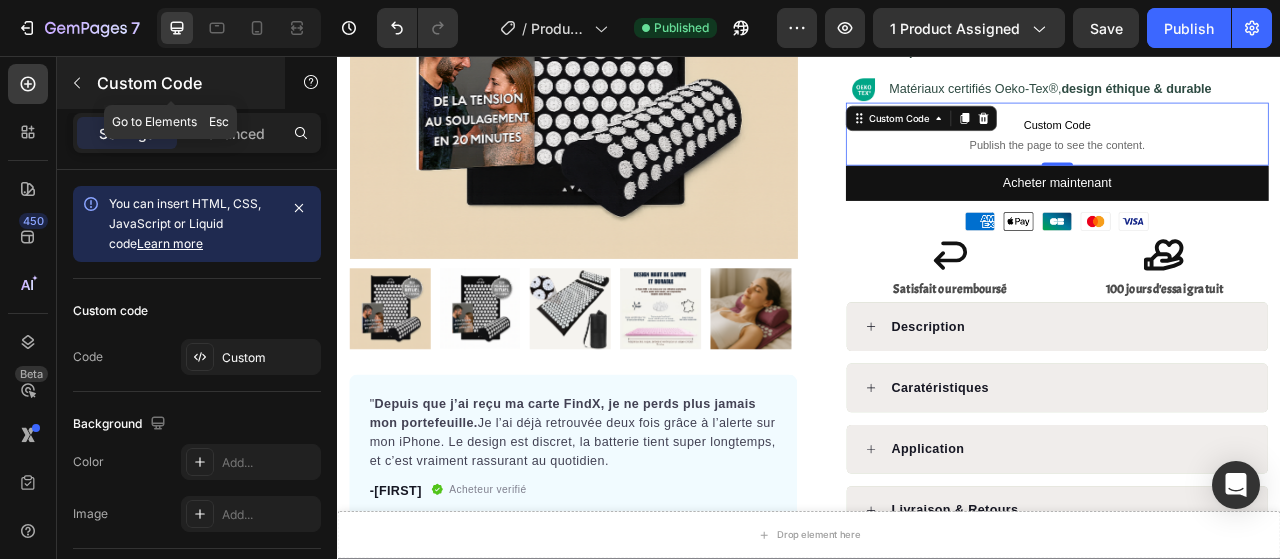 click on "Custom Code" at bounding box center [182, 83] 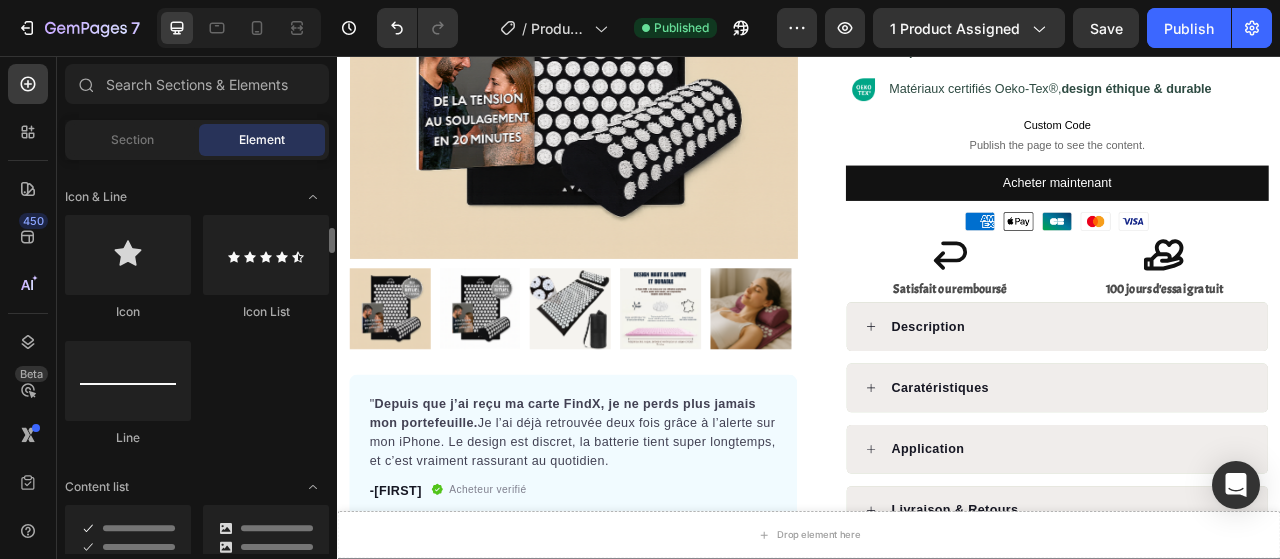 scroll, scrollTop: 1276, scrollLeft: 0, axis: vertical 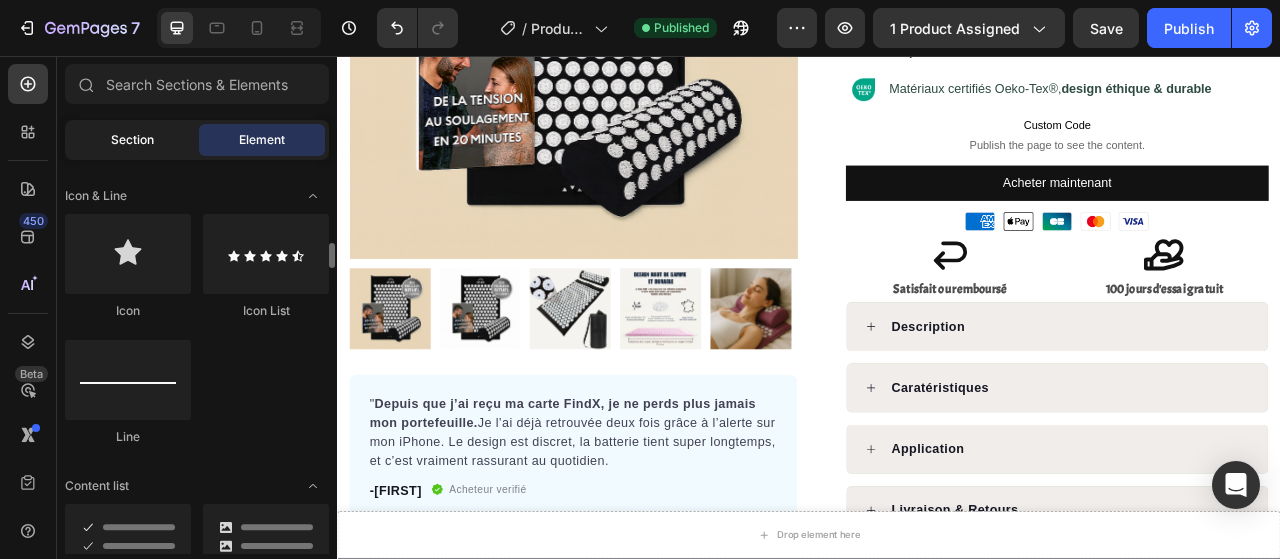 click on "Section" at bounding box center [132, 140] 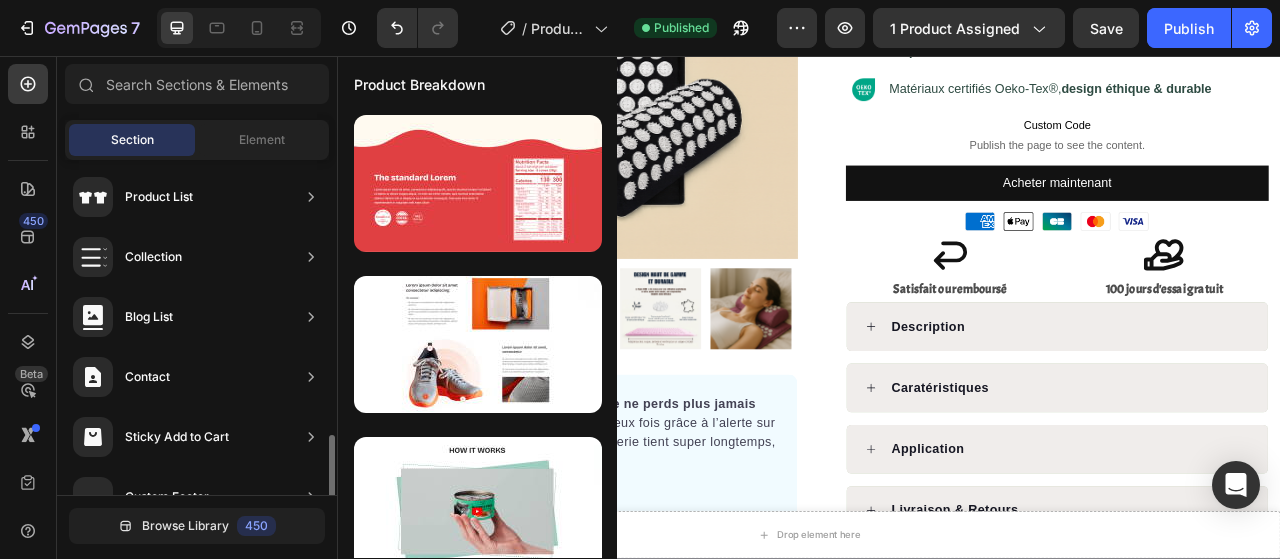 scroll, scrollTop: 824, scrollLeft: 0, axis: vertical 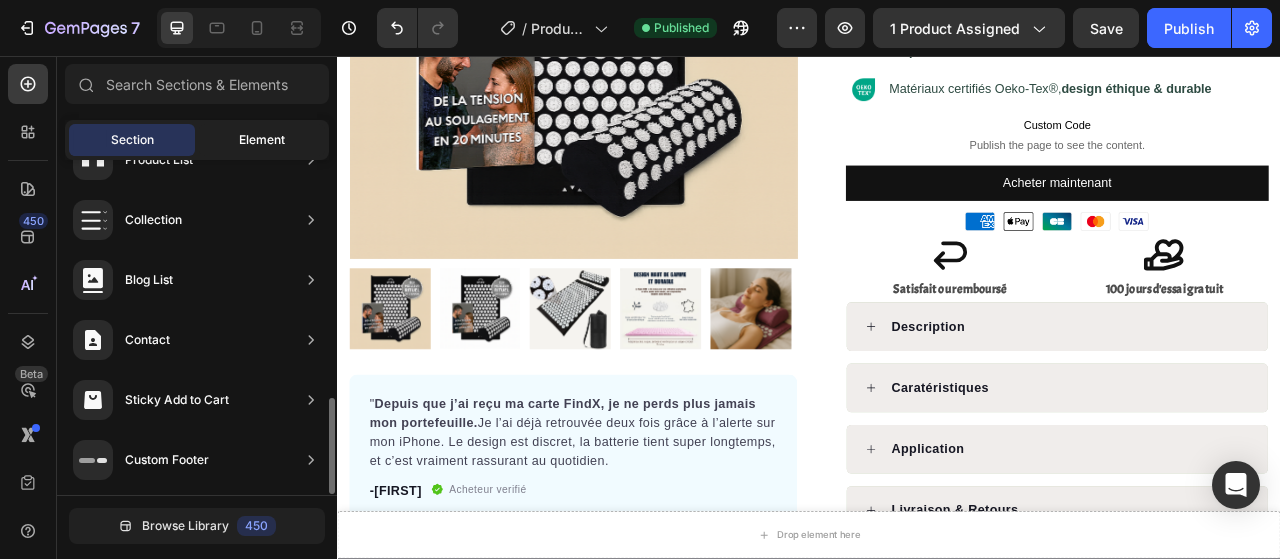 click on "Element" 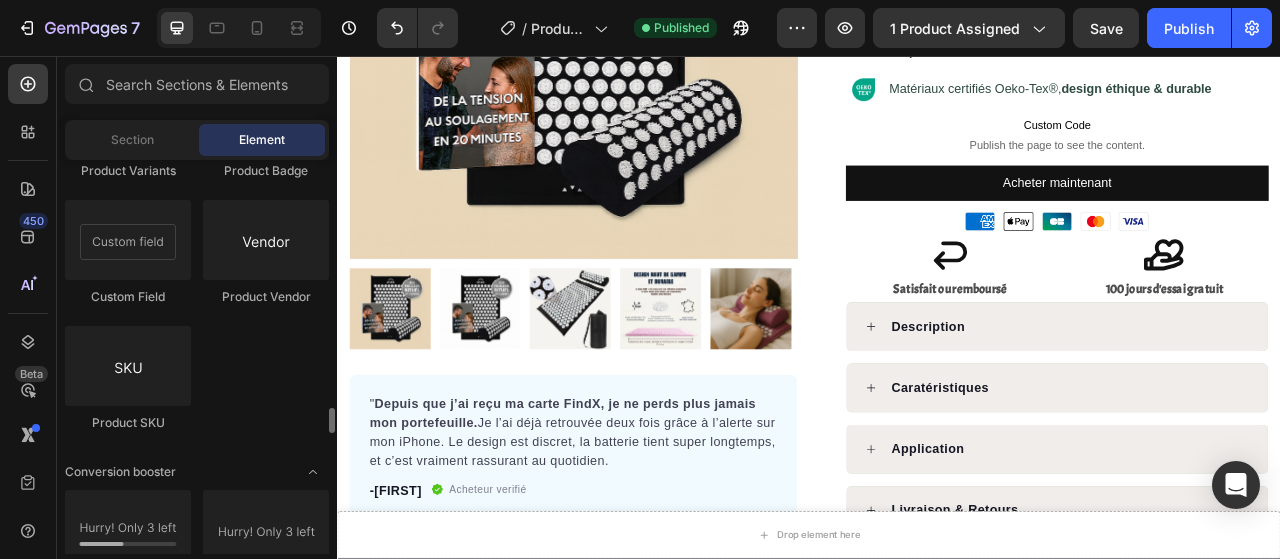 scroll, scrollTop: 3817, scrollLeft: 0, axis: vertical 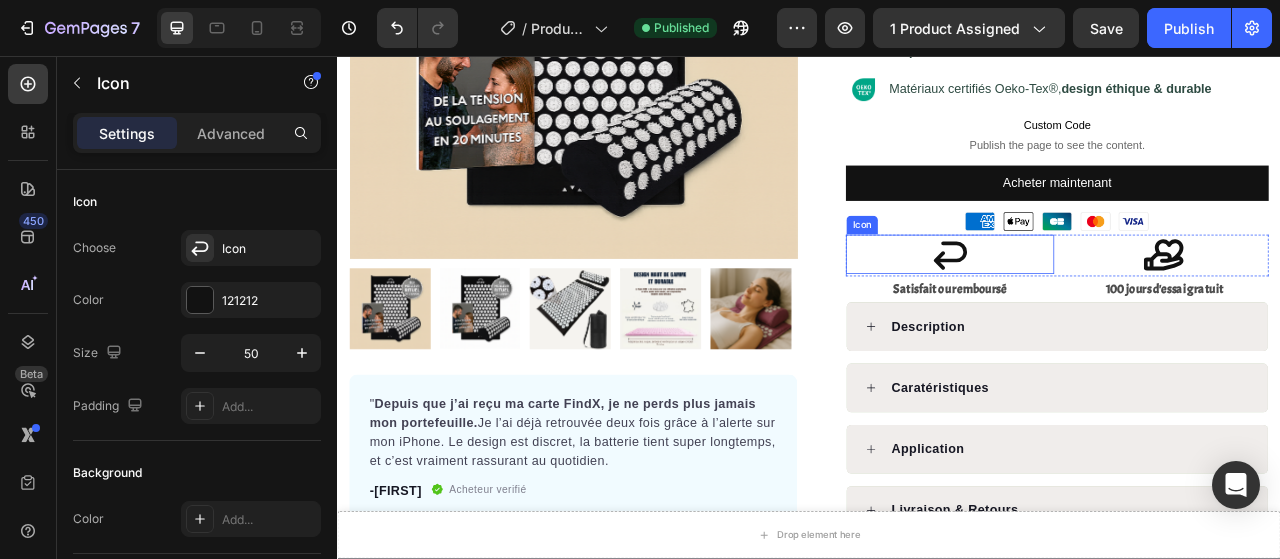 click 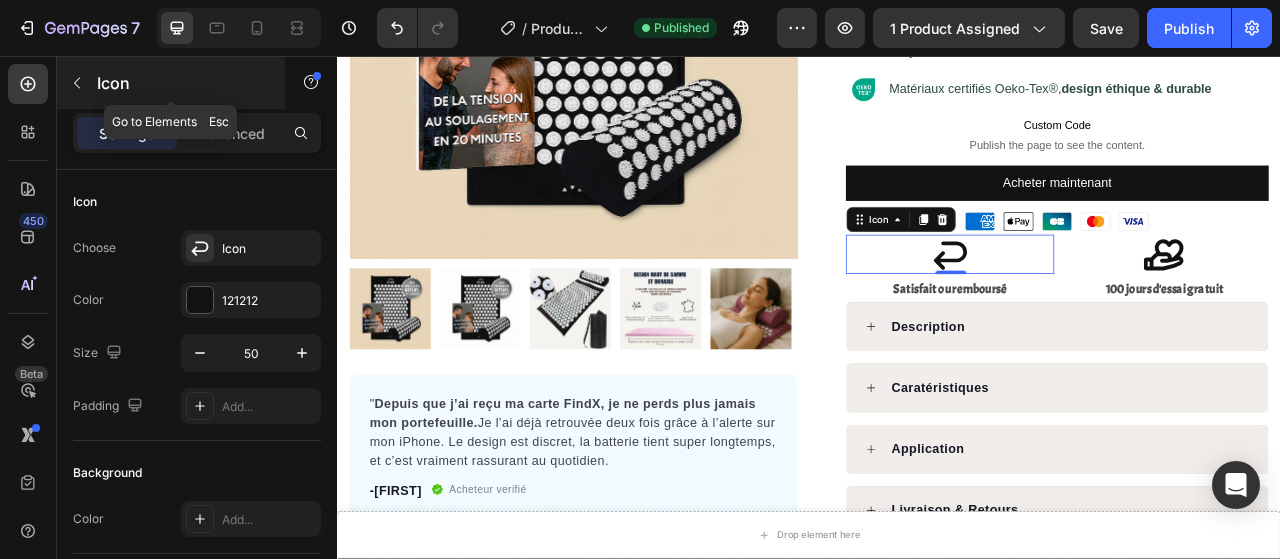 click 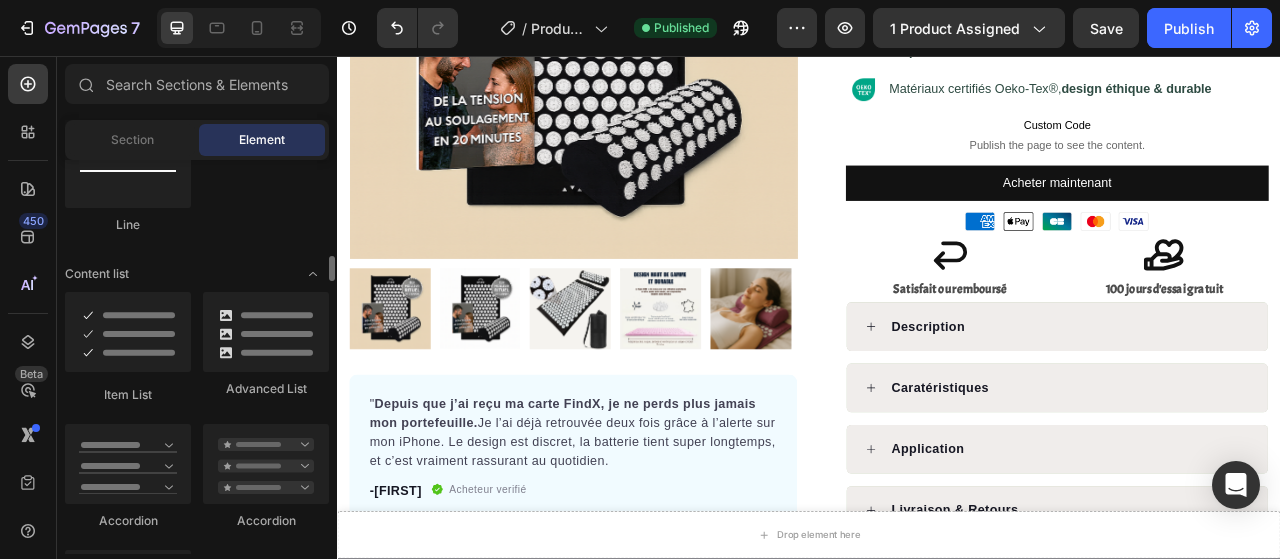 scroll, scrollTop: 1488, scrollLeft: 0, axis: vertical 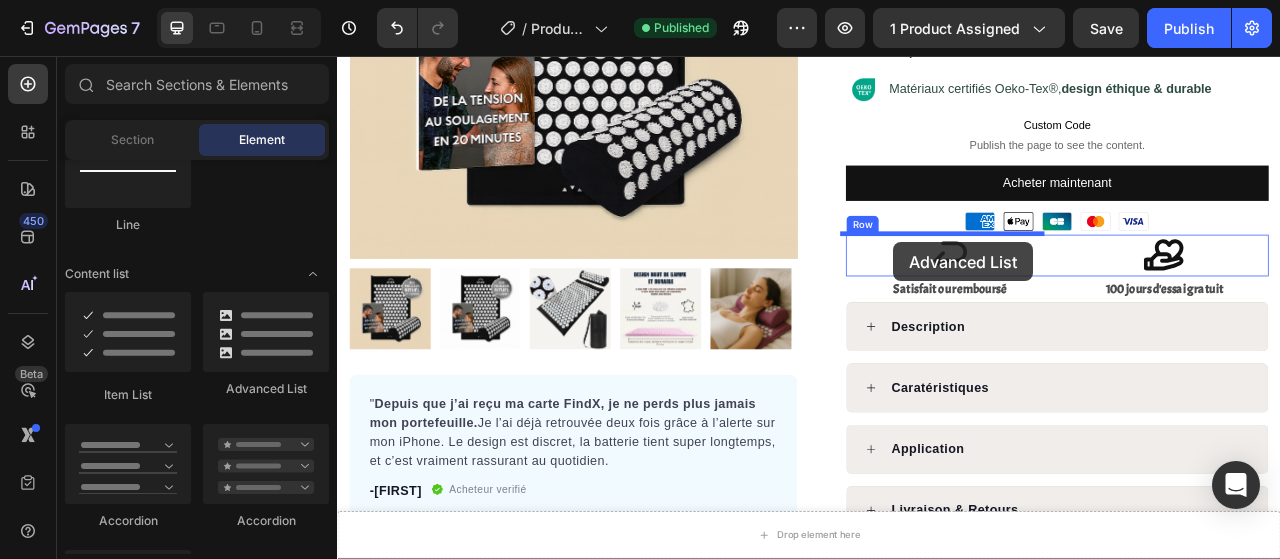 drag, startPoint x: 623, startPoint y: 407, endPoint x: 1044, endPoint y: 293, distance: 436.16168 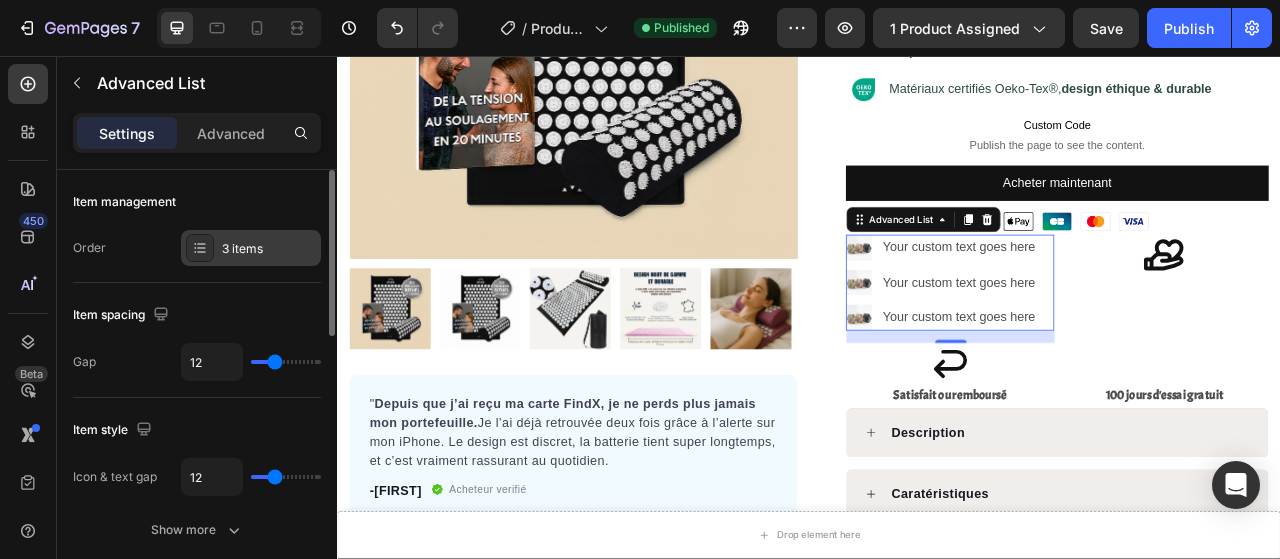 click at bounding box center [200, 248] 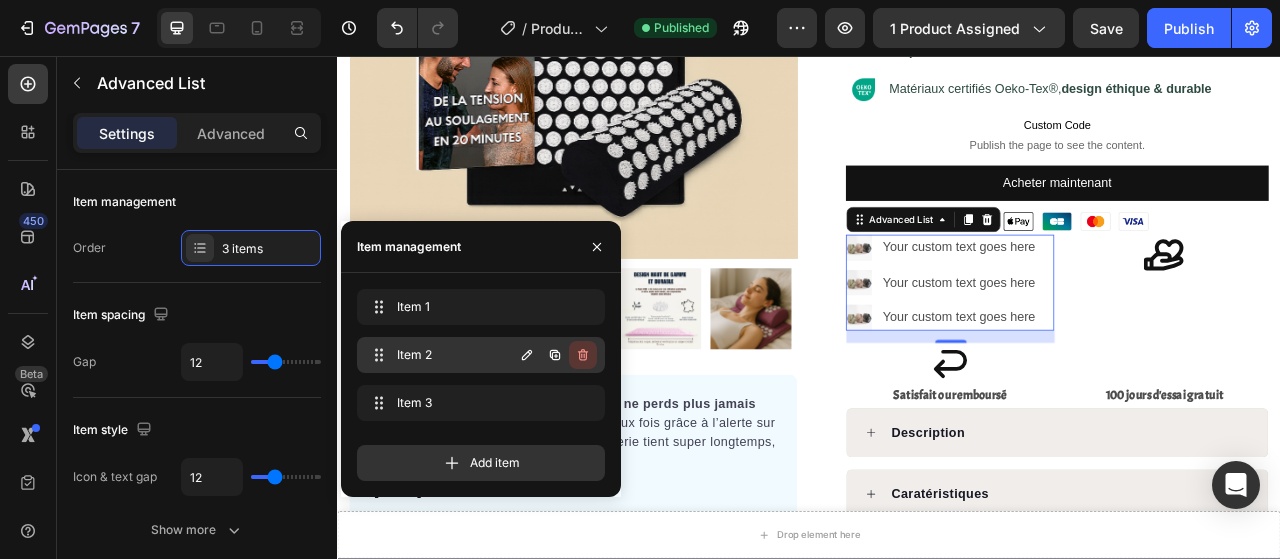 click 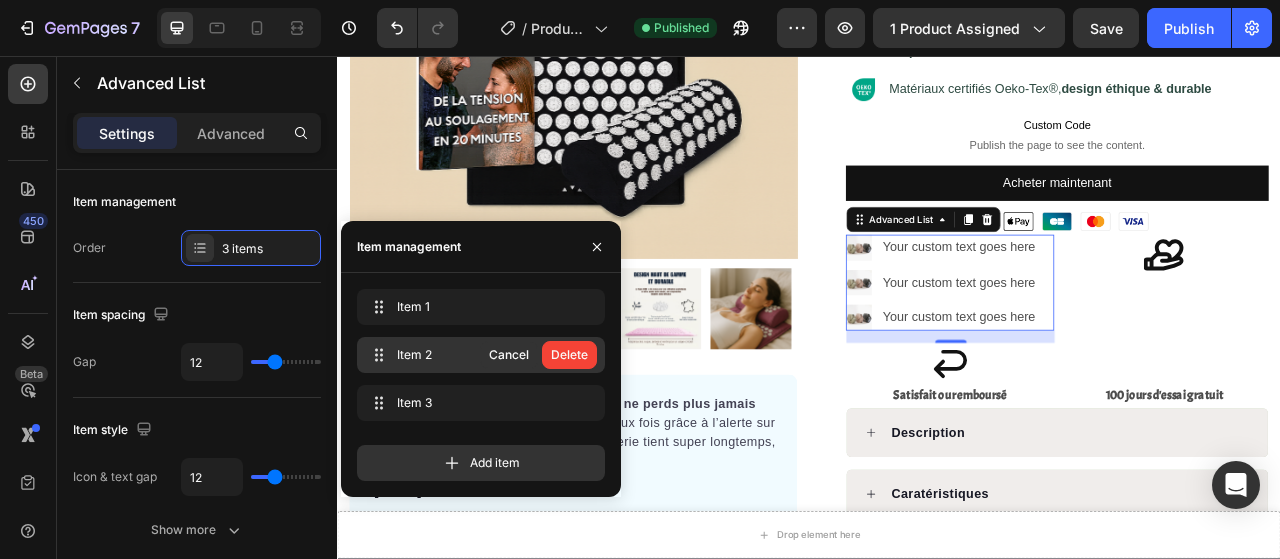 click on "Delete" at bounding box center (569, 355) 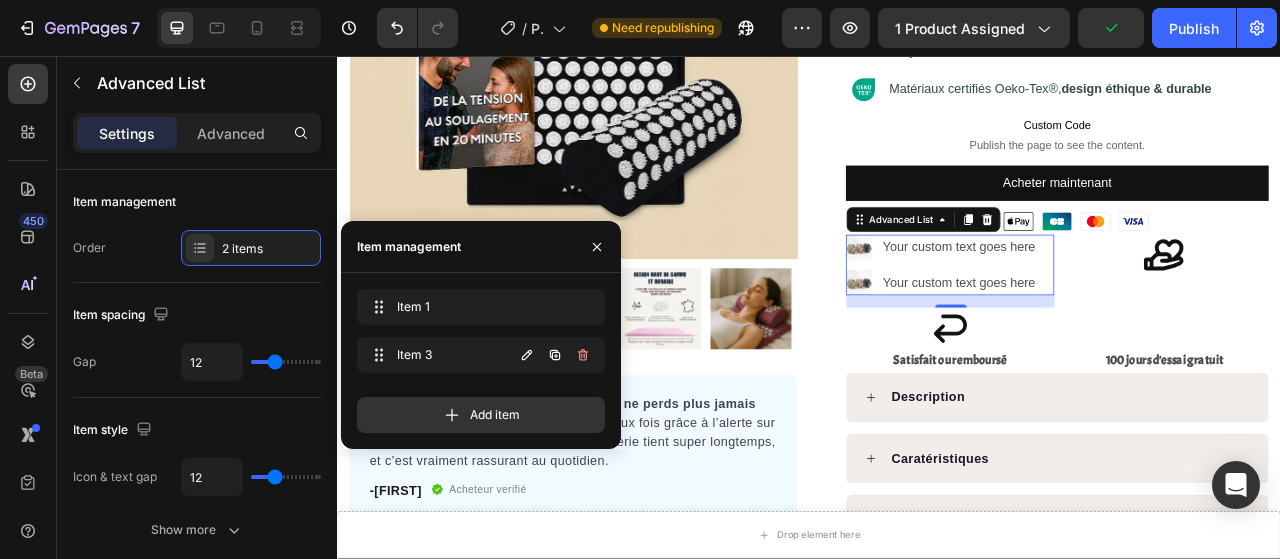 click 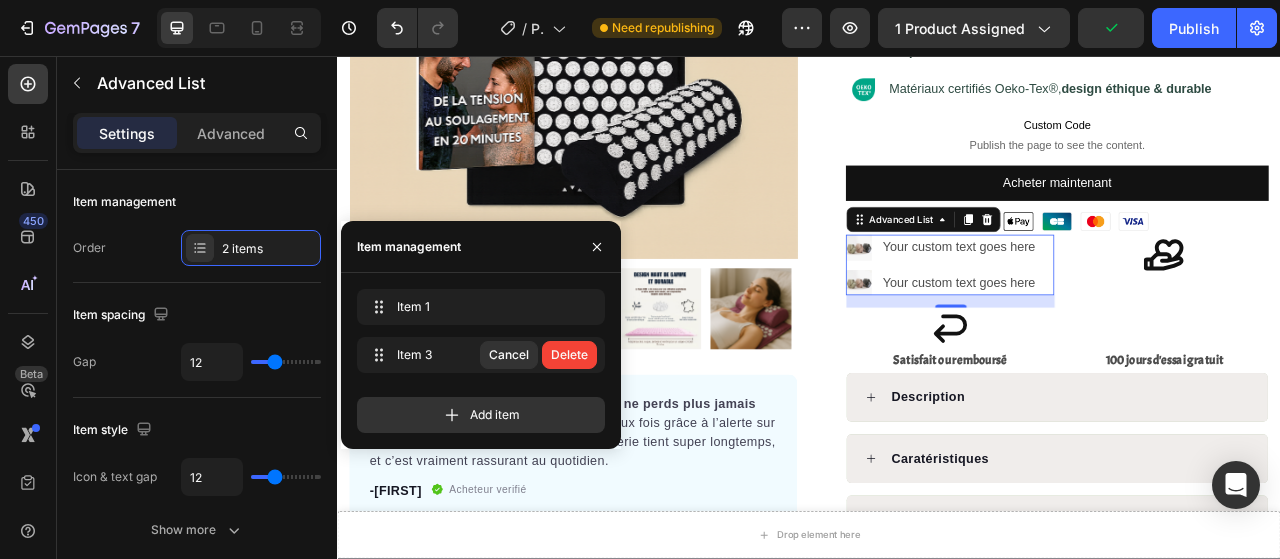 click on "Delete" at bounding box center (569, 355) 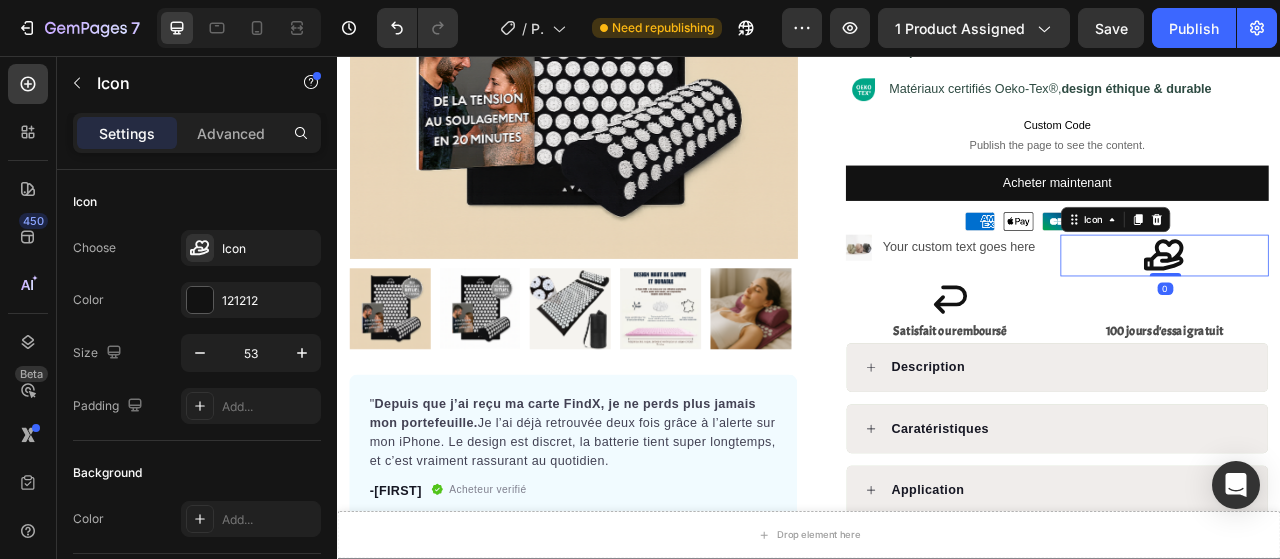 click on "Icon   0" at bounding box center [1389, 310] 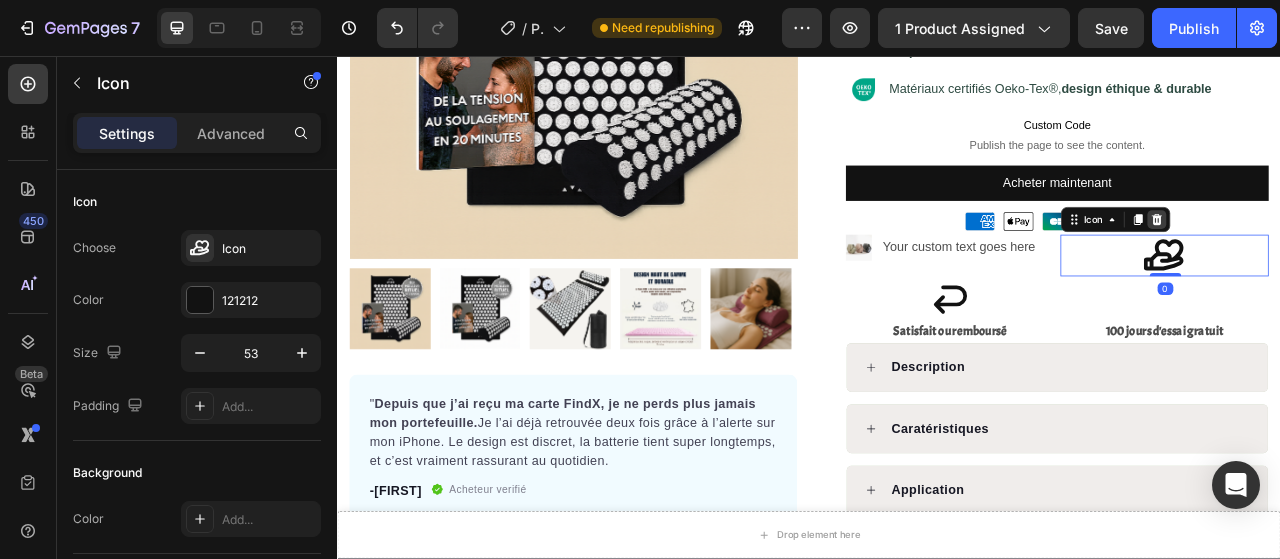 click 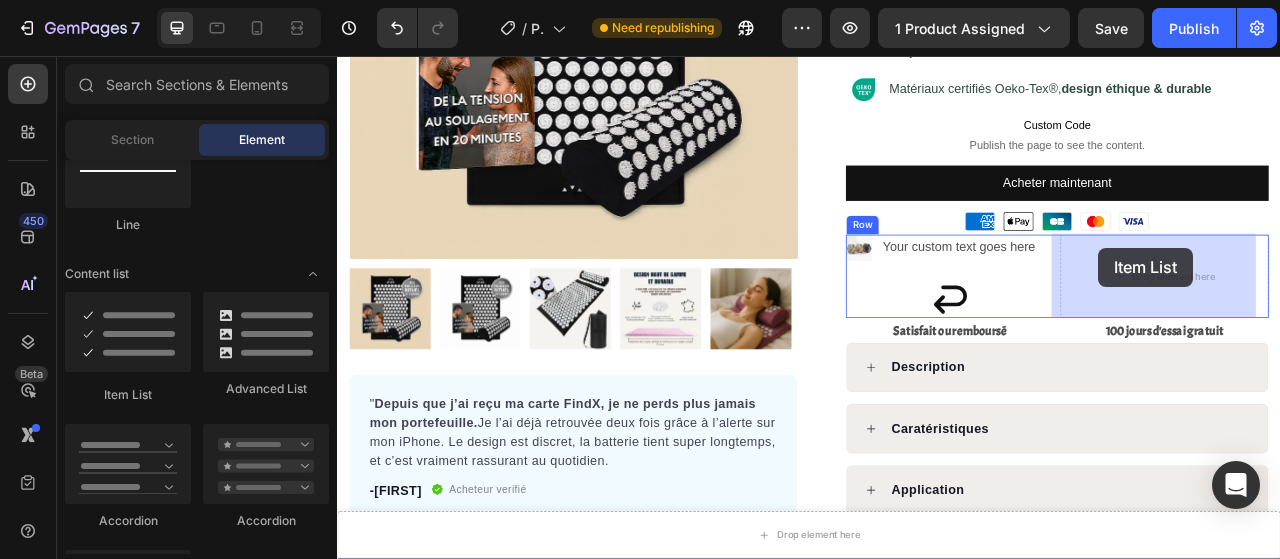 drag, startPoint x: 512, startPoint y: 378, endPoint x: 1305, endPoint y: 300, distance: 796.82684 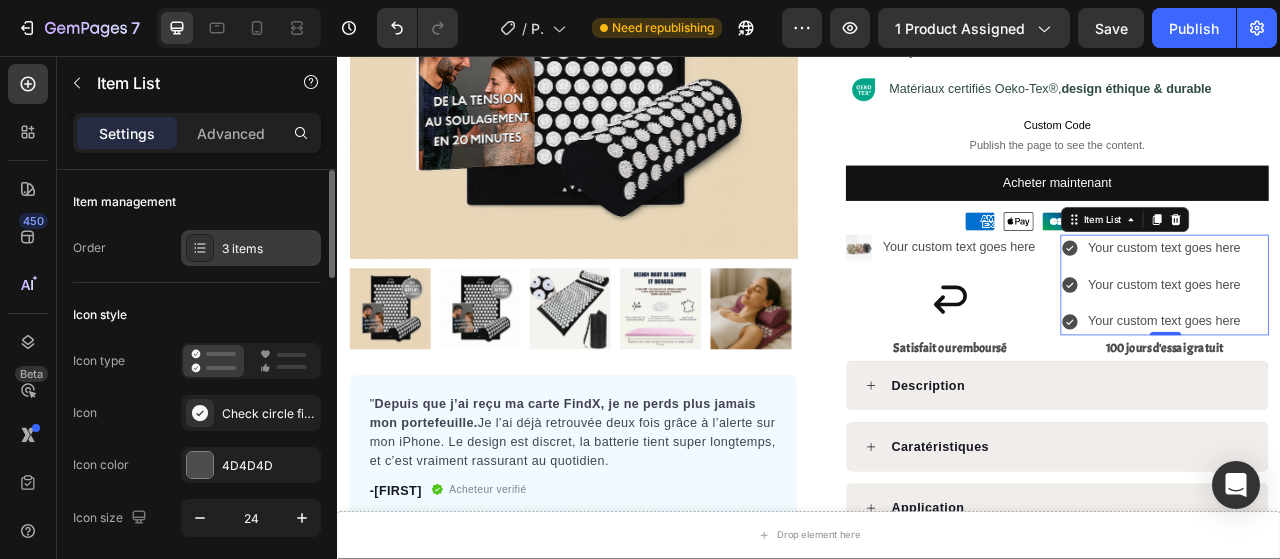 click on "3 items" at bounding box center [251, 248] 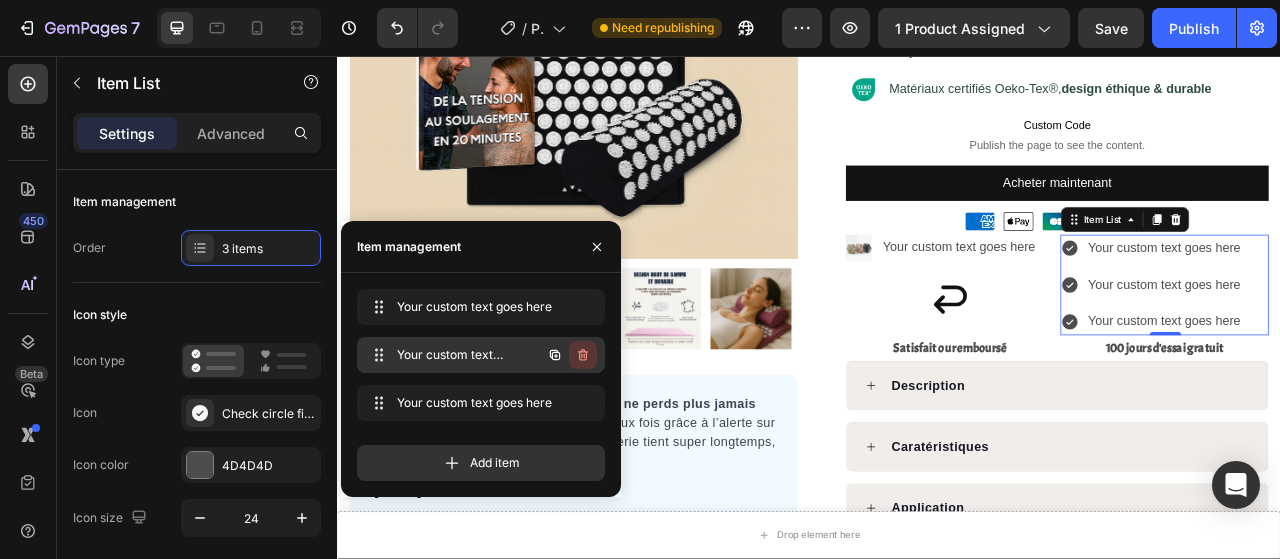 click 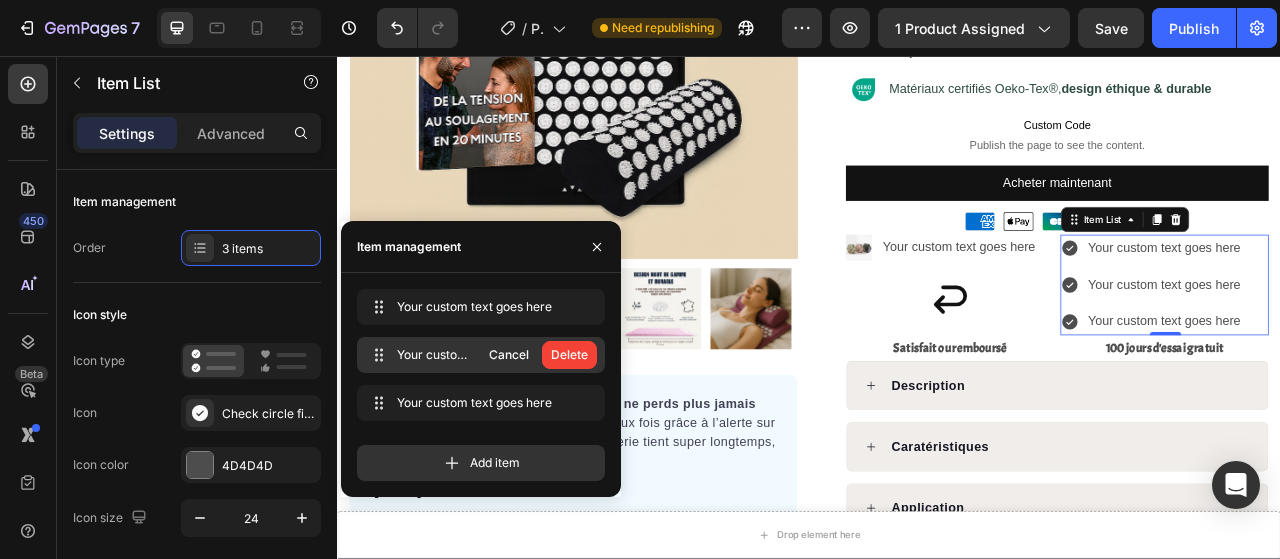 click on "Delete" at bounding box center [569, 355] 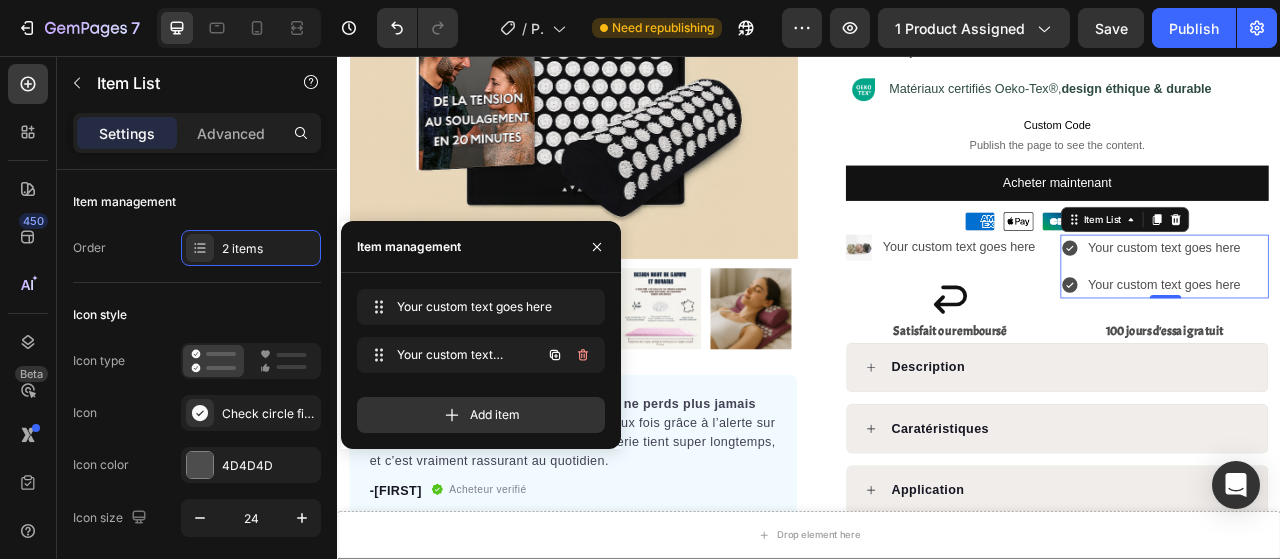click 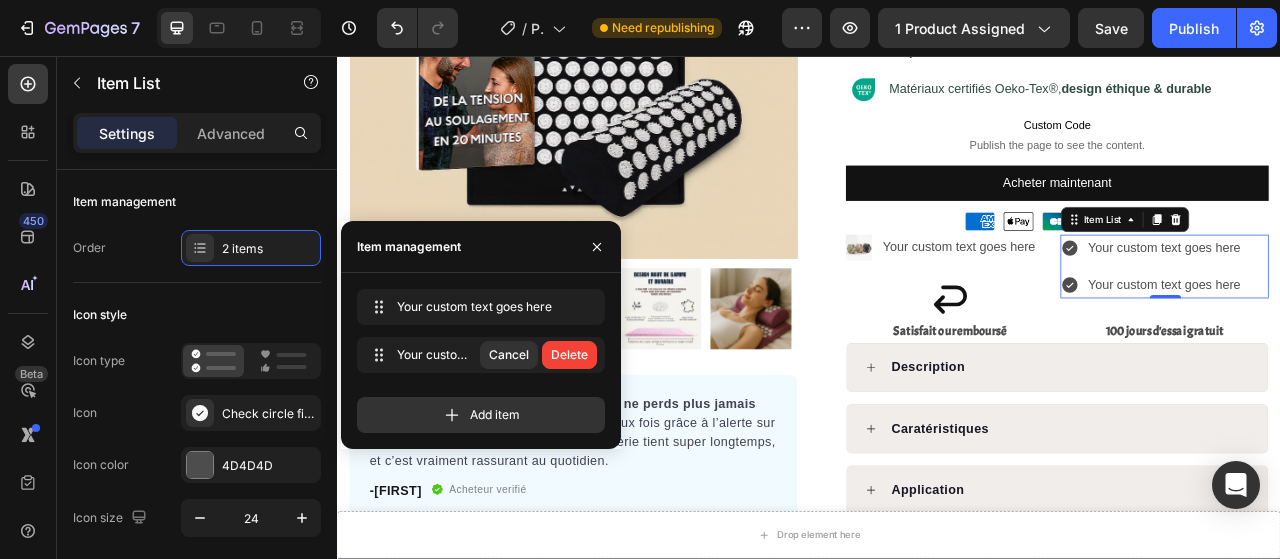 click on "Delete" at bounding box center [569, 355] 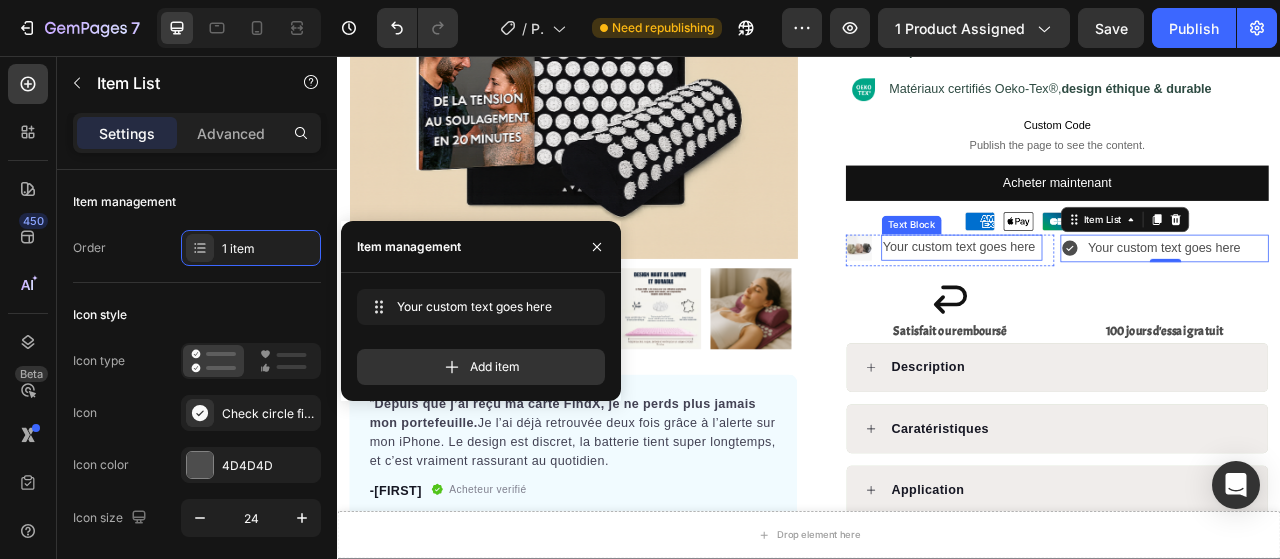 click on "Your custom text goes here" at bounding box center (1131, 300) 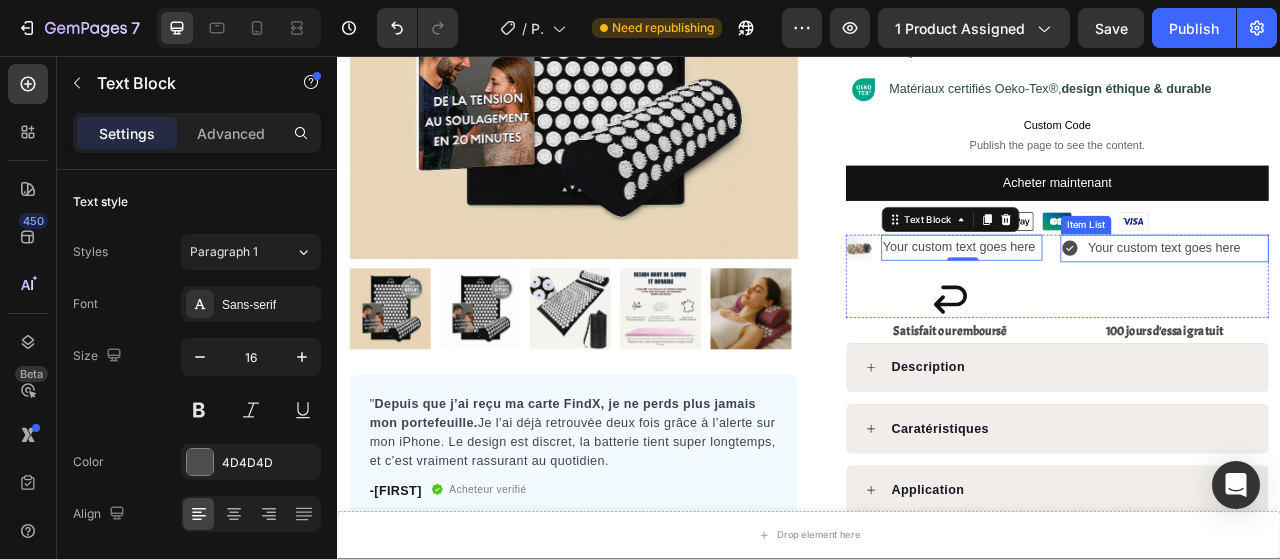 click on "Your custom text goes here" at bounding box center [1389, 301] 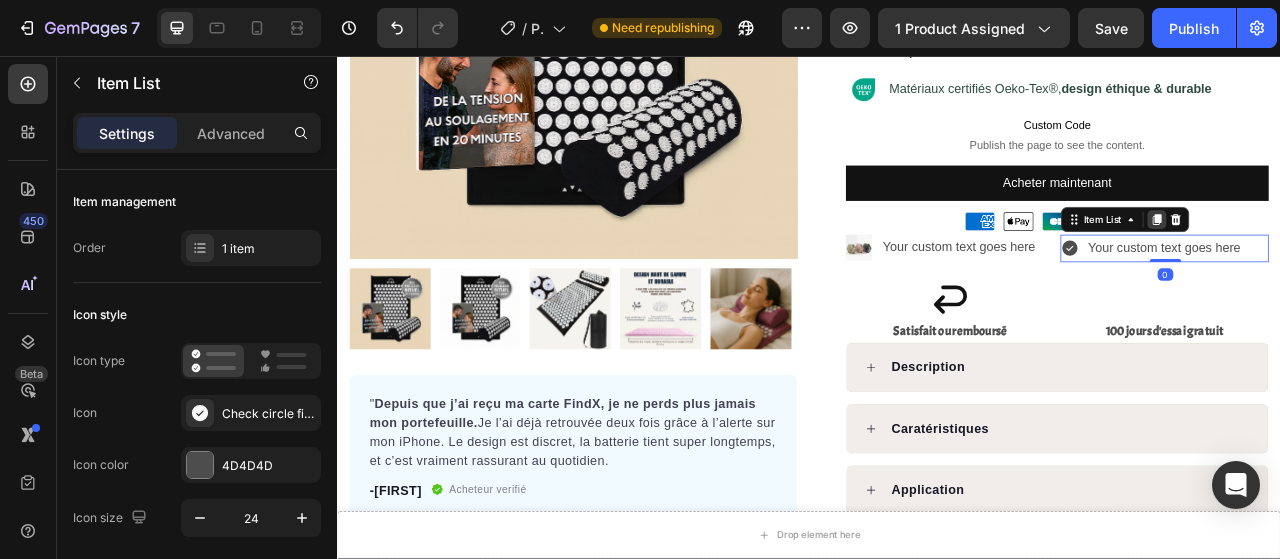 click at bounding box center [1379, 265] 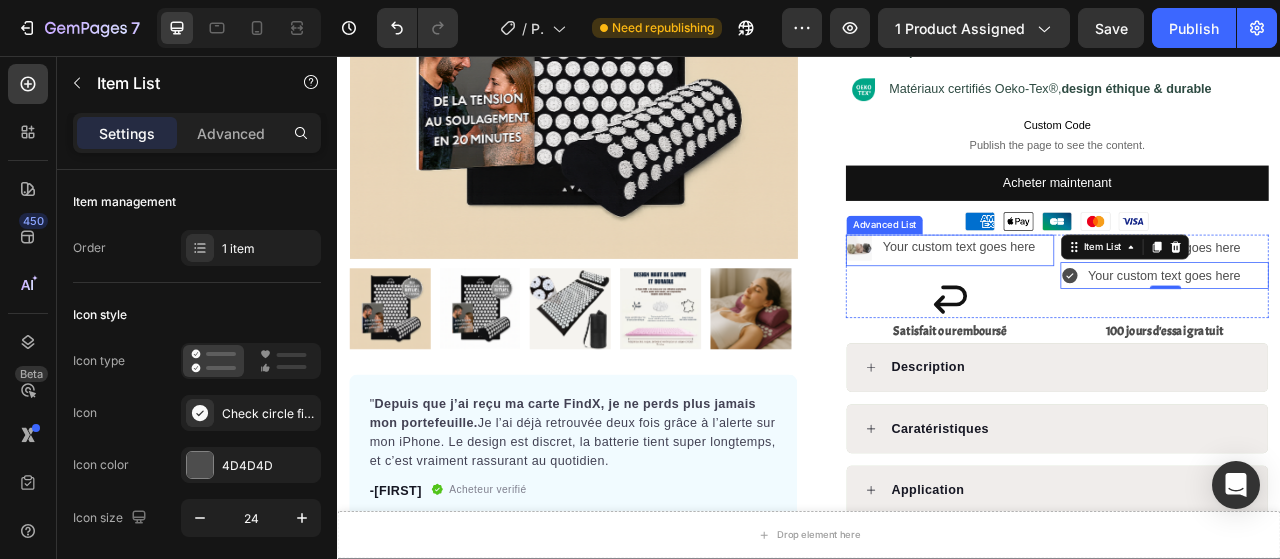 click on "Image Your custom text goes here Text Block" at bounding box center [1116, 304] 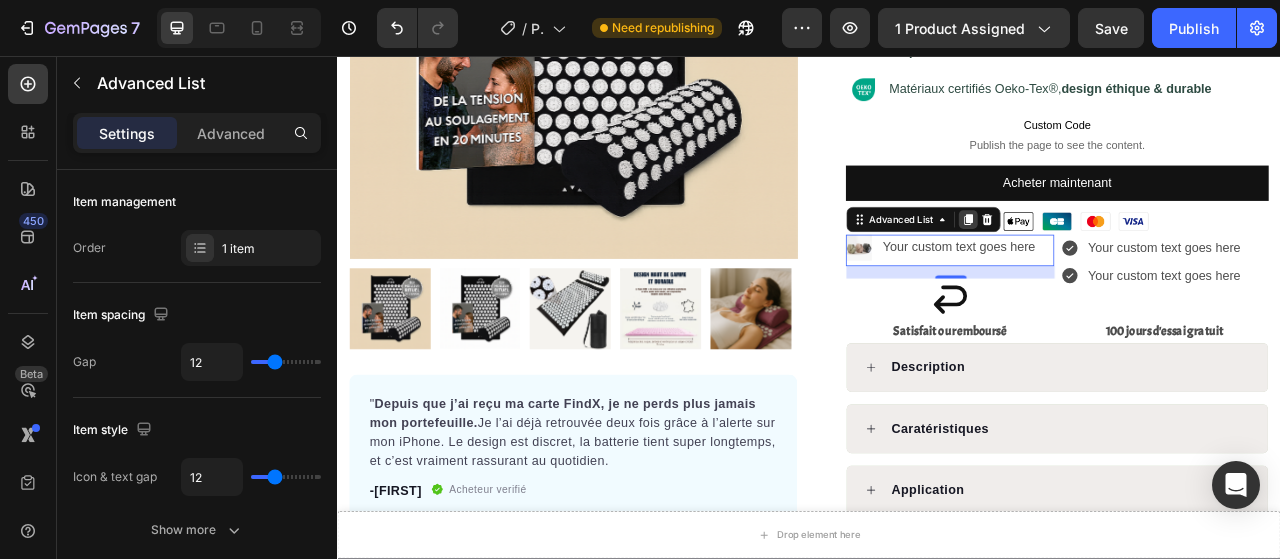 click 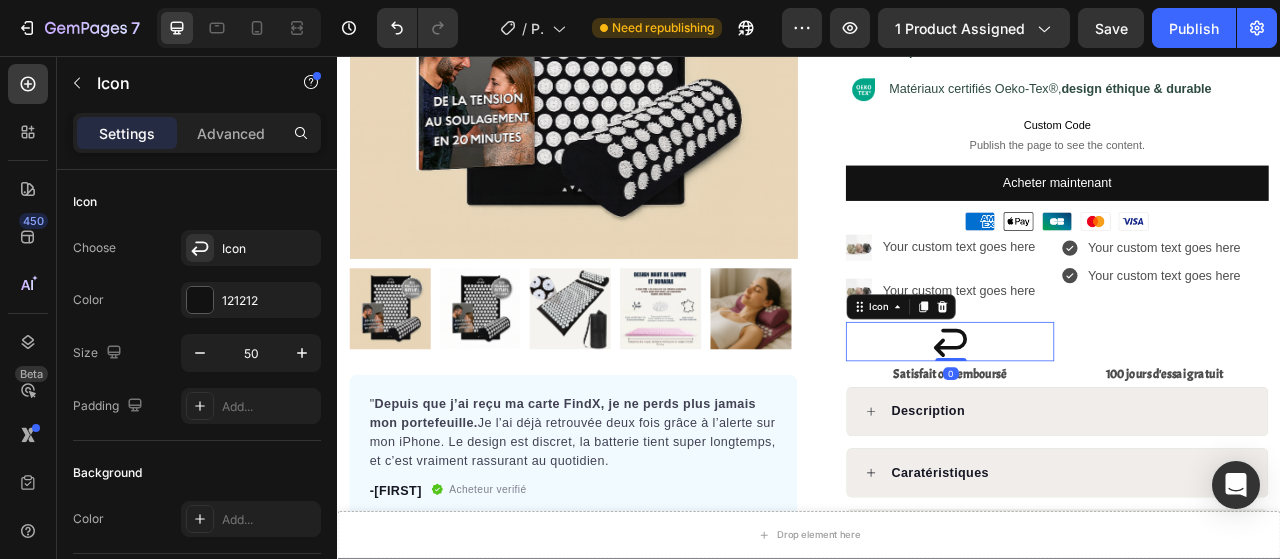 click on "Icon   0" at bounding box center [1116, 420] 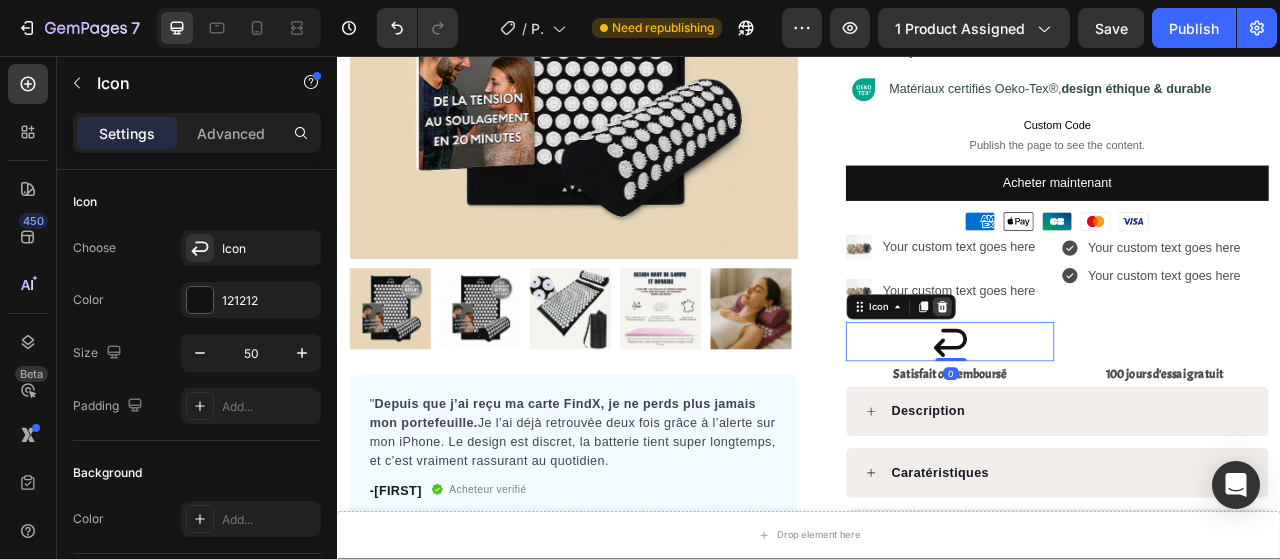 click 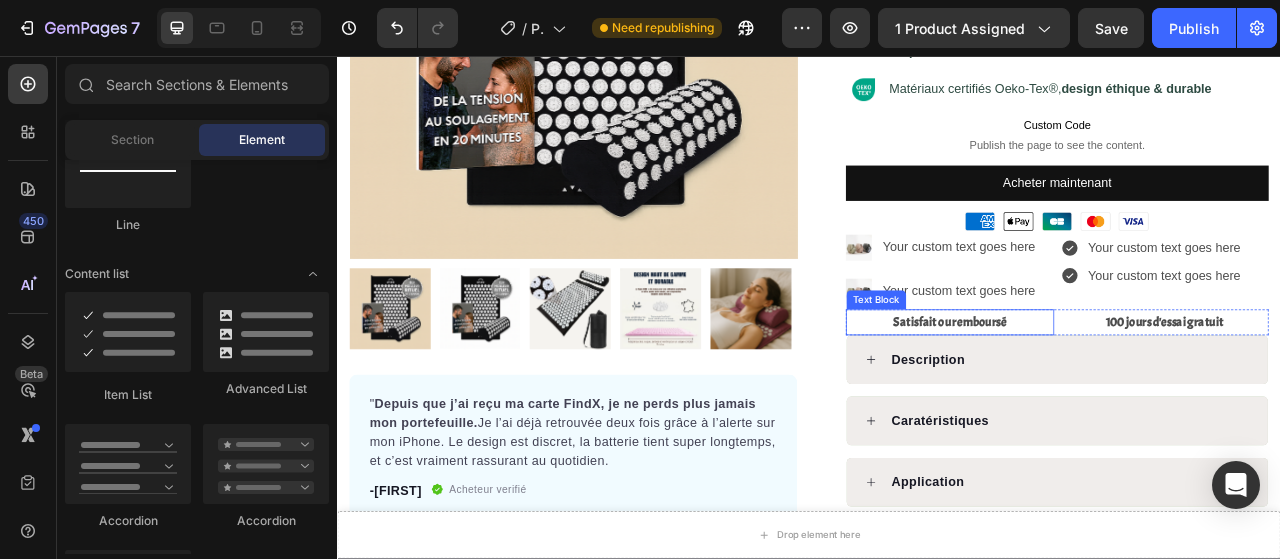 click on "Satisfait ou remboursé" at bounding box center [1116, 395] 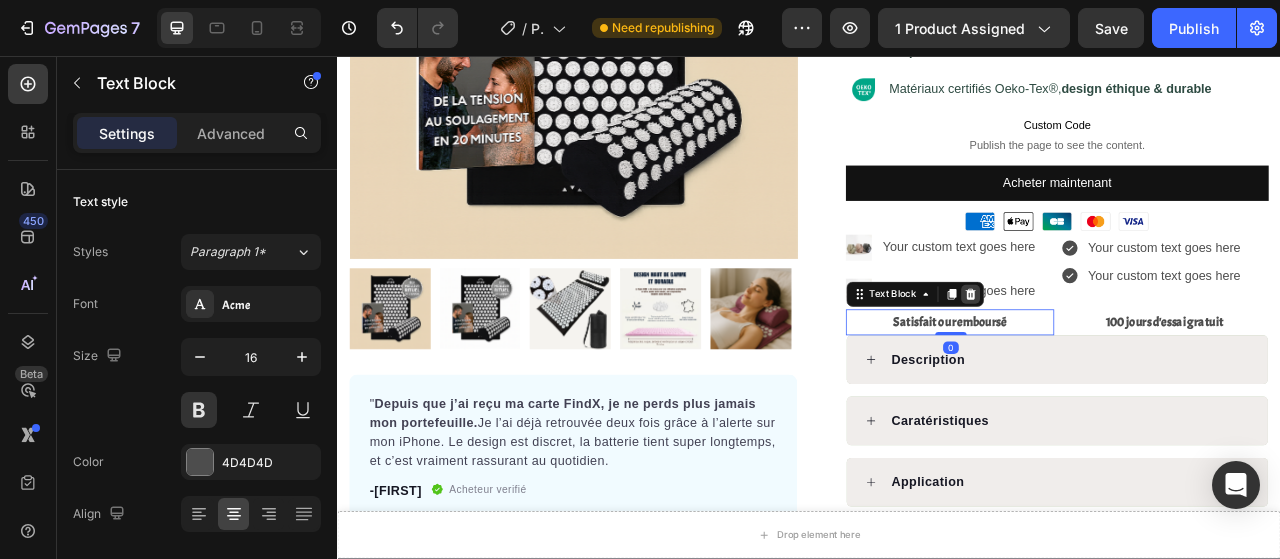 click 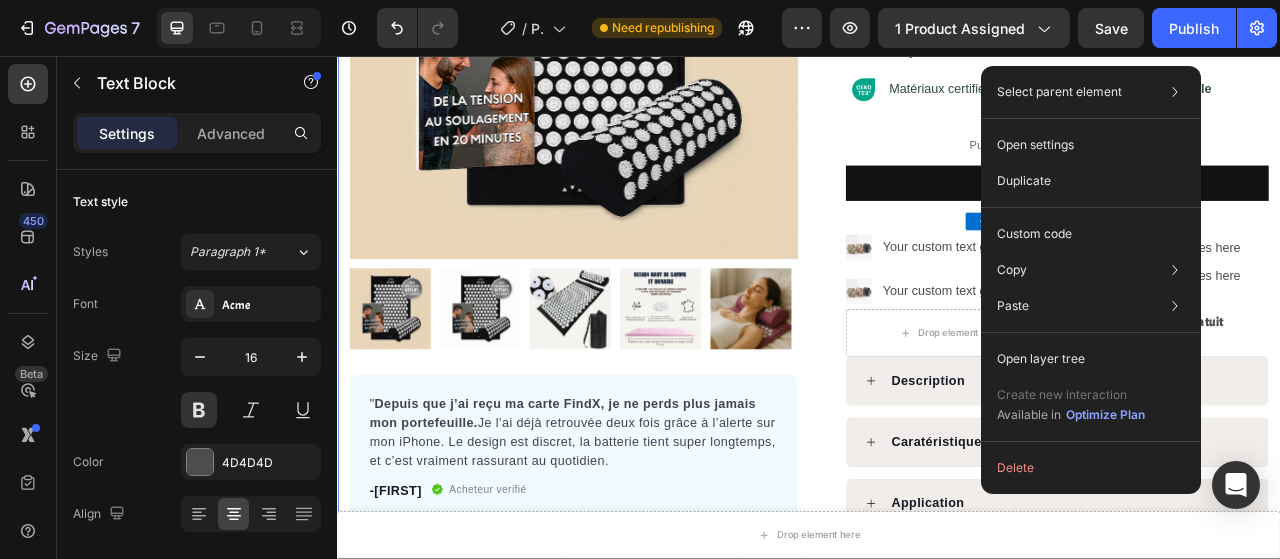 click on "Product Images " Depuis que j’ai reçu ma carte FindX, je ne perds plus jamais mon portefeuille.  Je l’ai déjà retrouvée deux fois grâce à l’alerte sur mon iPhone. Le design est discret, la batterie tient super longtemps, et c’est vraiment rassurant au quotidien. Text block -Julien Text block
Acheteur verifié Item list Row Row Row Icon Icon Icon Icon
Icon Icon List Hoz 4,7 Basé sur + 1000 avis verifiés  Text block Row KORR Flowpoint™ 2.0 Product Title Ne perdez plus jamais vos objets essentiels. Le tracker ultra-fin compatible Apple Find My®, toujours à portée de main. Text block Image Soulage naturellement les douleurs en  20 minutes par jour Text Block Image Technologie FlowPoint™  : picots ergonomiques, effet immédiat  Text Block Image Tapis + oreiller inclus pour un  relâchement total du dos et de la nuque Text Image Matériaux certifiés Oeko-Tex®,  design éthique & durable Text Advanced List
Ne  perdez  plus jamais vos affaires" at bounding box center (937, 279) 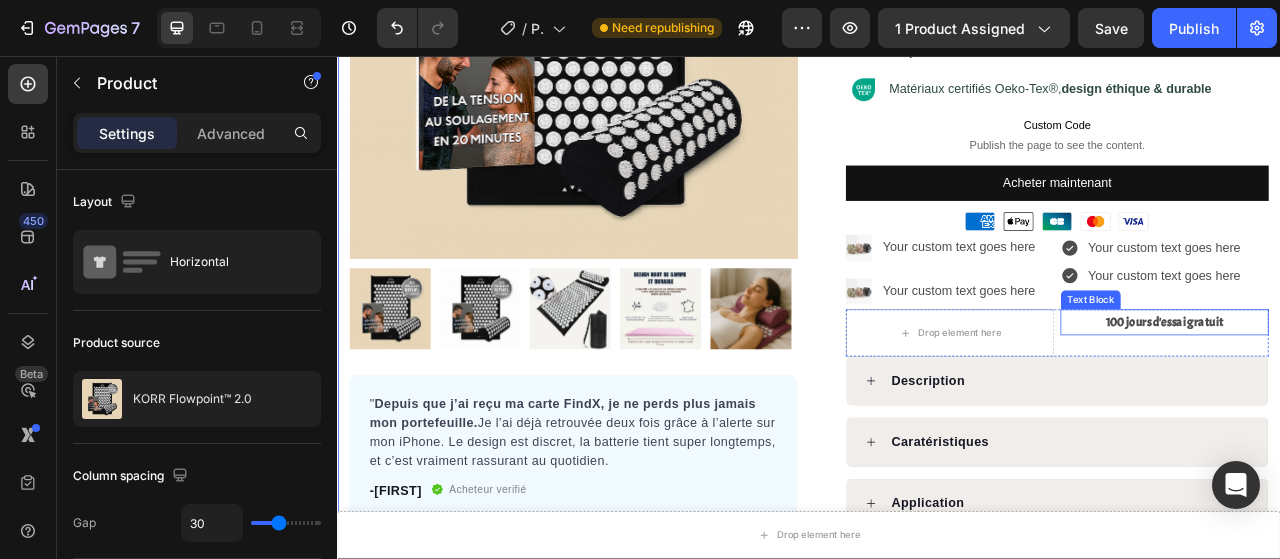 click on "100 jours d'essai gratuit" at bounding box center (1389, 395) 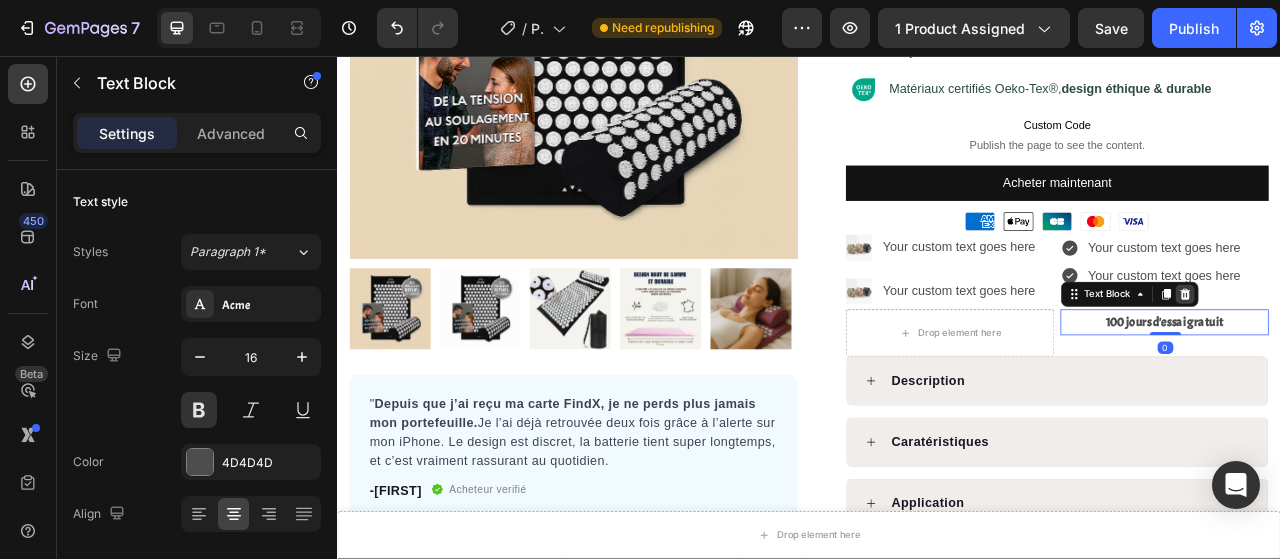 click 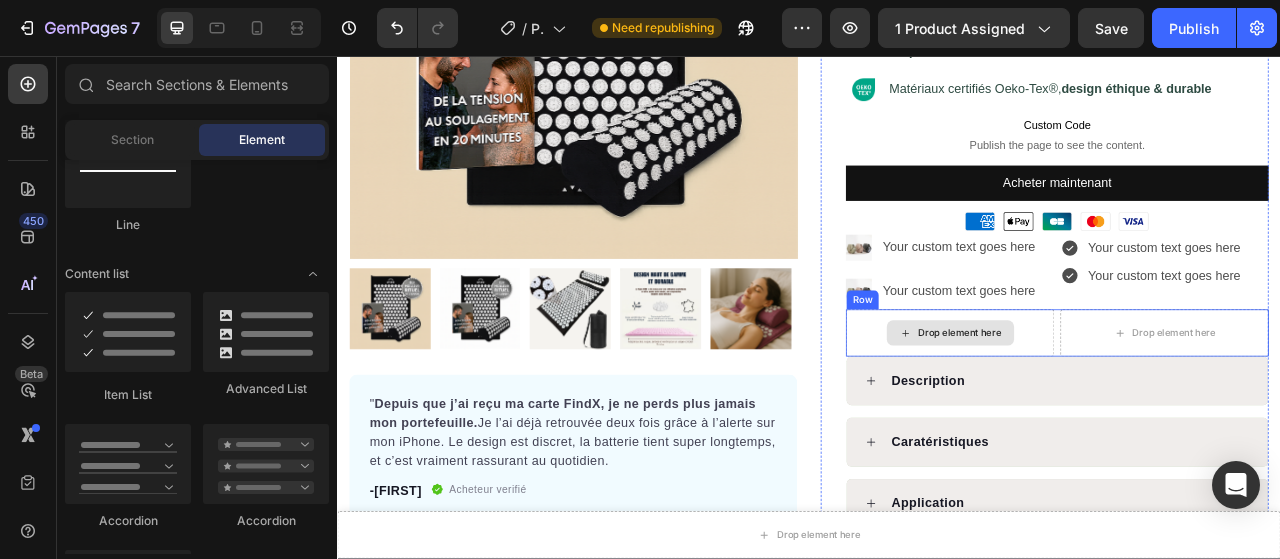 click on "Drop element here" at bounding box center [1129, 409] 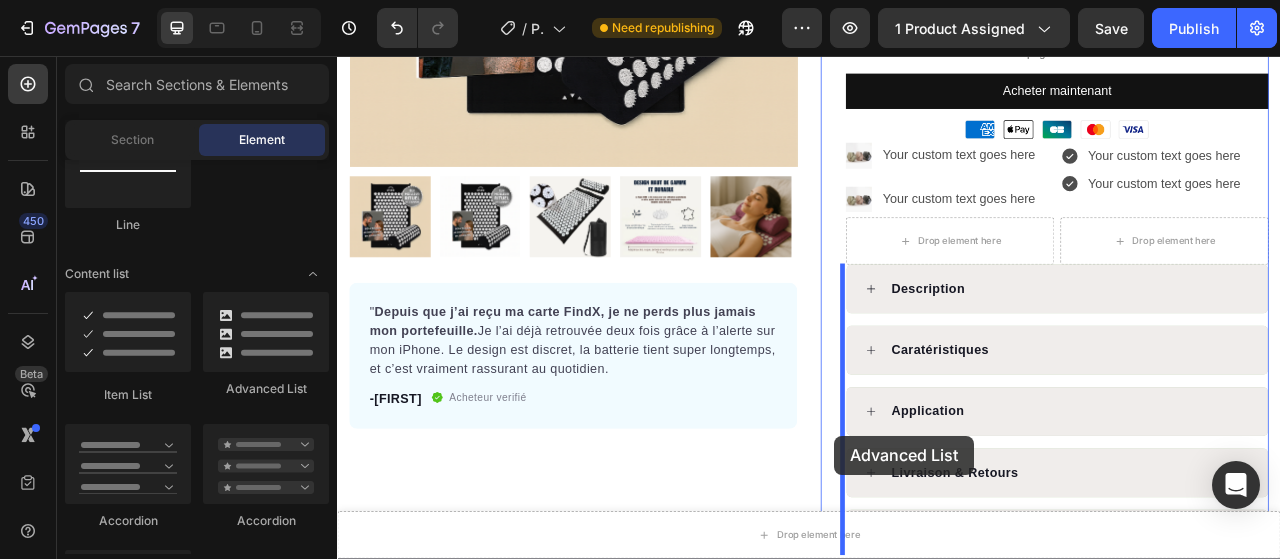 scroll, scrollTop: 620, scrollLeft: 0, axis: vertical 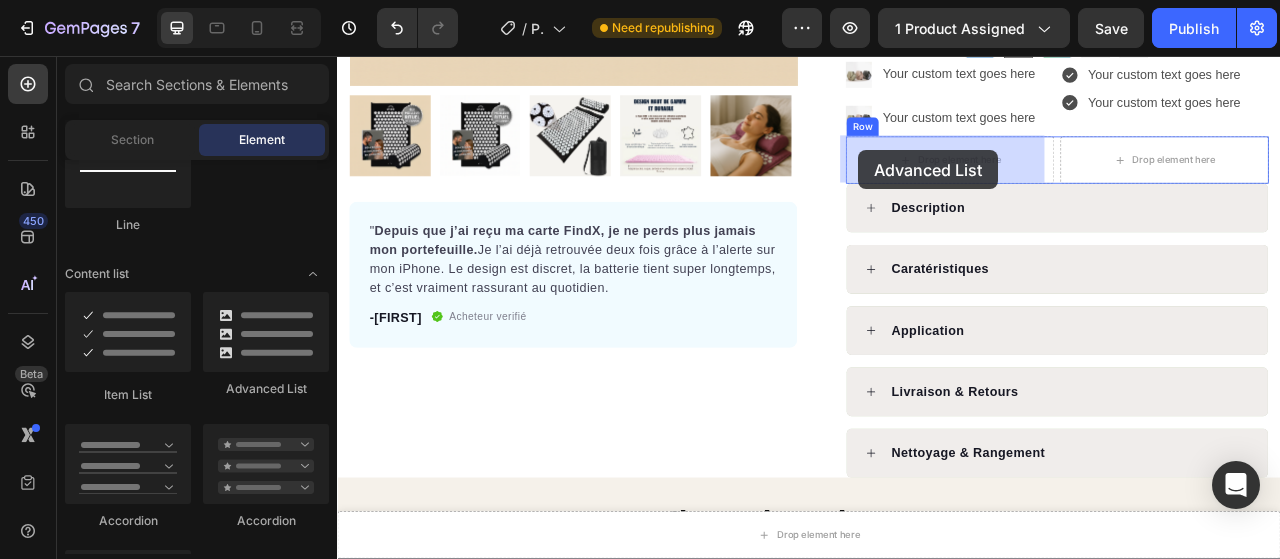 drag, startPoint x: 587, startPoint y: 397, endPoint x: 1000, endPoint y: 176, distance: 468.4122 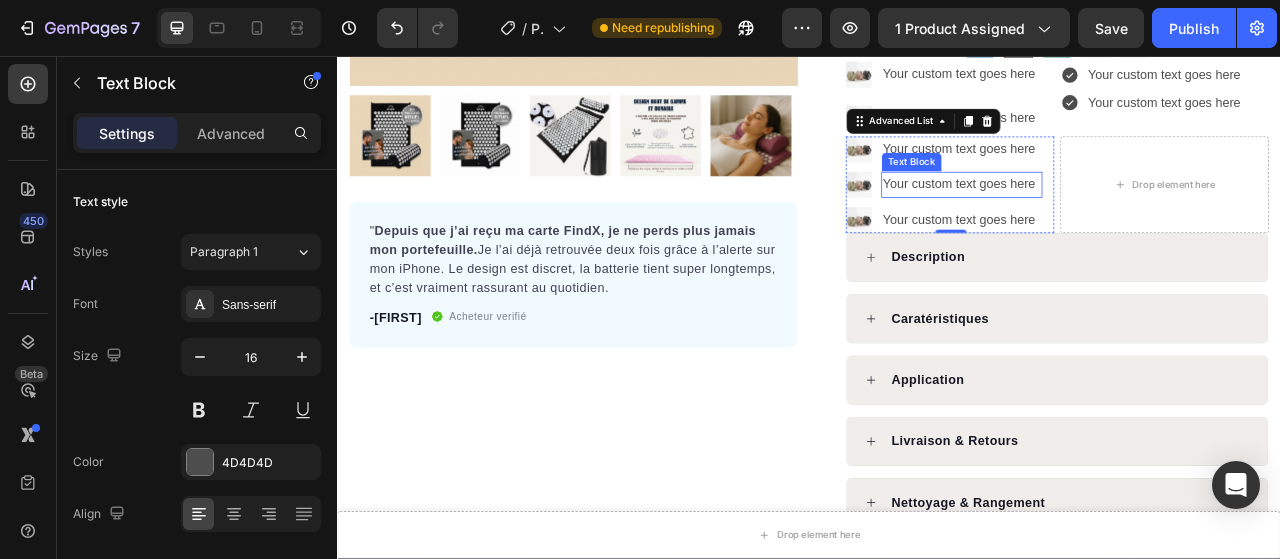 click on "Your custom text goes here" at bounding box center (1131, 220) 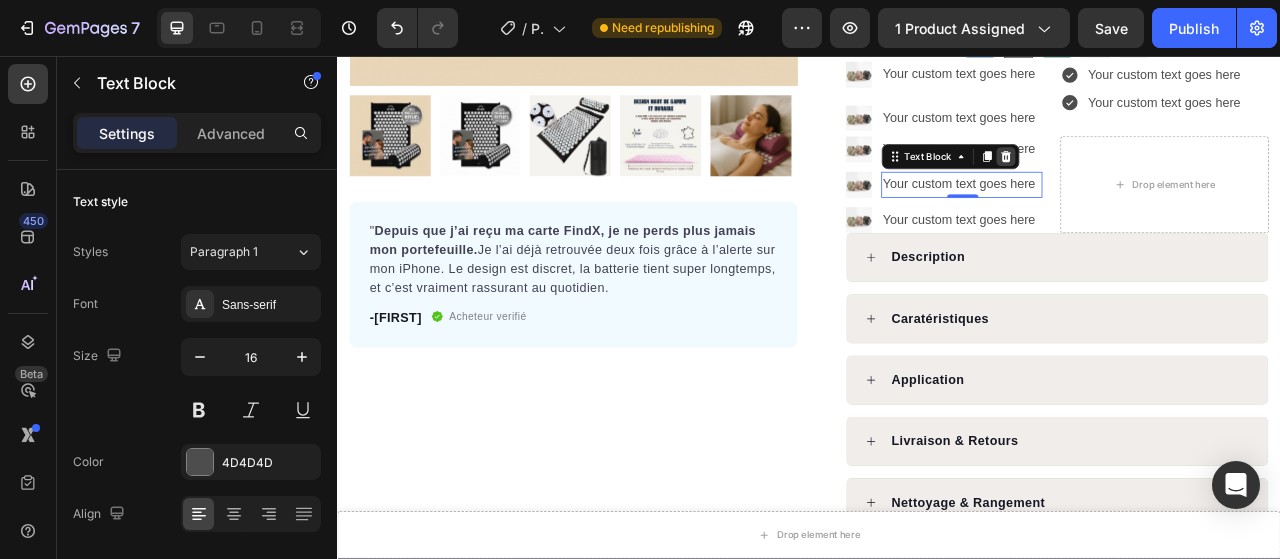 click 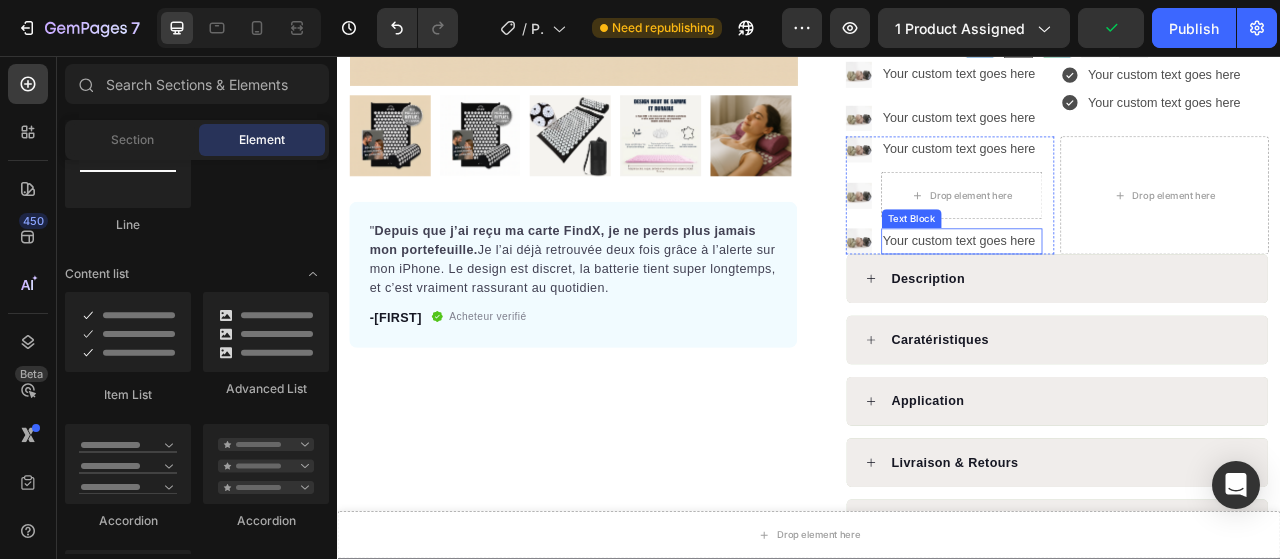 click on "Your custom text goes here" at bounding box center (1131, 292) 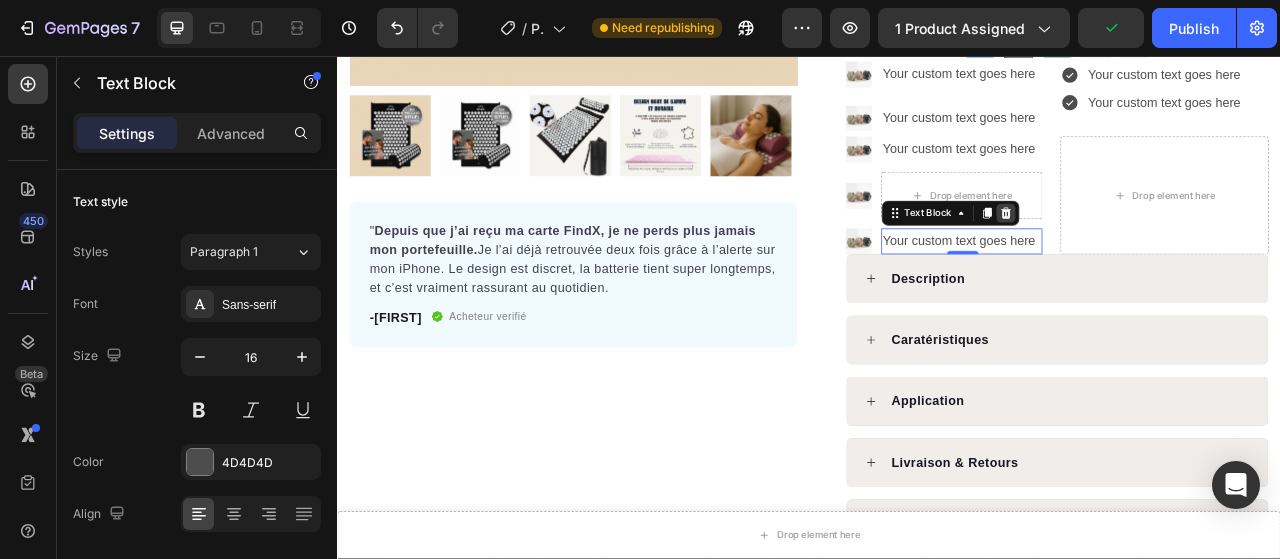 click 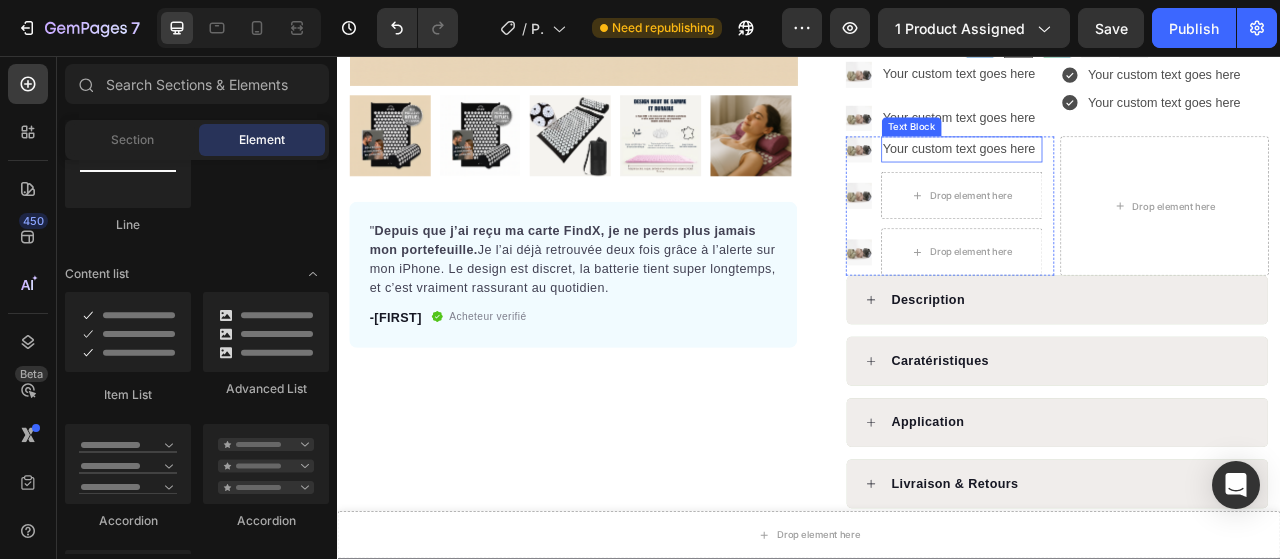 click on "Your custom text goes here" at bounding box center (1131, 175) 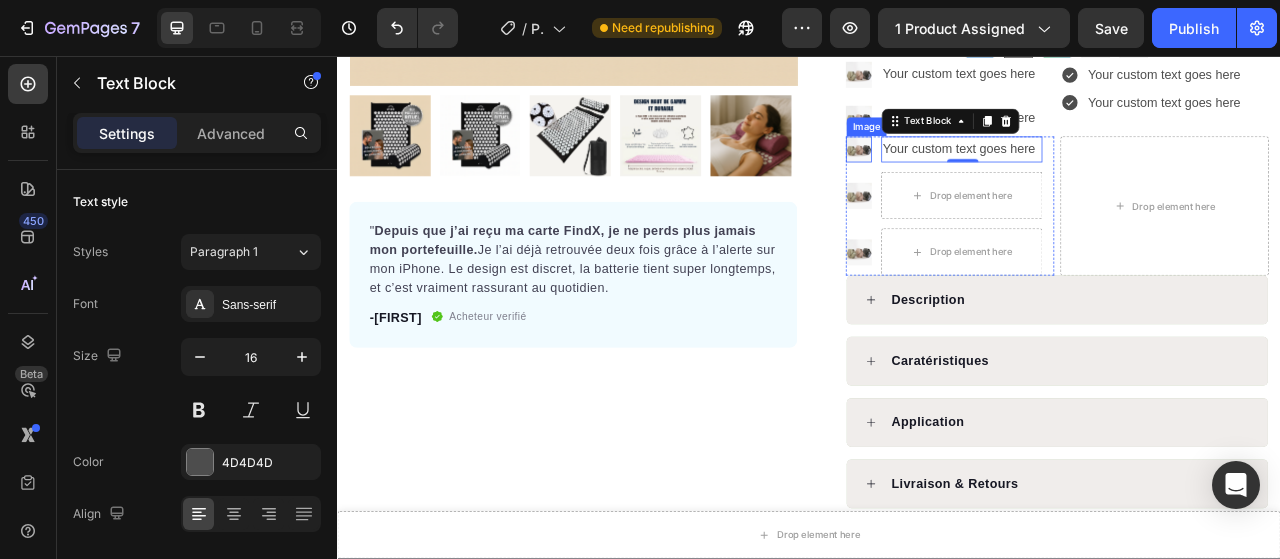 click at bounding box center [1000, 175] 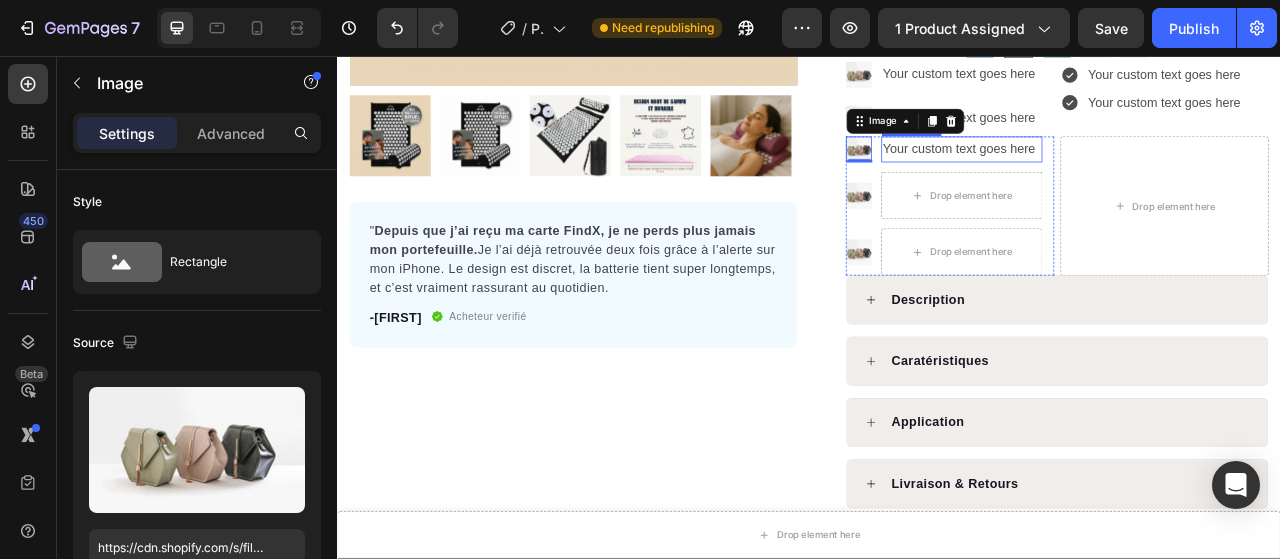 click on "Your custom text goes here" at bounding box center [1131, 175] 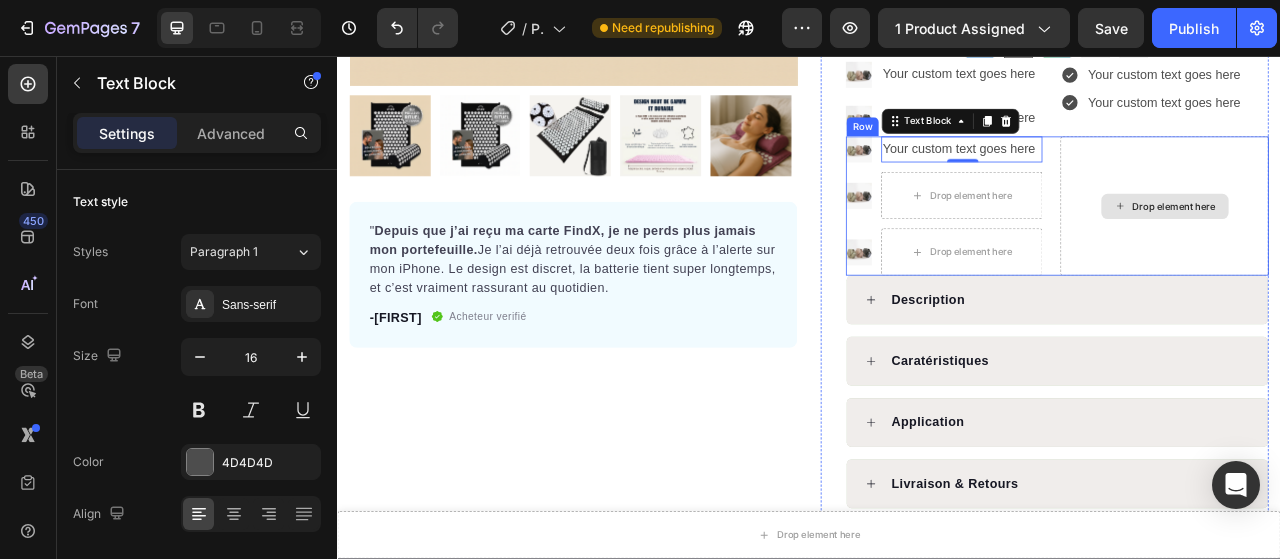 click on "Drop element here" at bounding box center [1389, 247] 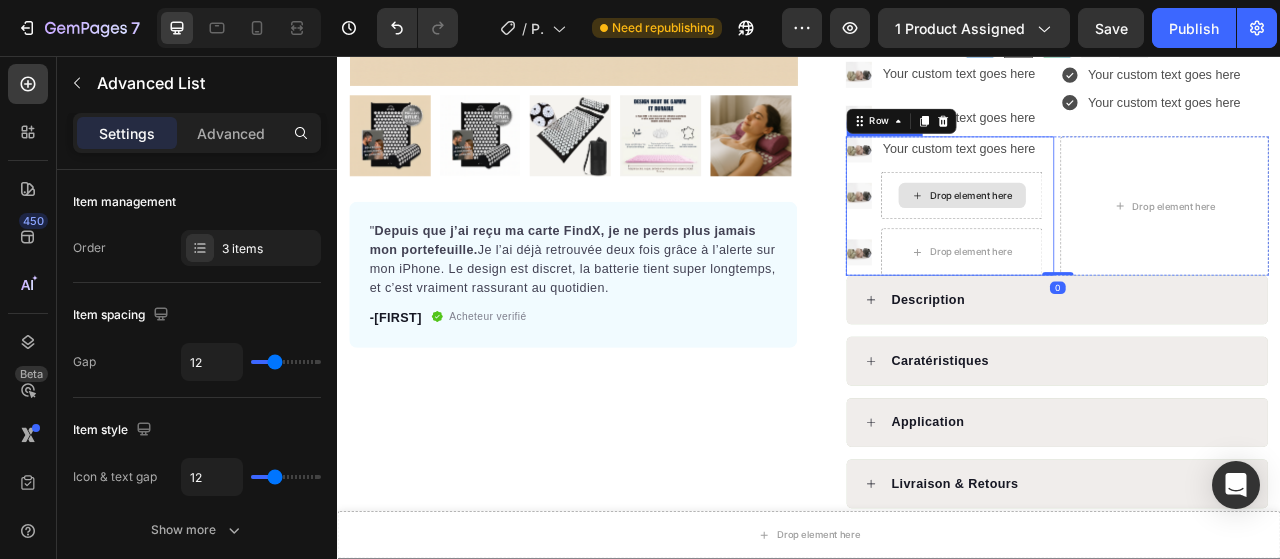 click on "Drop element here" at bounding box center [1131, 234] 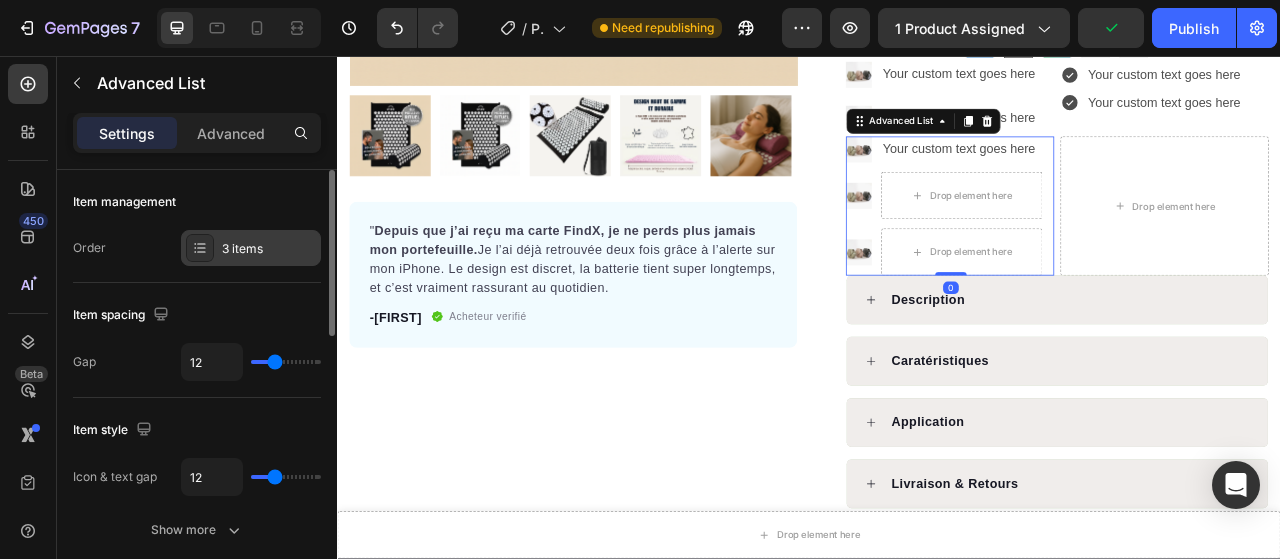 click on "3 items" at bounding box center (269, 249) 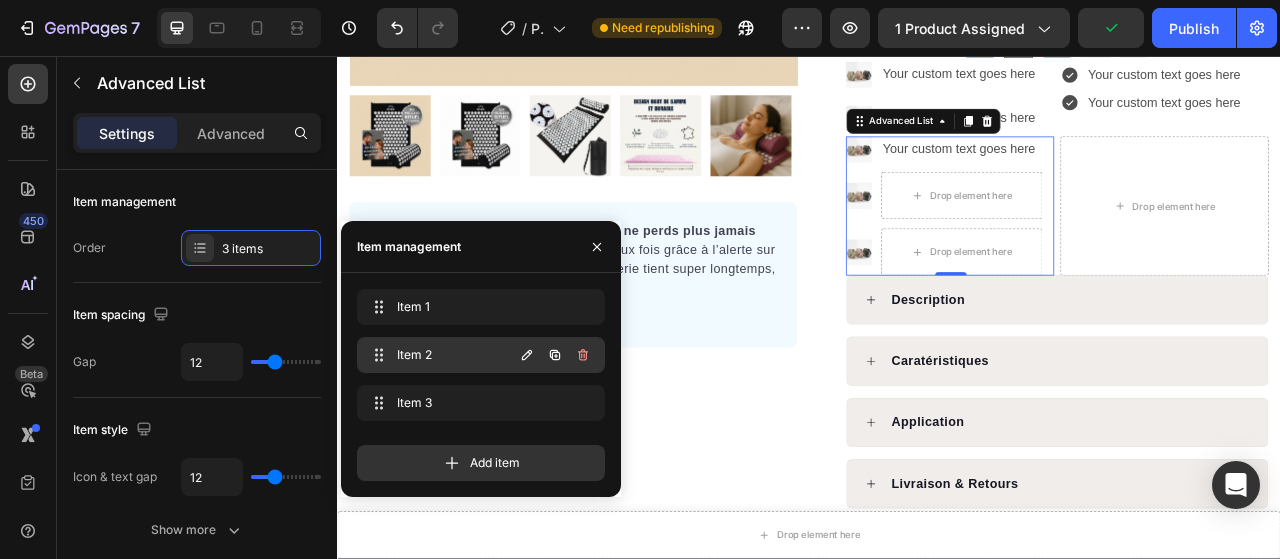 click 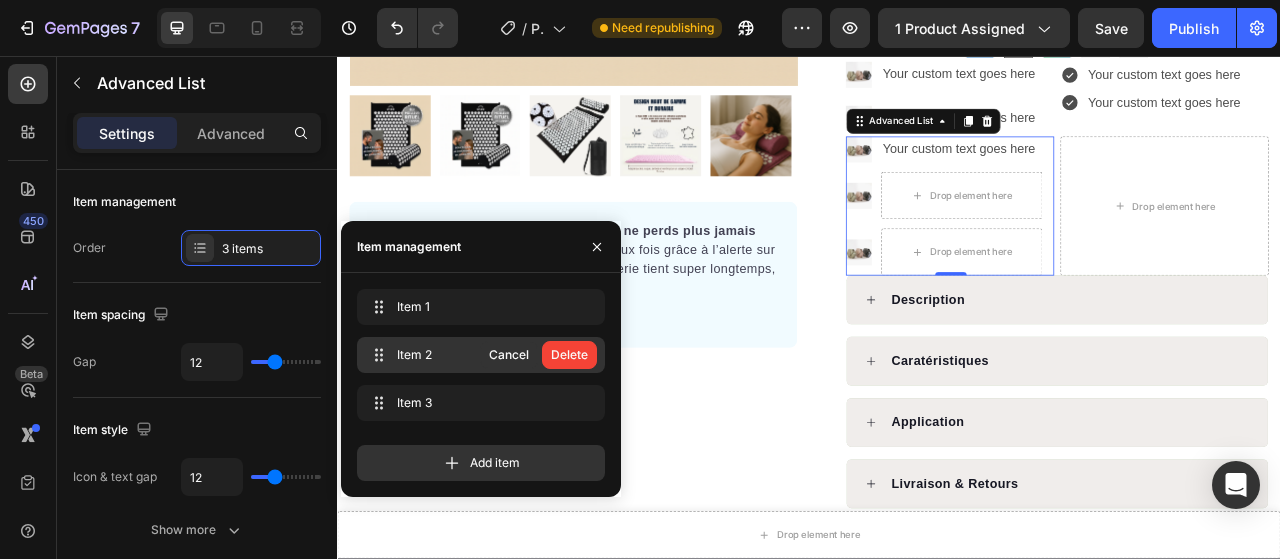 click on "Delete" at bounding box center (569, 355) 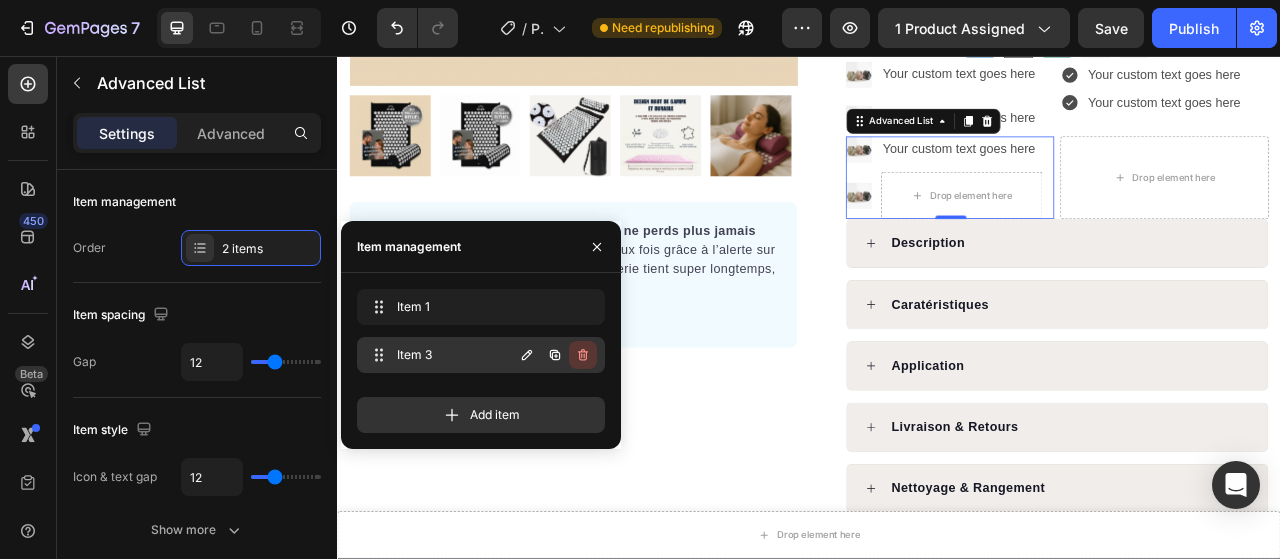 click 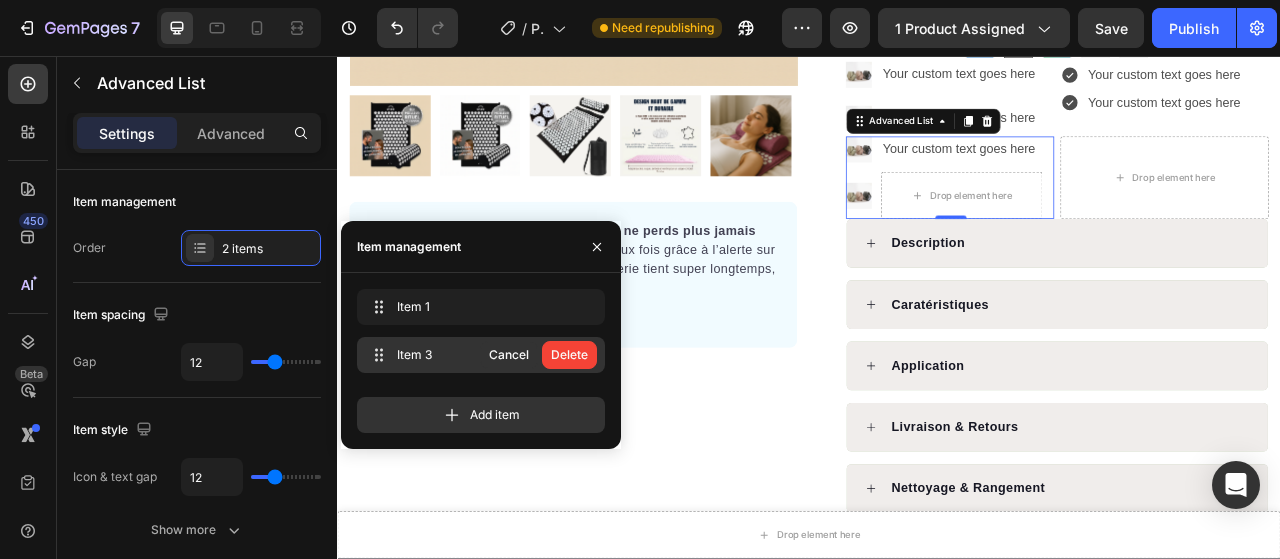 click on "Delete" at bounding box center (569, 355) 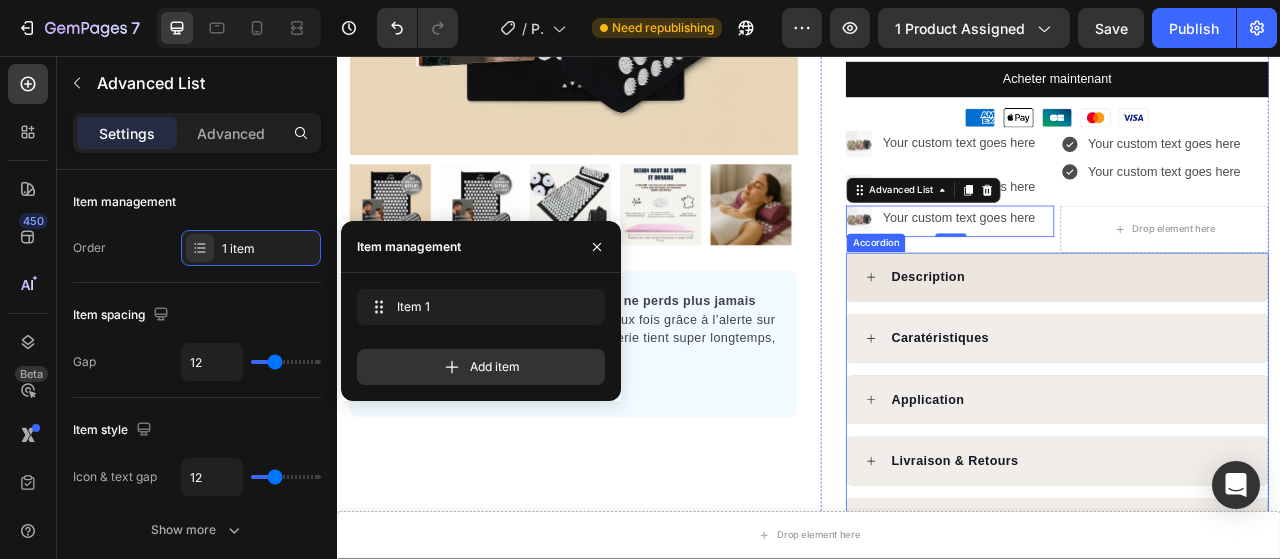 scroll, scrollTop: 524, scrollLeft: 0, axis: vertical 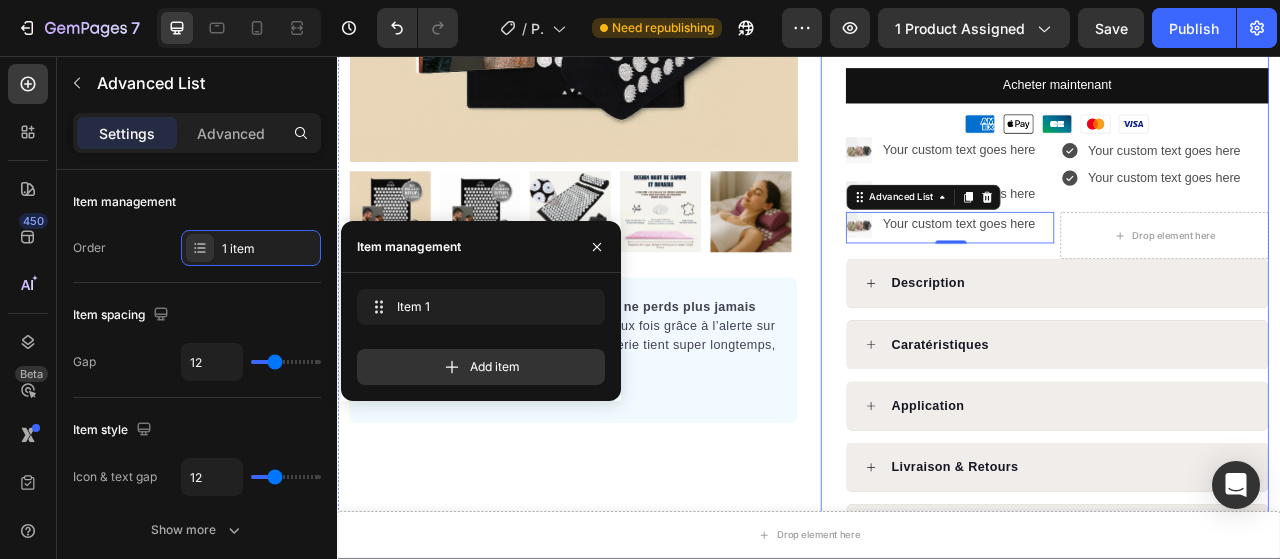 click on "Icon Icon Icon Icon
Icon Icon List Hoz 4,7 Basé sur + 1000 avis verifiés  Text block Row KORR Flowpoint™ 2.0 Product Title Ne perdez plus jamais vos objets essentiels. Le tracker ultra-fin compatible Apple Find My®, toujours à portée de main. Text block Image Soulage naturellement les douleurs en  20 minutes par jour Text Block Image Technologie FlowPoint™  : picots ergonomiques, effet immédiat  Text Block Image Tapis + oreiller inclus pour un  relâchement total du dos et de la nuque Text Image Matériaux certifiés Oeko-Tex®,  design éthique & durable Text Advanced List
Ne  perdez  plus jamais vos affaires
Faites  sonner  votre carte FindX depuis votre téléphone
Recevez une  alerte  dès vous l’oubliez quelque part
Une recharge,  5 mois  de tranquillité Item list
Custom Code
Publish the page to see the content.
Custom Code Acheter maintenant Dynamic Checkout Image Icon Icon" at bounding box center (1237, 155) 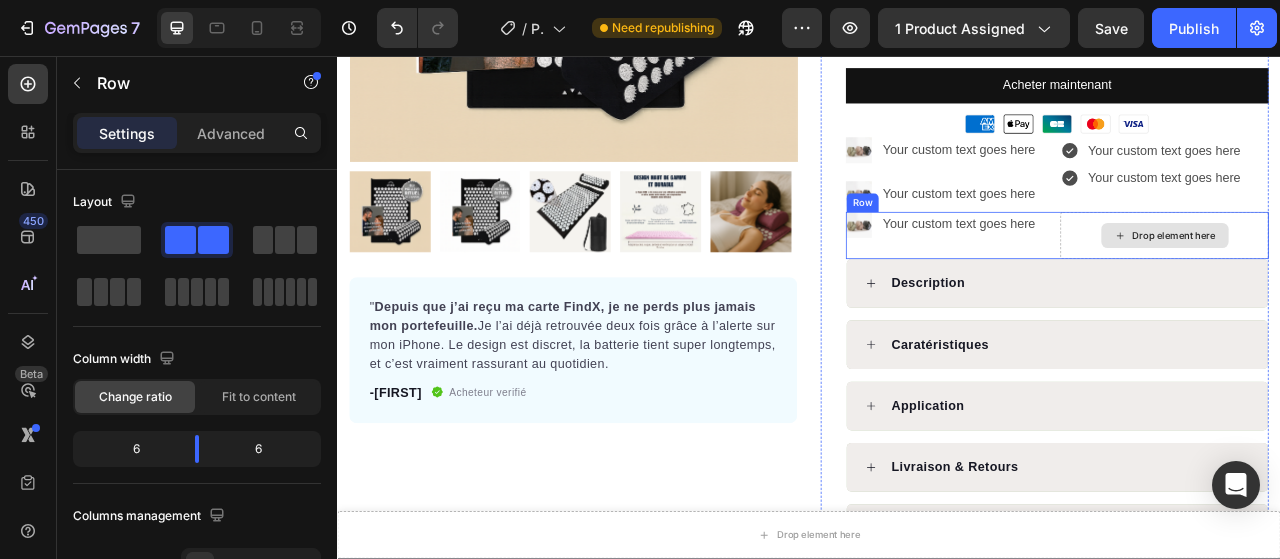 click on "Drop element here" at bounding box center (1389, 285) 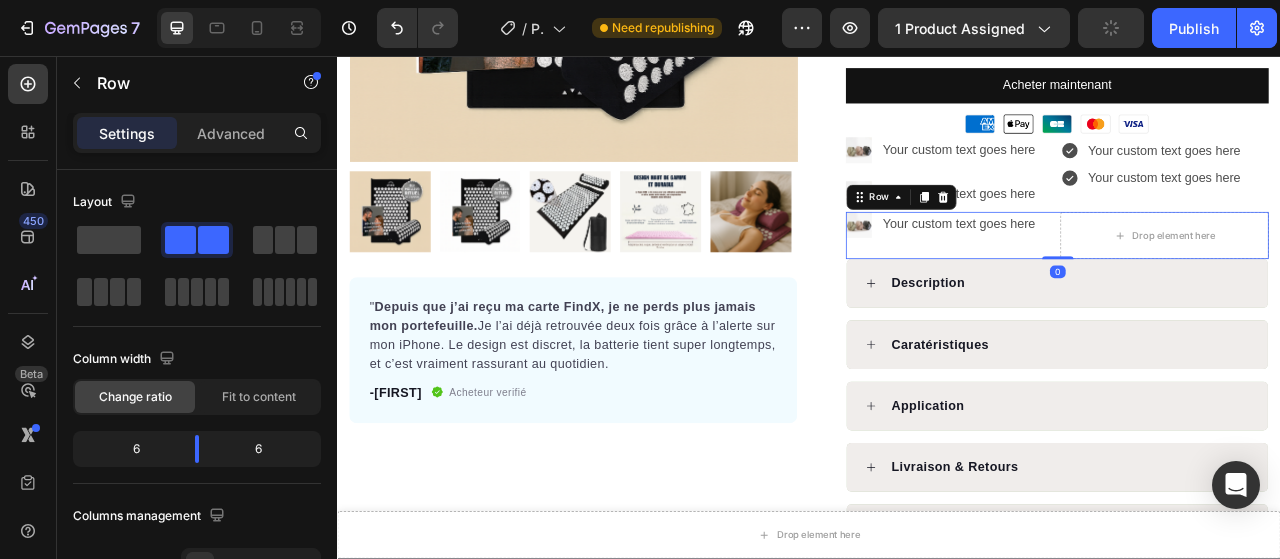 click on "Row" at bounding box center [1054, 236] 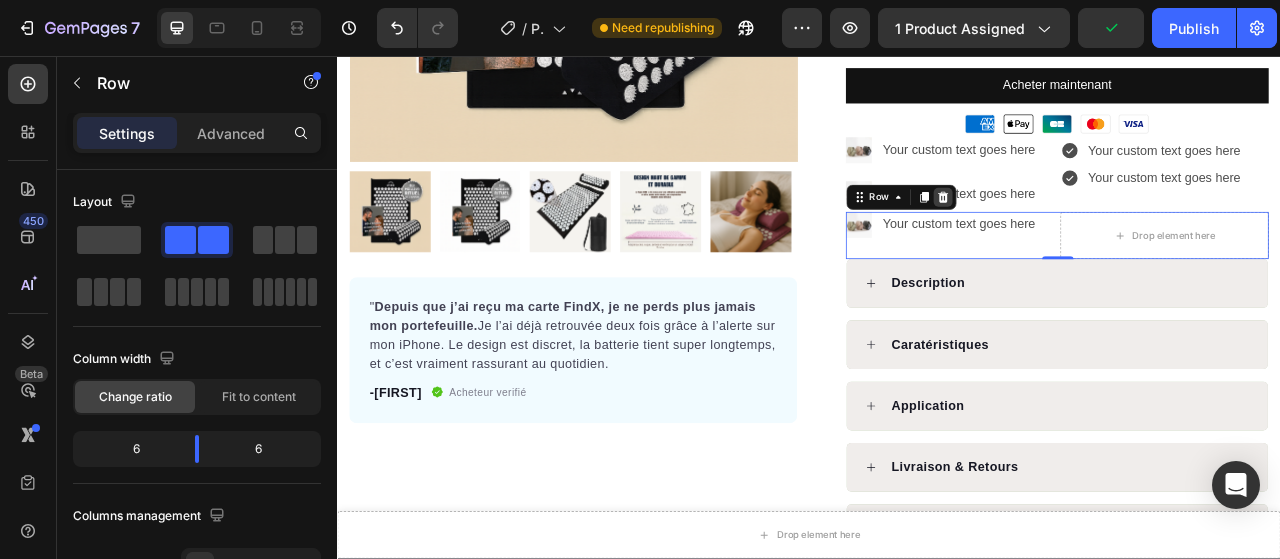 click 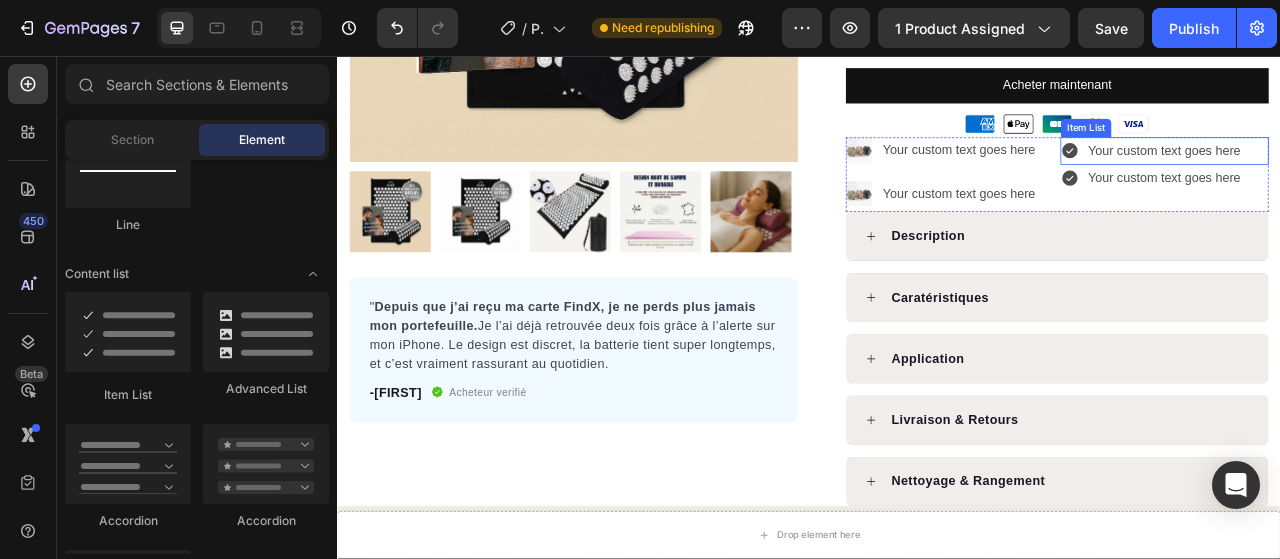 click on "Your custom text goes here" at bounding box center [1373, 177] 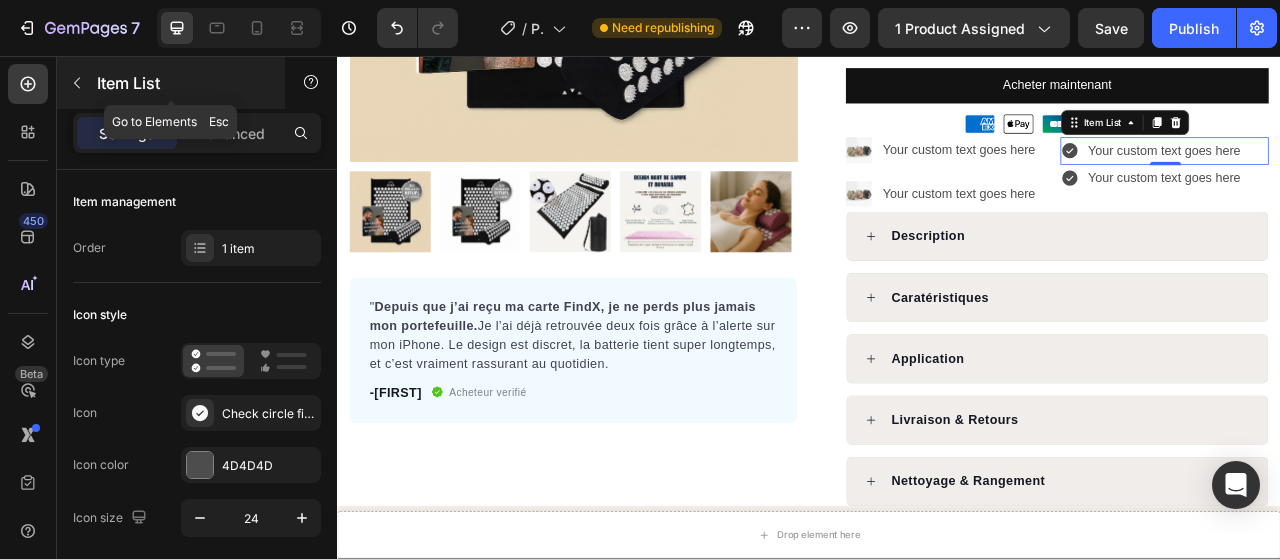 click at bounding box center (77, 83) 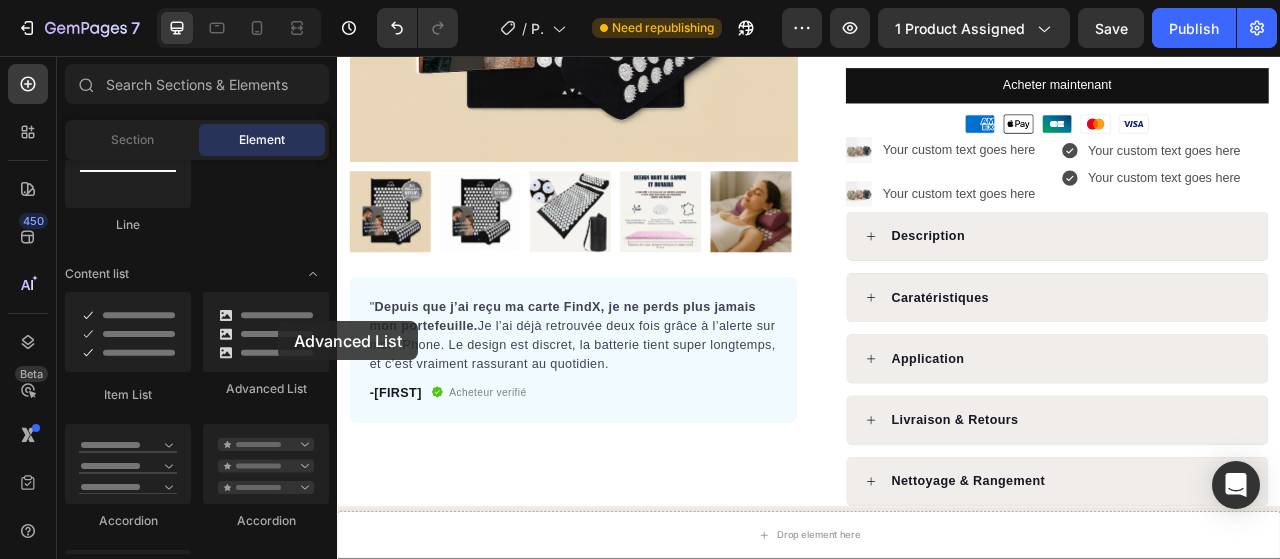 drag, startPoint x: 615, startPoint y: 377, endPoint x: 373, endPoint y: 256, distance: 270.56424 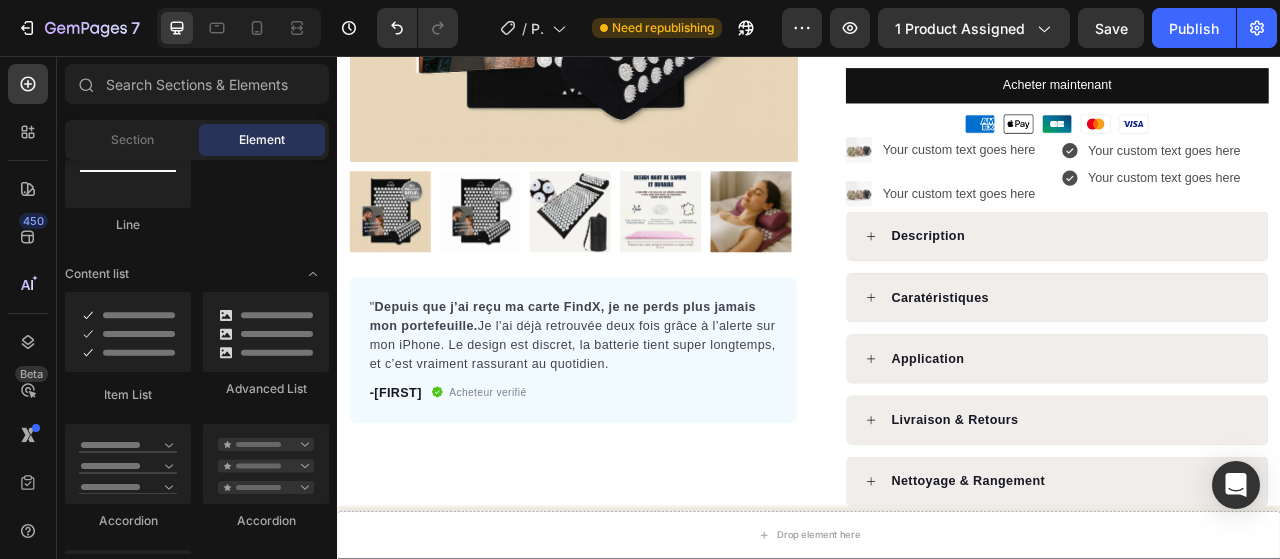 click at bounding box center [403, 254] 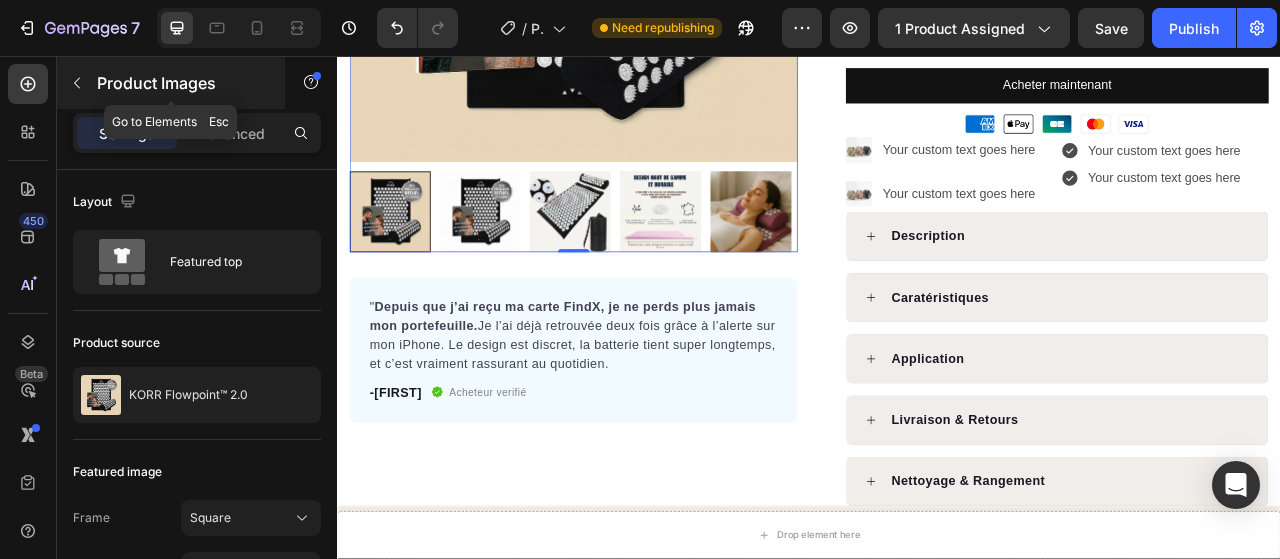click at bounding box center [77, 83] 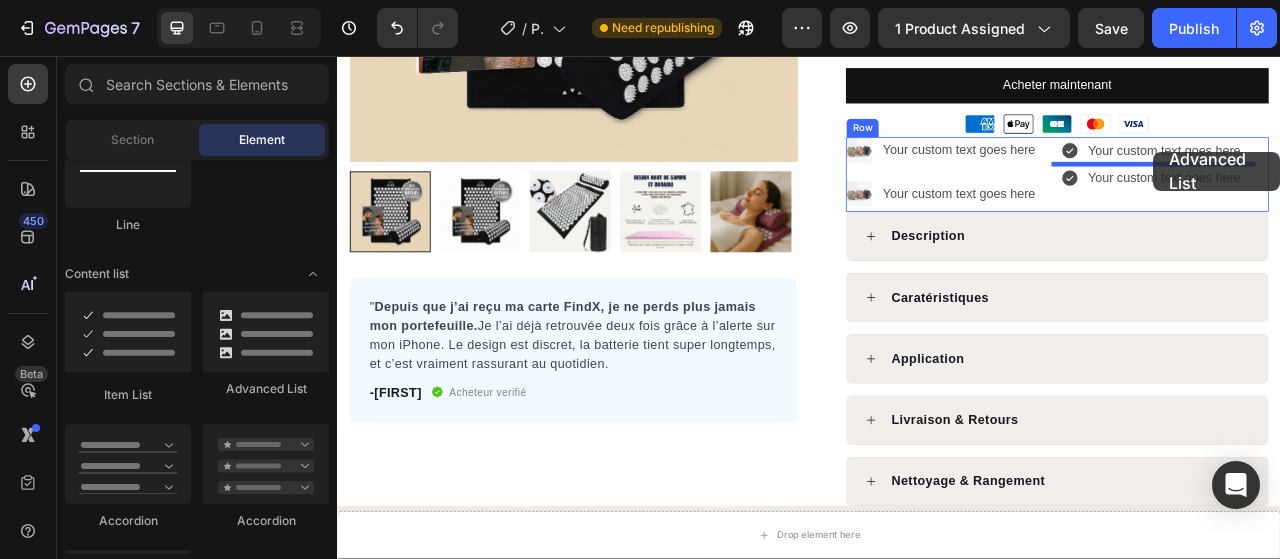 drag, startPoint x: 611, startPoint y: 387, endPoint x: 1375, endPoint y: 178, distance: 792.07135 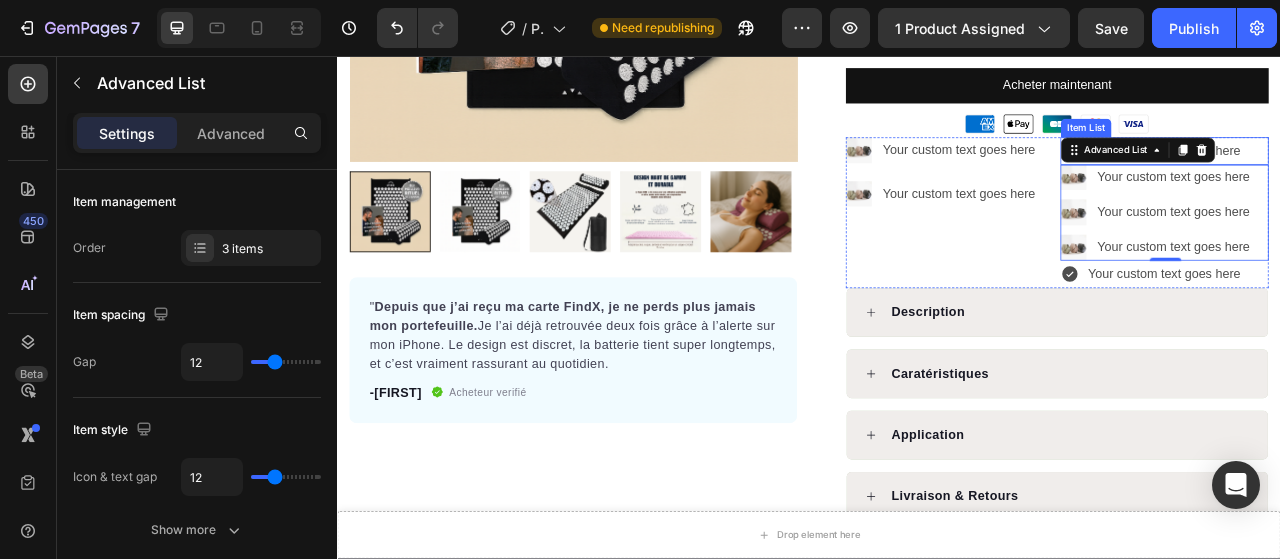 click on "Your custom text goes here" at bounding box center [1389, 177] 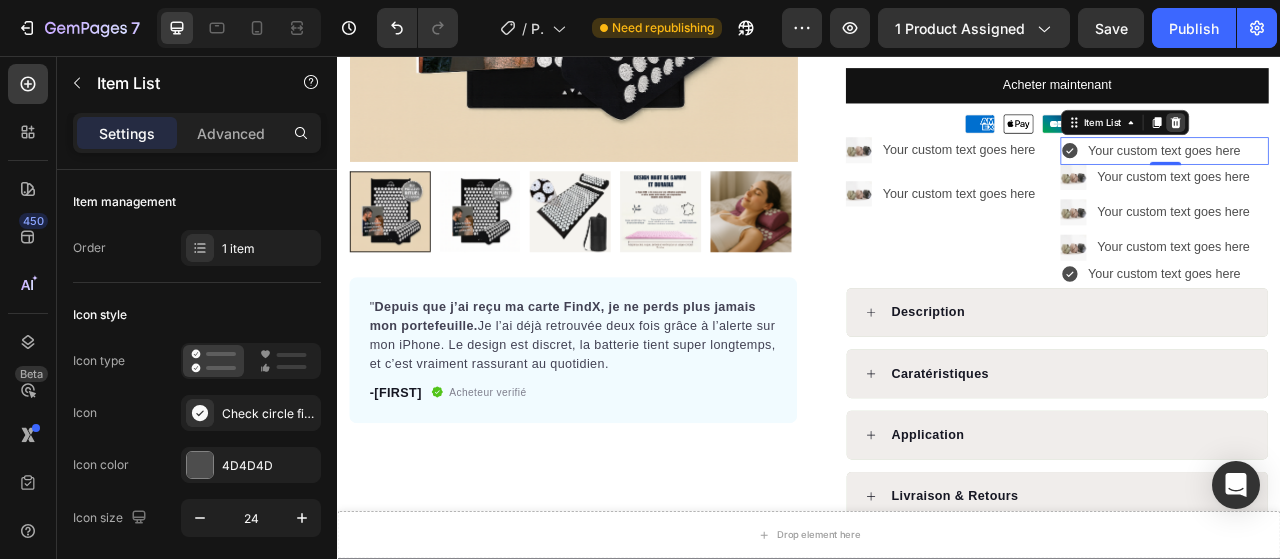 click 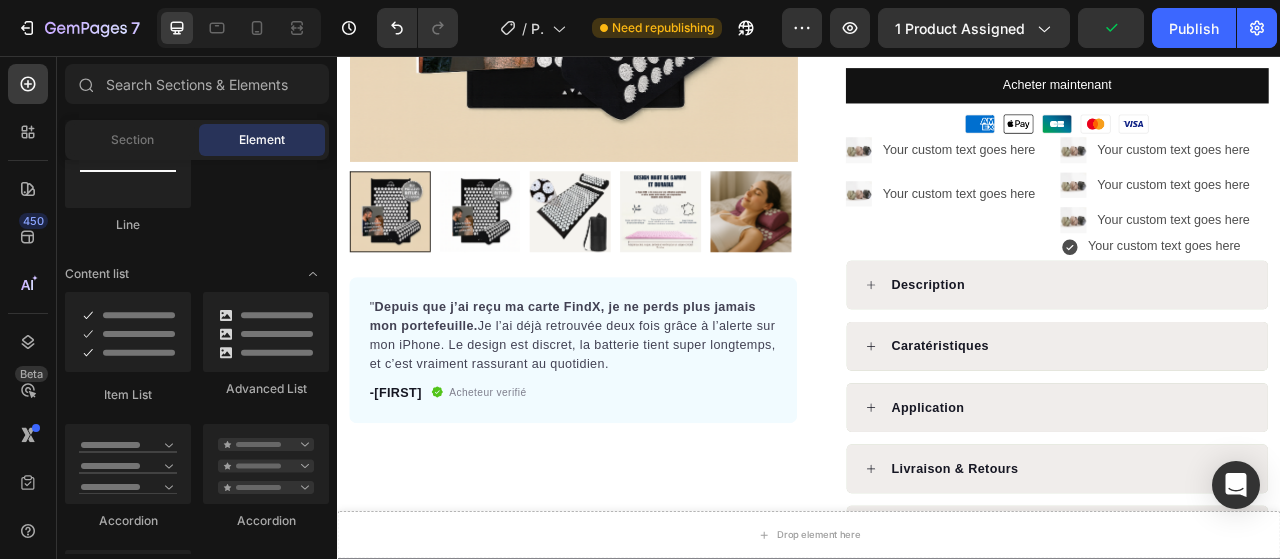 click on "Your custom text goes here" at bounding box center [1404, 176] 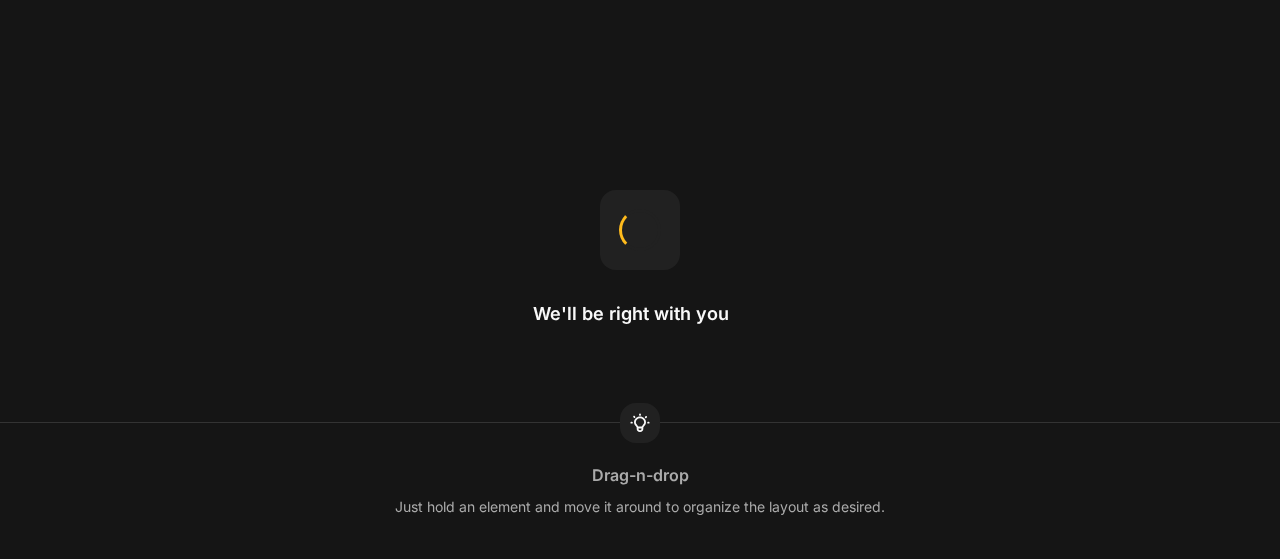 scroll, scrollTop: 0, scrollLeft: 0, axis: both 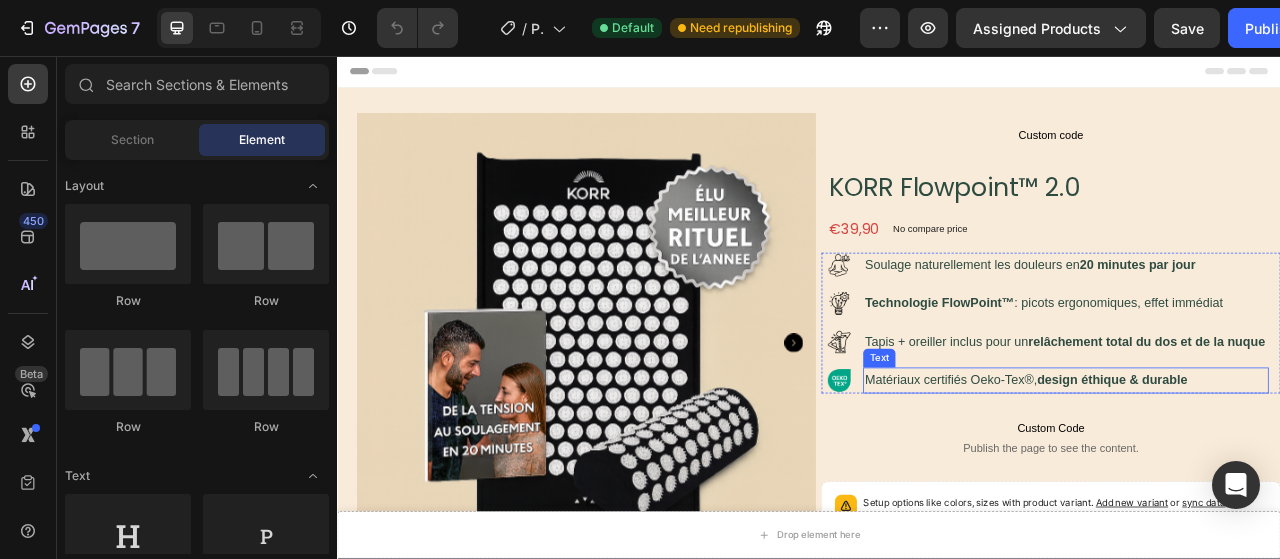 click on "Matériaux certifiés Oeko-Tex®,  design éthique & durable" at bounding box center (1264, 469) 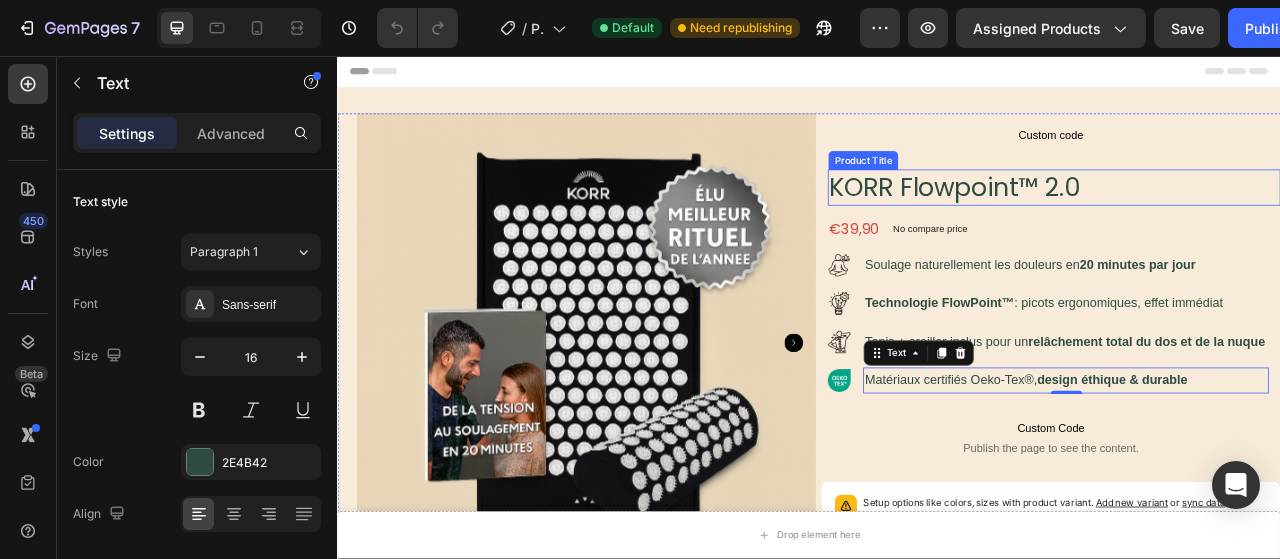 click on "KORR Flowpoint™ 2.0" at bounding box center [1249, 224] 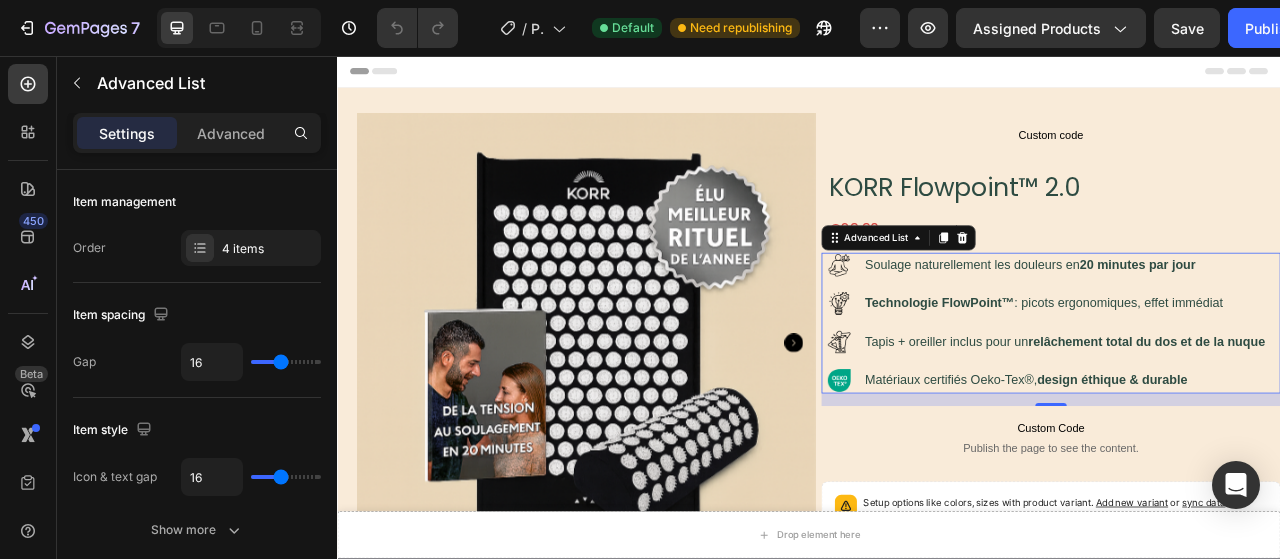 click on "Image Soulage naturellement les douleurs en  20 minutes par jour Text Block Image Technologie FlowPoint™  : picots ergonomiques, effet immédiat  Text Block Image Tapis + oreiller inclus pour un  relâchement total du dos et de la nuque Text Image Matériaux certifiés Oeko-Tex®,  design éthique & durable Text" at bounding box center (1241, 396) 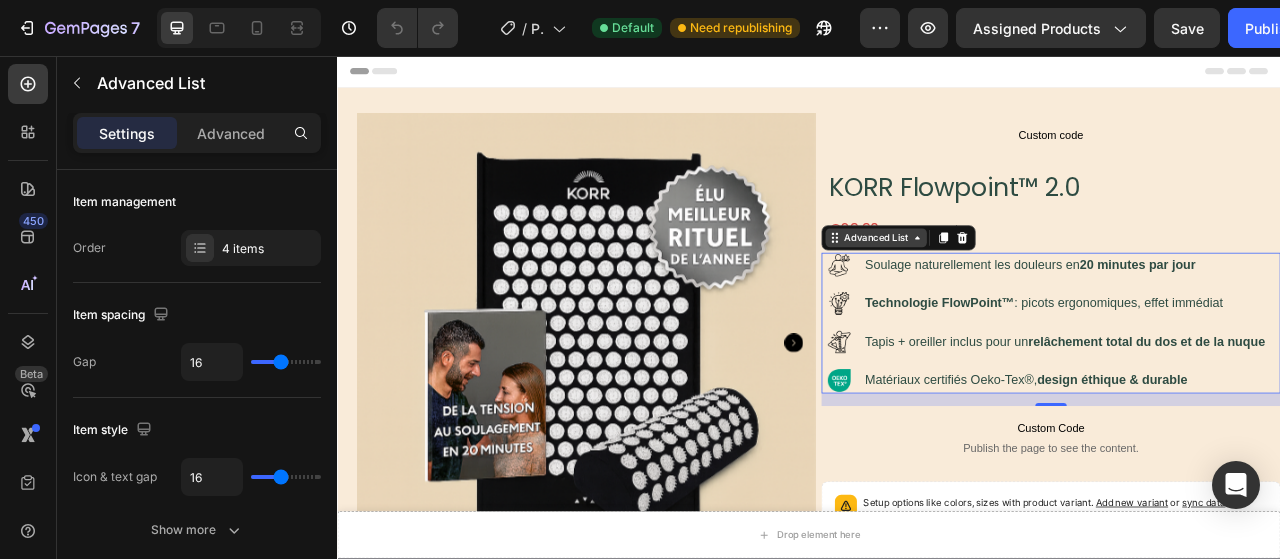 click on "Advanced List" at bounding box center [1022, 288] 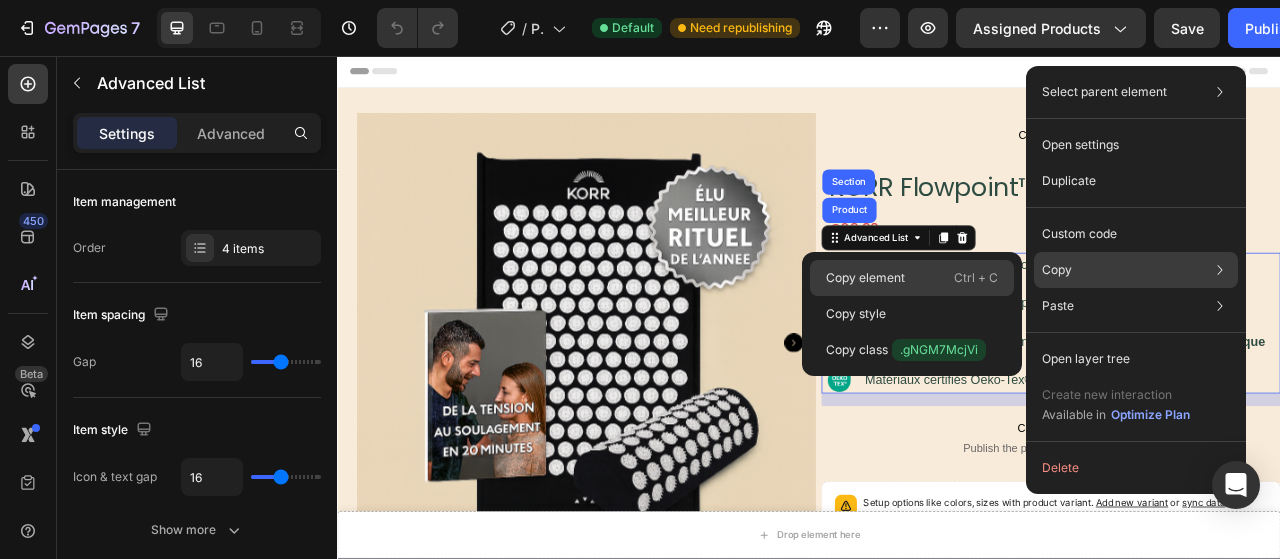 click on "Copy element" at bounding box center [865, 278] 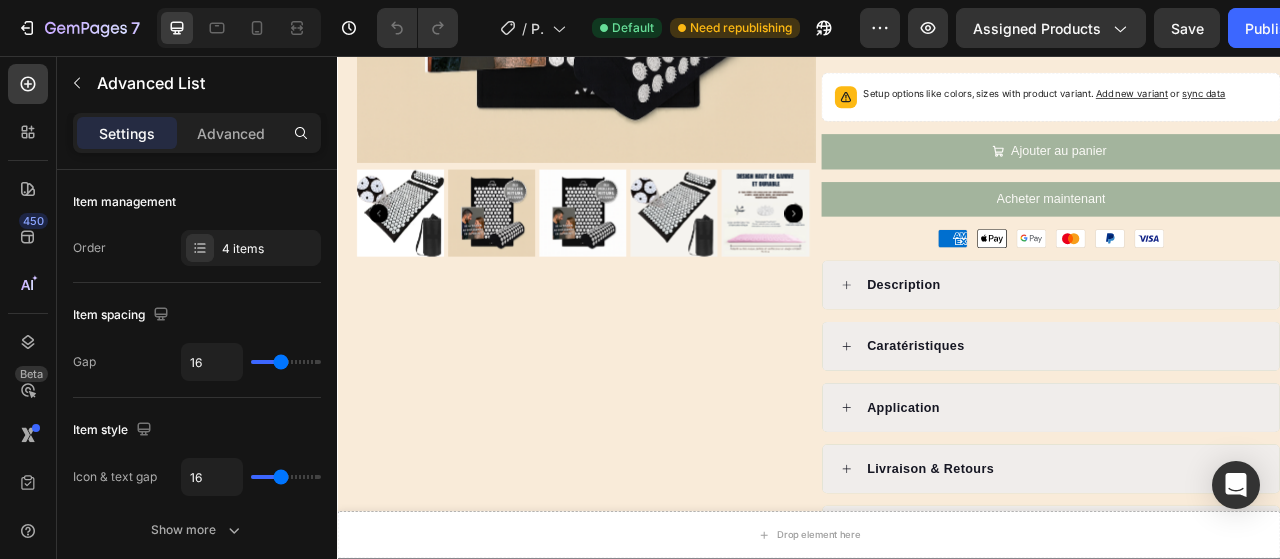 scroll, scrollTop: 522, scrollLeft: 0, axis: vertical 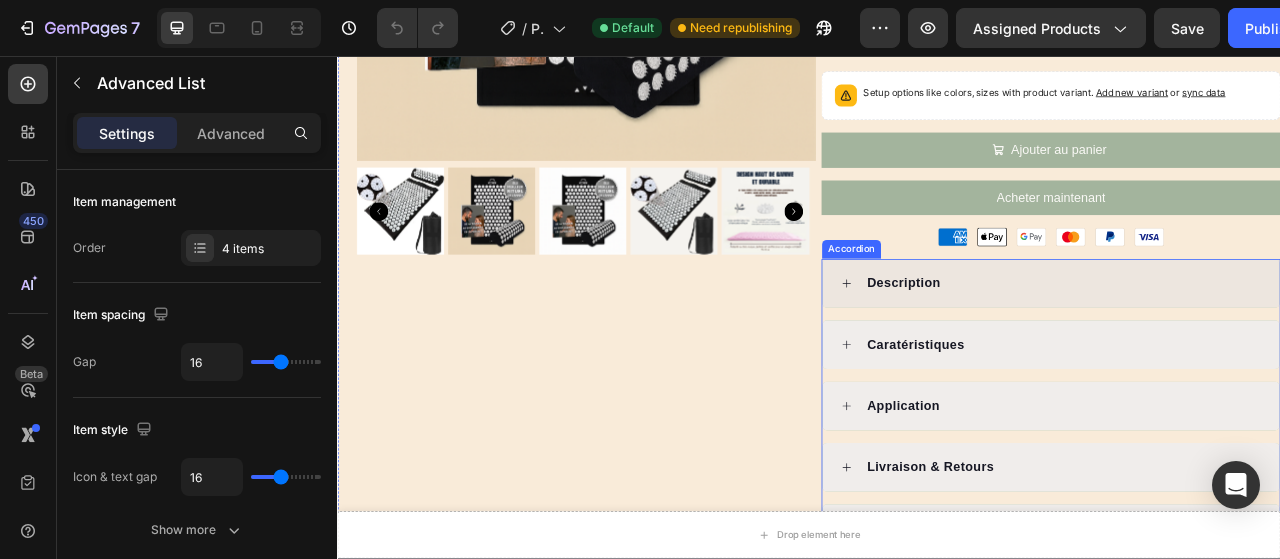 click on "Description" at bounding box center (1245, 346) 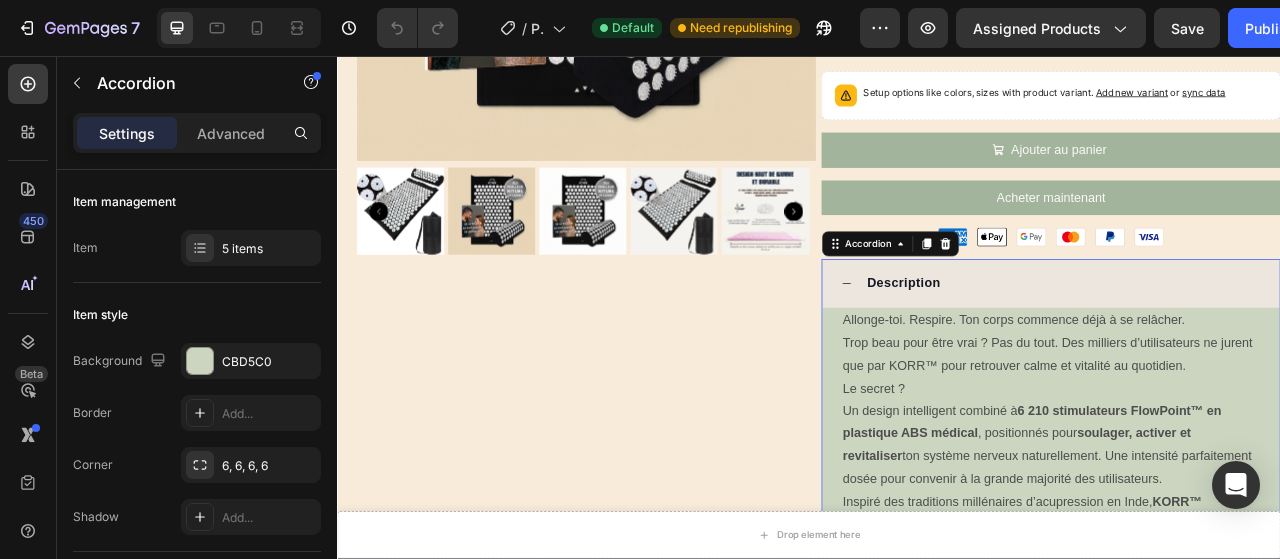 click on "Description" at bounding box center [1245, 346] 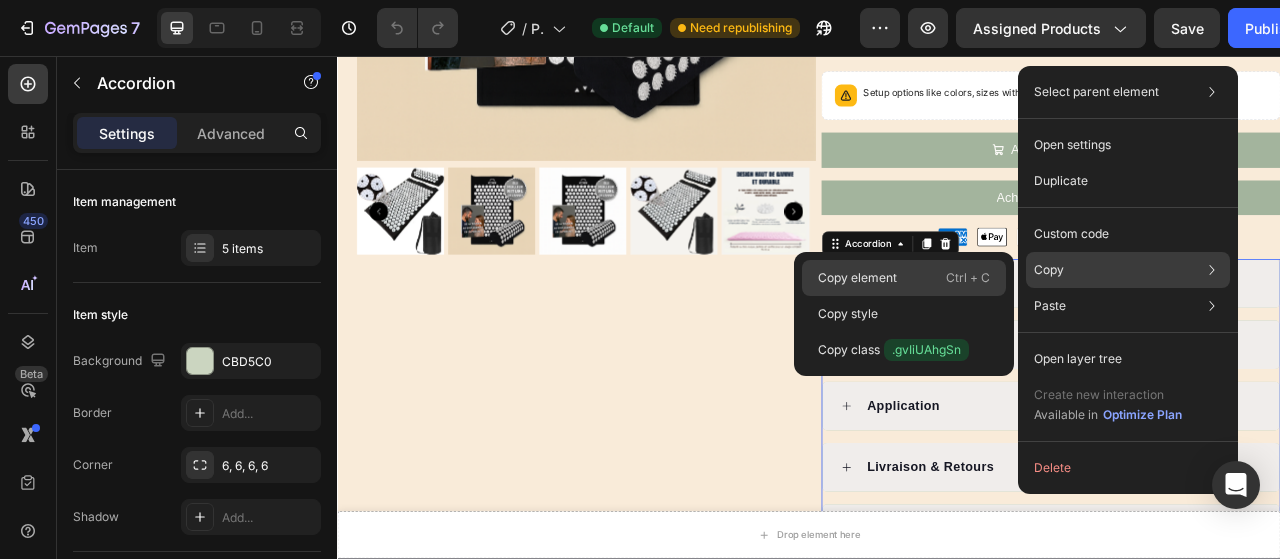 click on "Copy element  Ctrl + C" 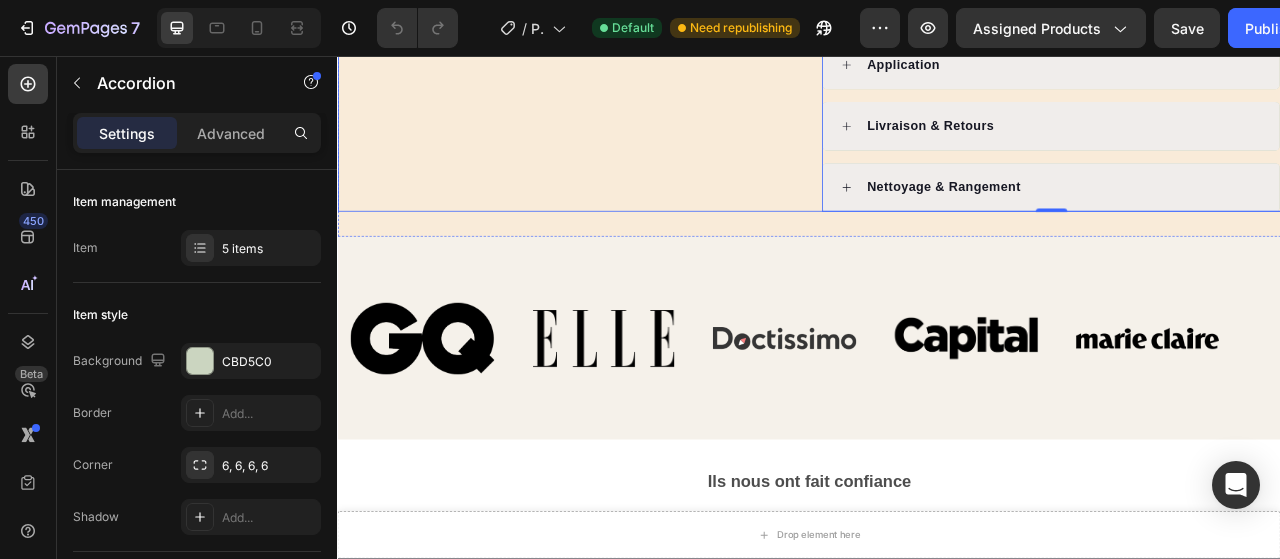 scroll, scrollTop: 1000, scrollLeft: 0, axis: vertical 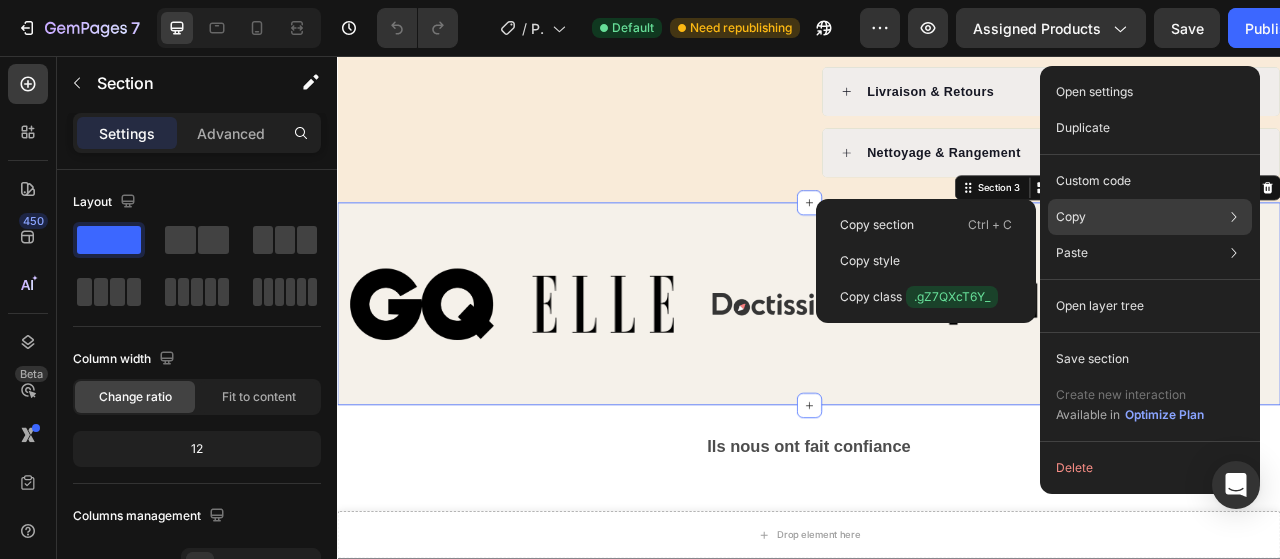 click on "Copy Copy section  Ctrl + C Copy style  Copy class  .gZ7QXcT6Y_" 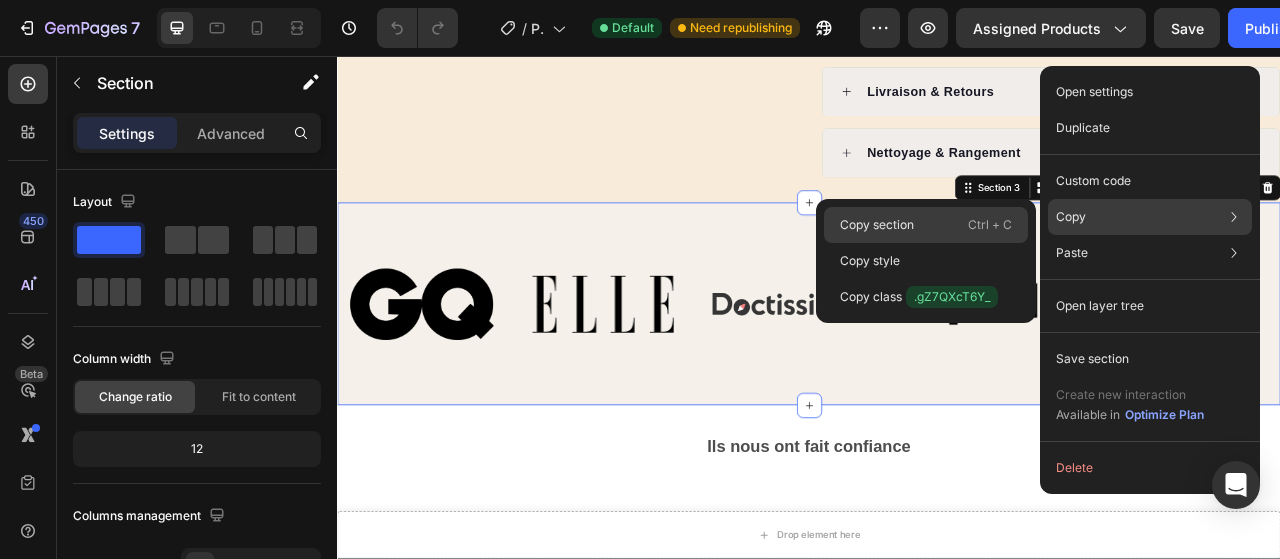 click on "Ctrl + C" at bounding box center [990, 225] 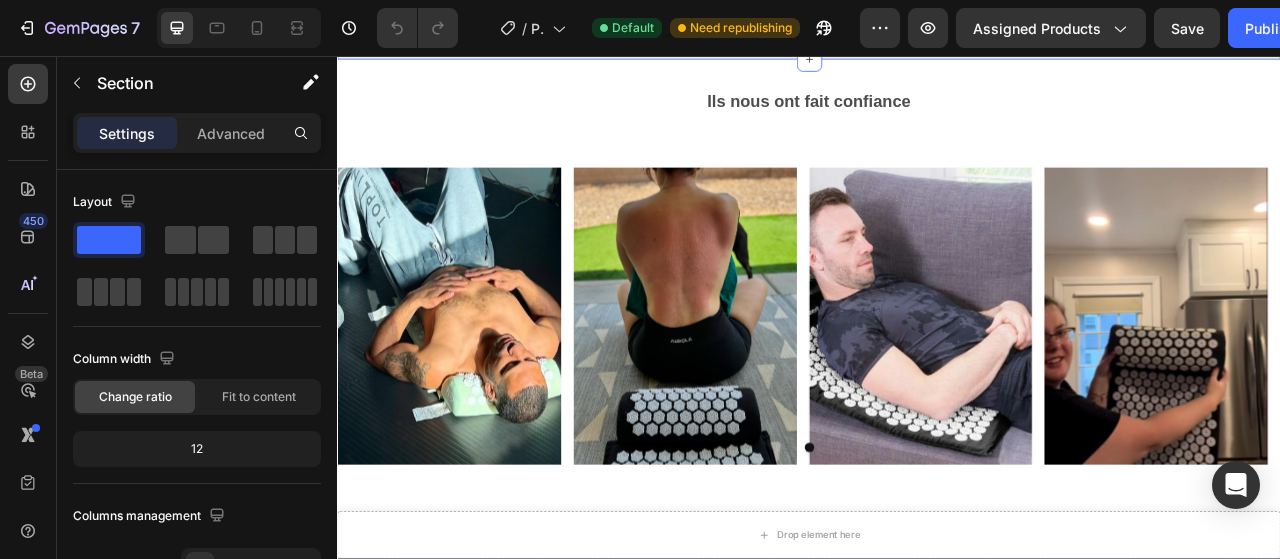 scroll, scrollTop: 1466, scrollLeft: 0, axis: vertical 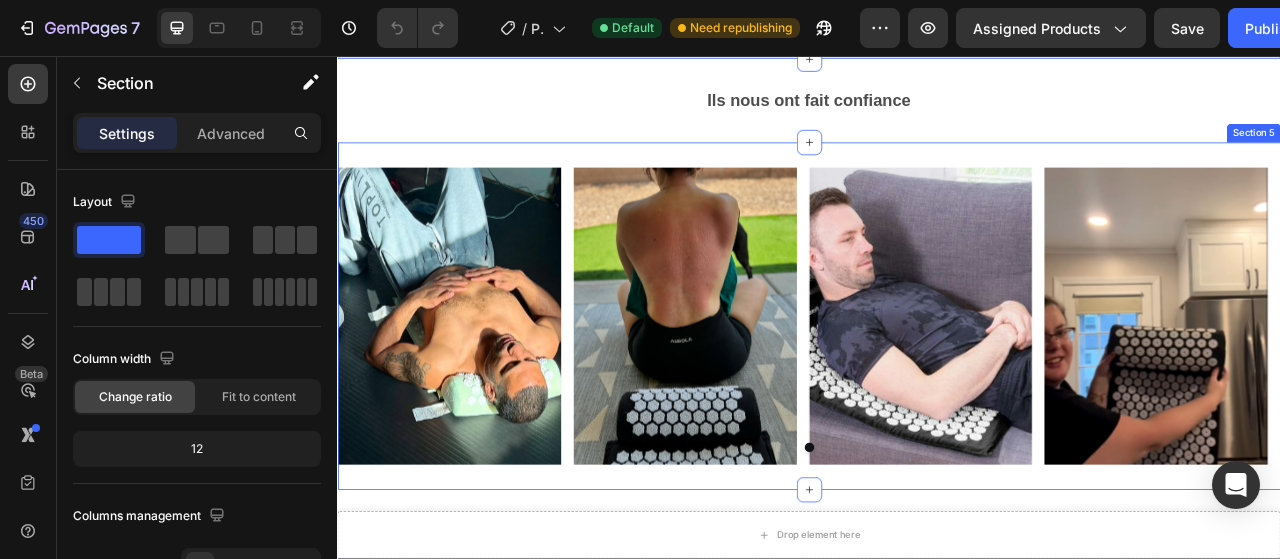 click on "Image Image Image Image
Carousel Section 5" at bounding box center [937, 387] 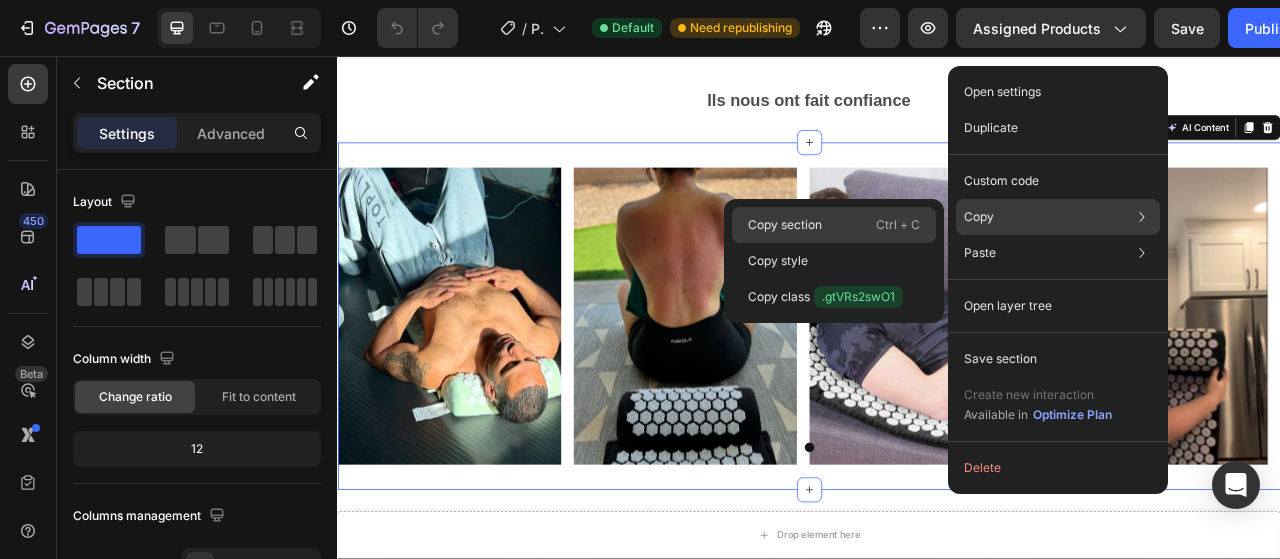 click on "Copy section  Ctrl + C" 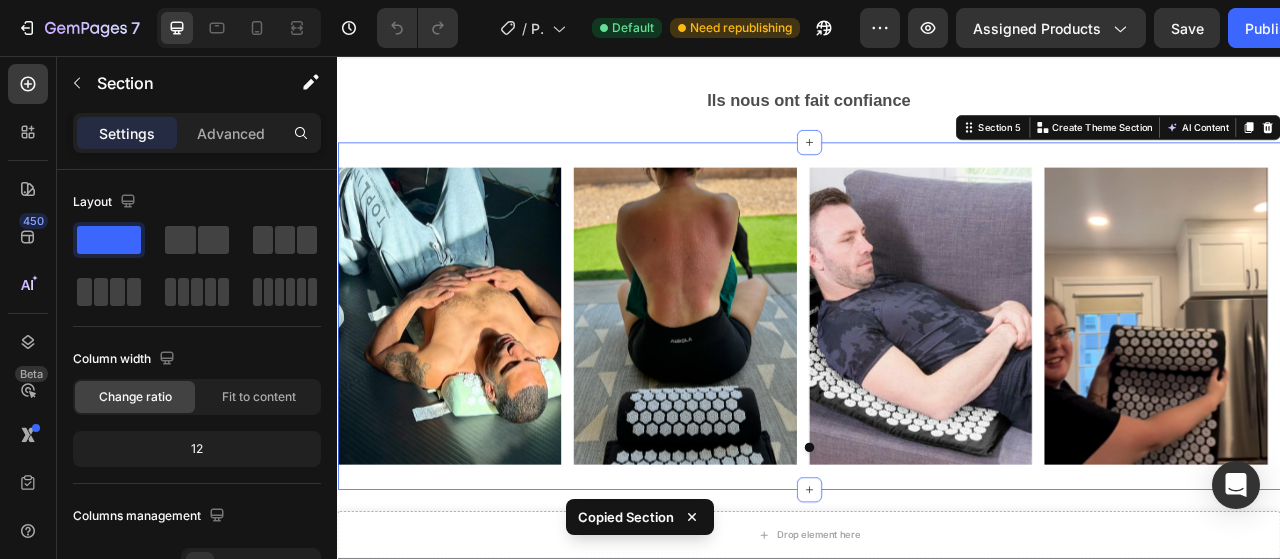 click at bounding box center (1079, 387) 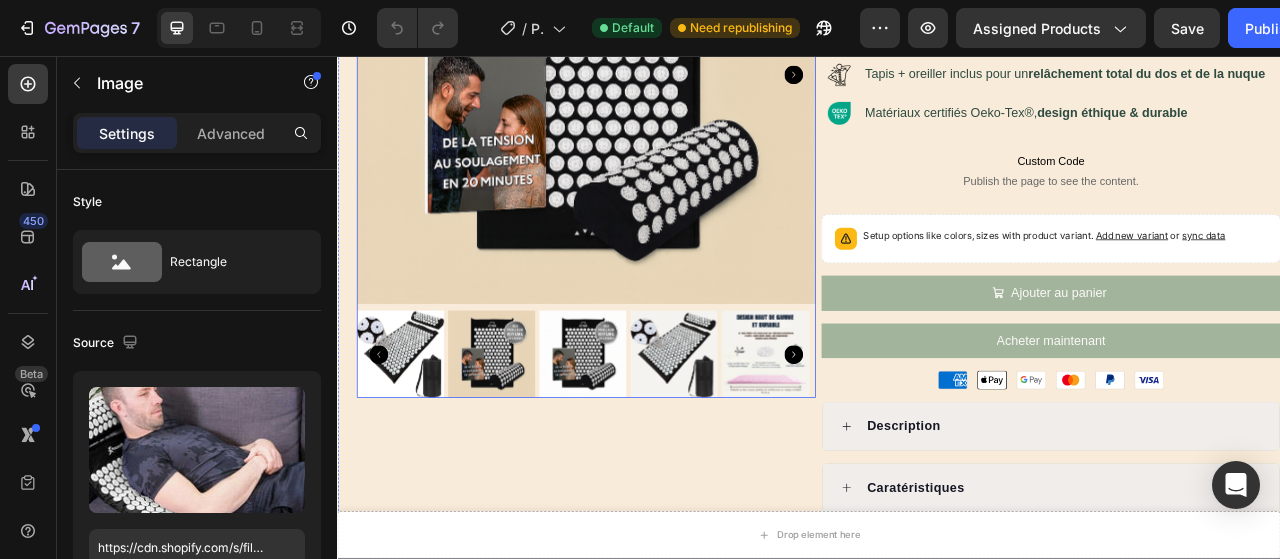 scroll, scrollTop: 341, scrollLeft: 0, axis: vertical 